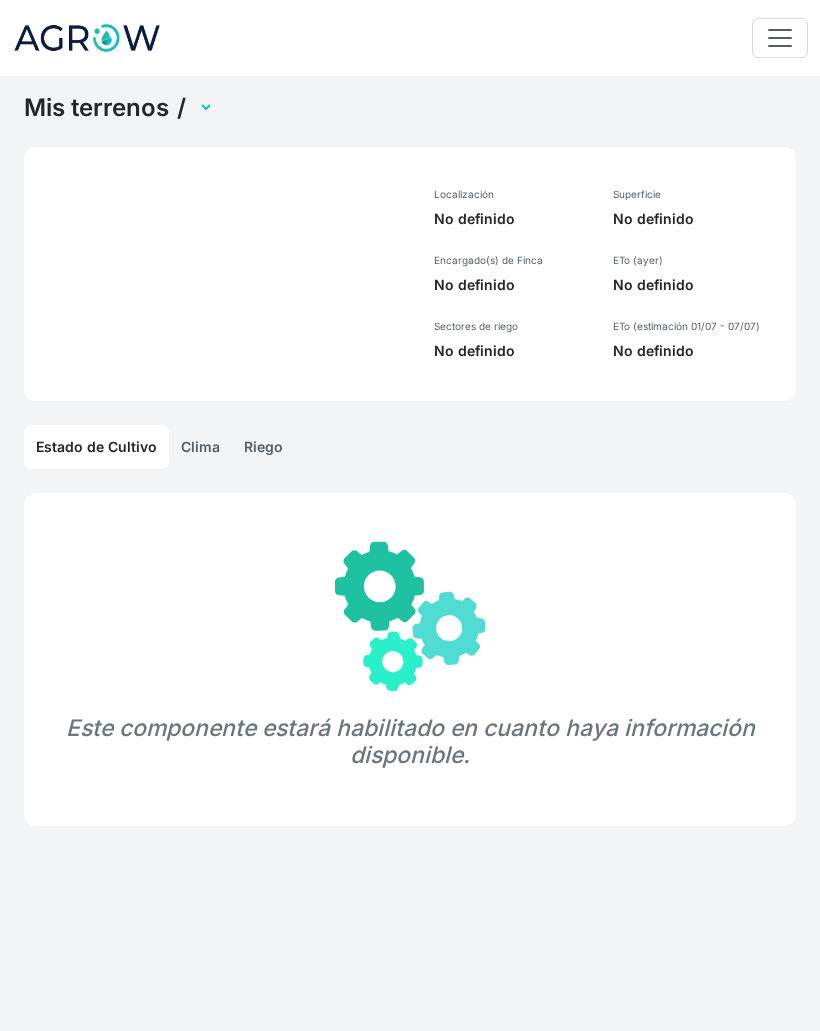 scroll, scrollTop: 0, scrollLeft: 0, axis: both 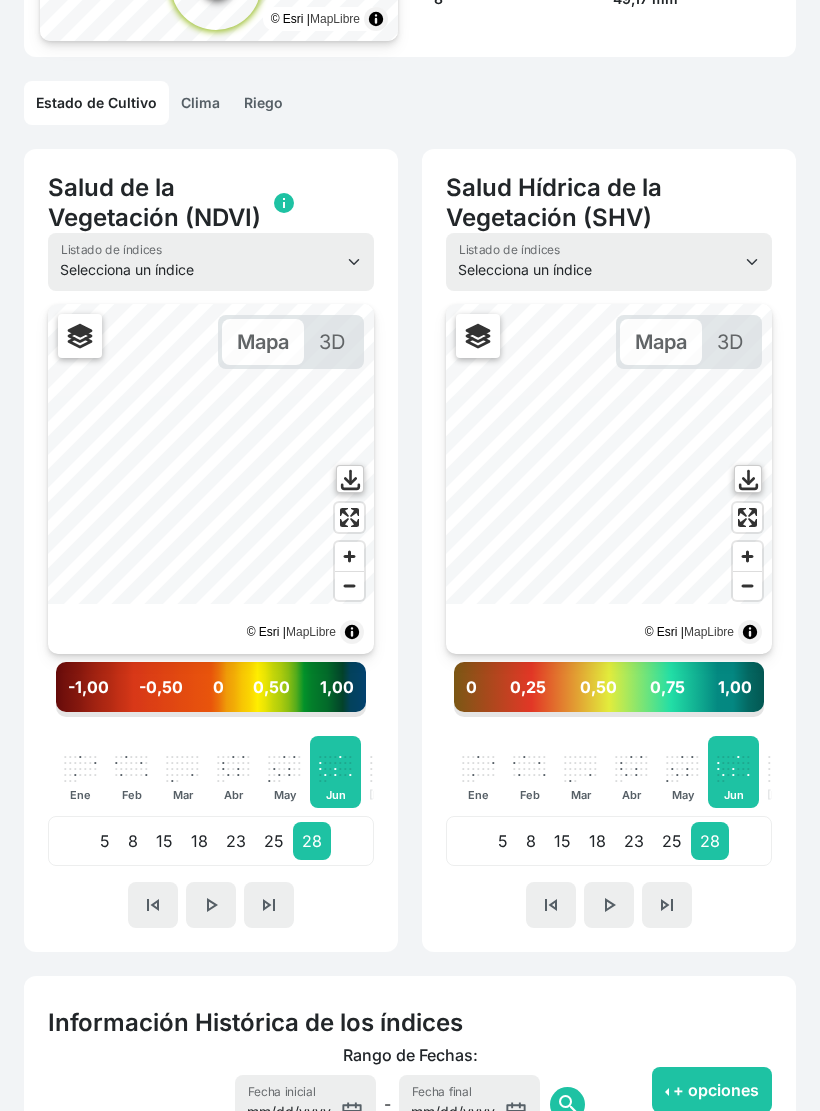 click on "skip_previous" at bounding box center (153, 905) 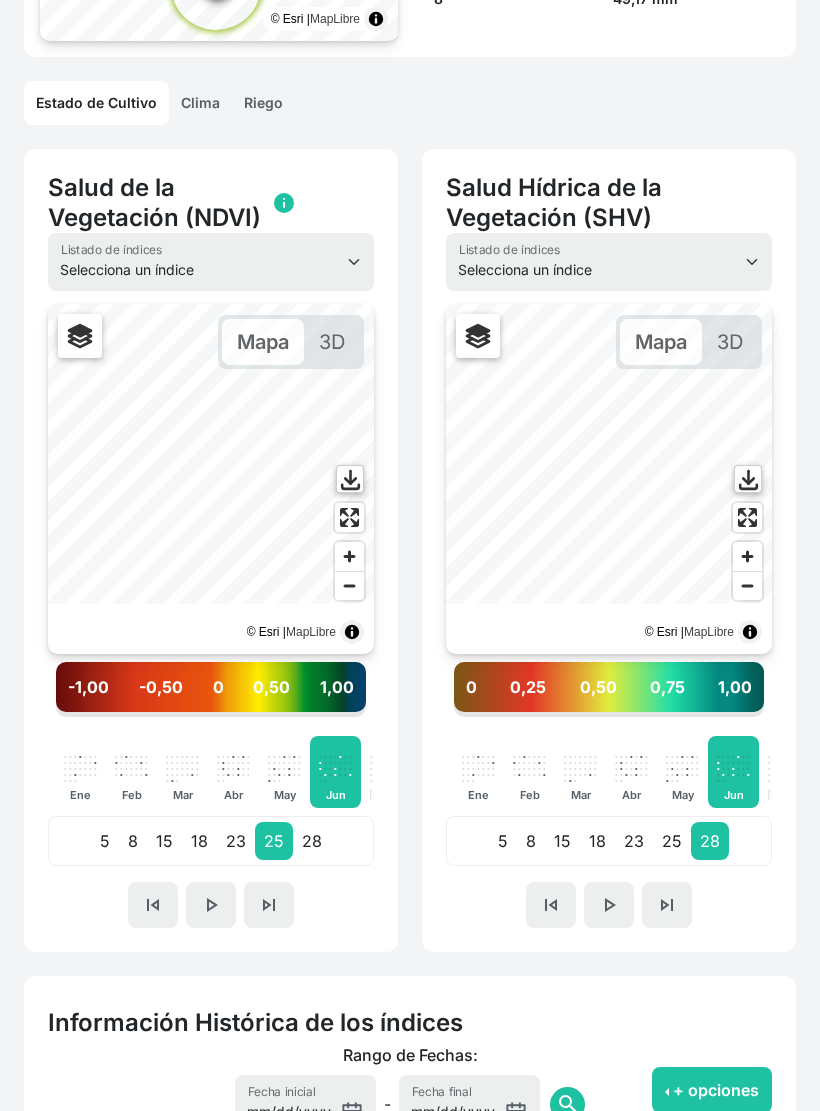 click on "skip_previous" at bounding box center (153, 905) 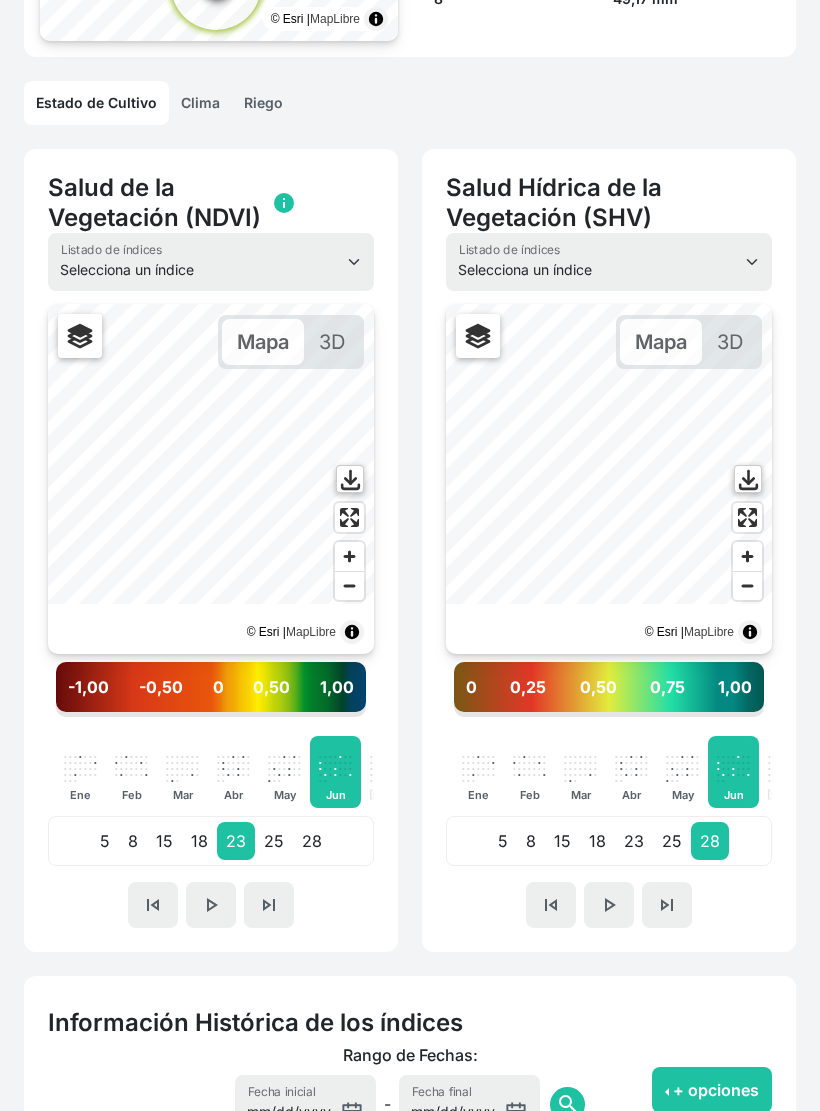click on "skip_next" at bounding box center (269, 905) 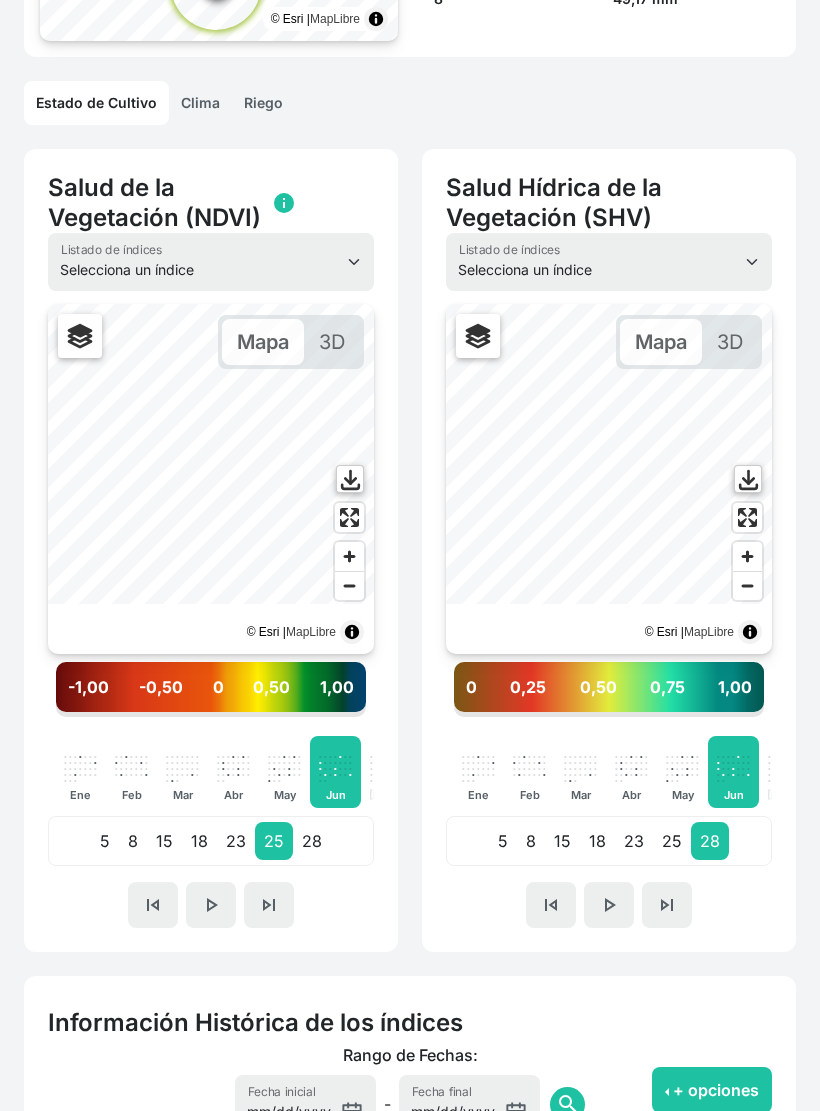 click on "skip_next" at bounding box center [269, 905] 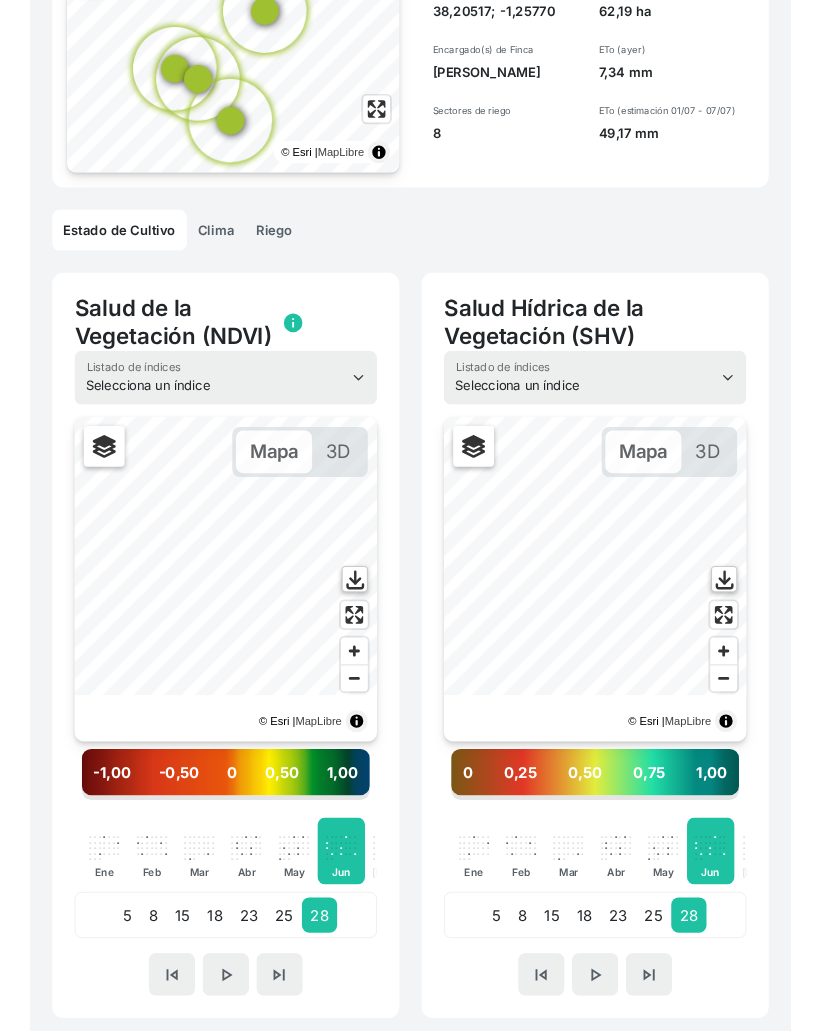 scroll, scrollTop: 302, scrollLeft: 0, axis: vertical 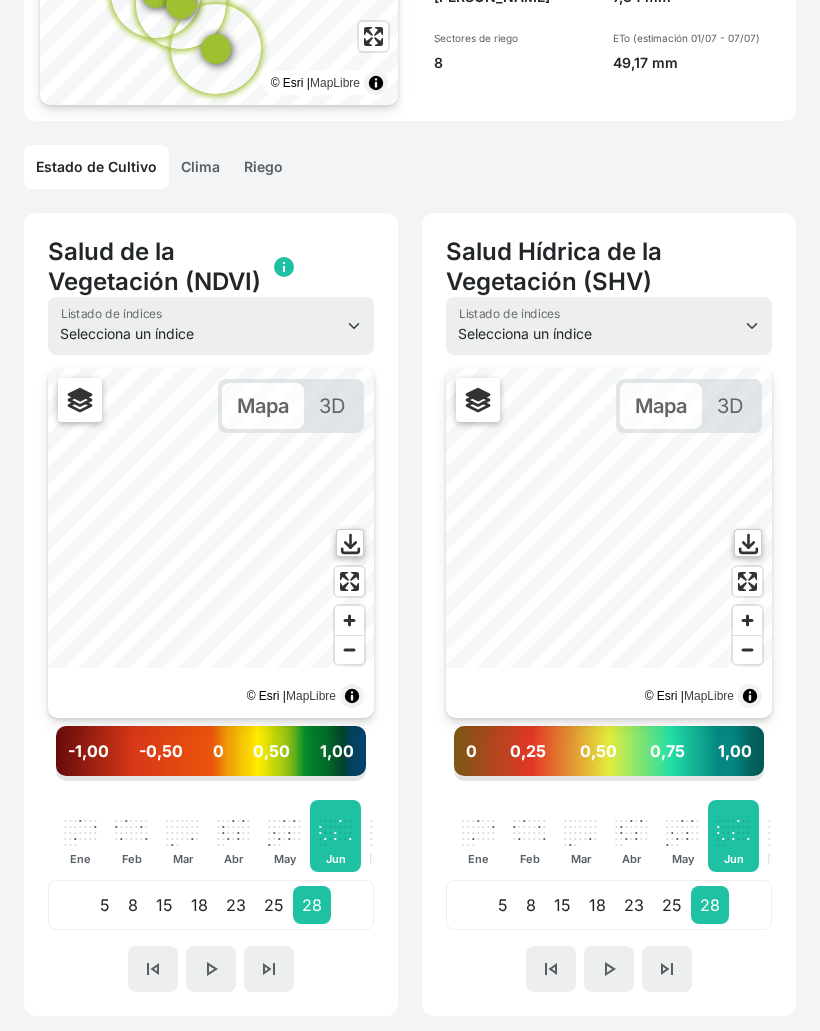 click on "25" at bounding box center (274, 906) 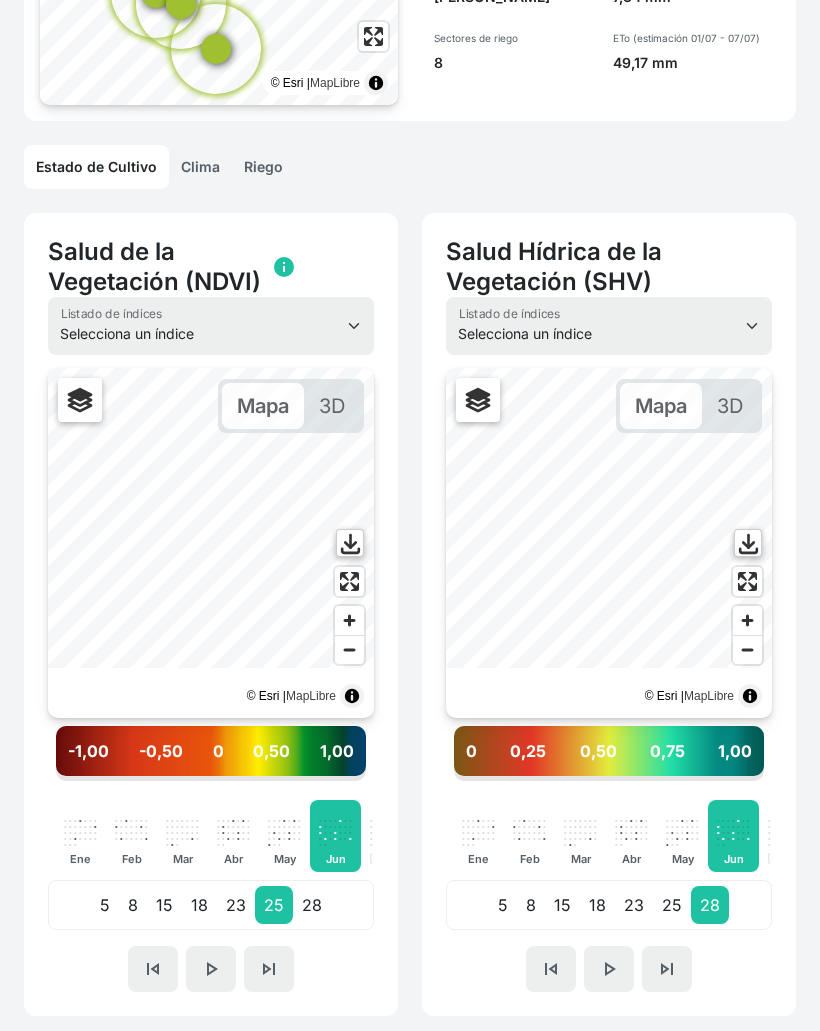 scroll, scrollTop: 303, scrollLeft: 0, axis: vertical 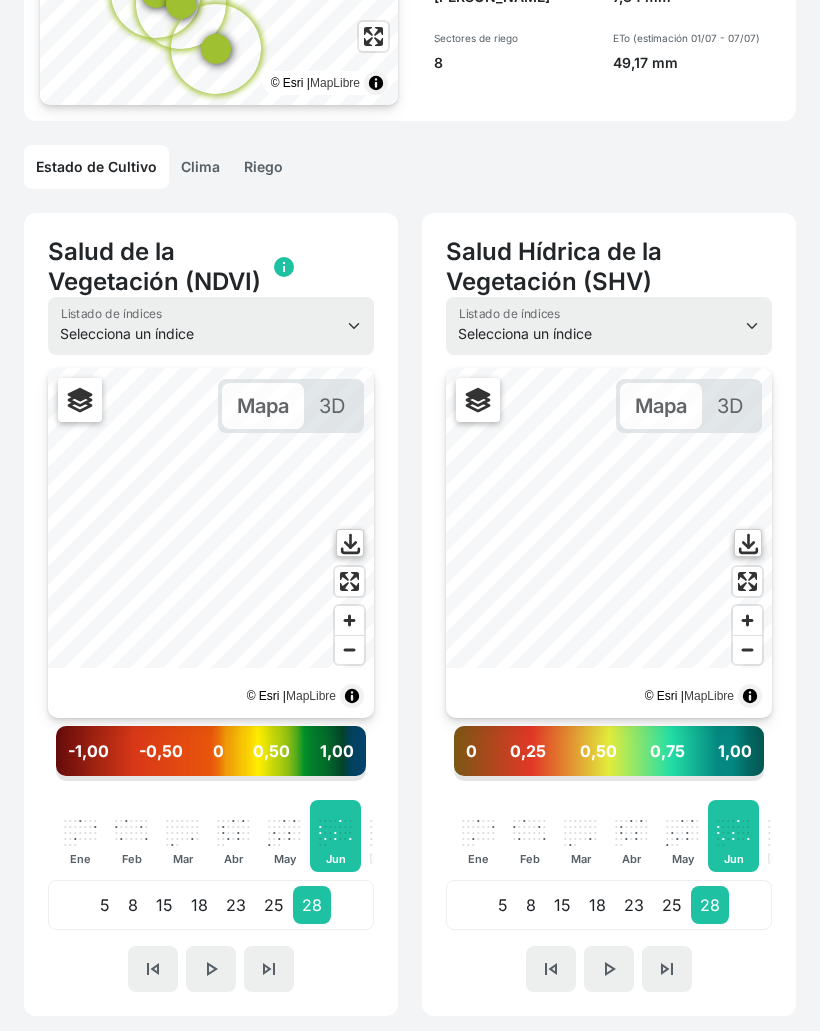 click on "28" at bounding box center [312, 905] 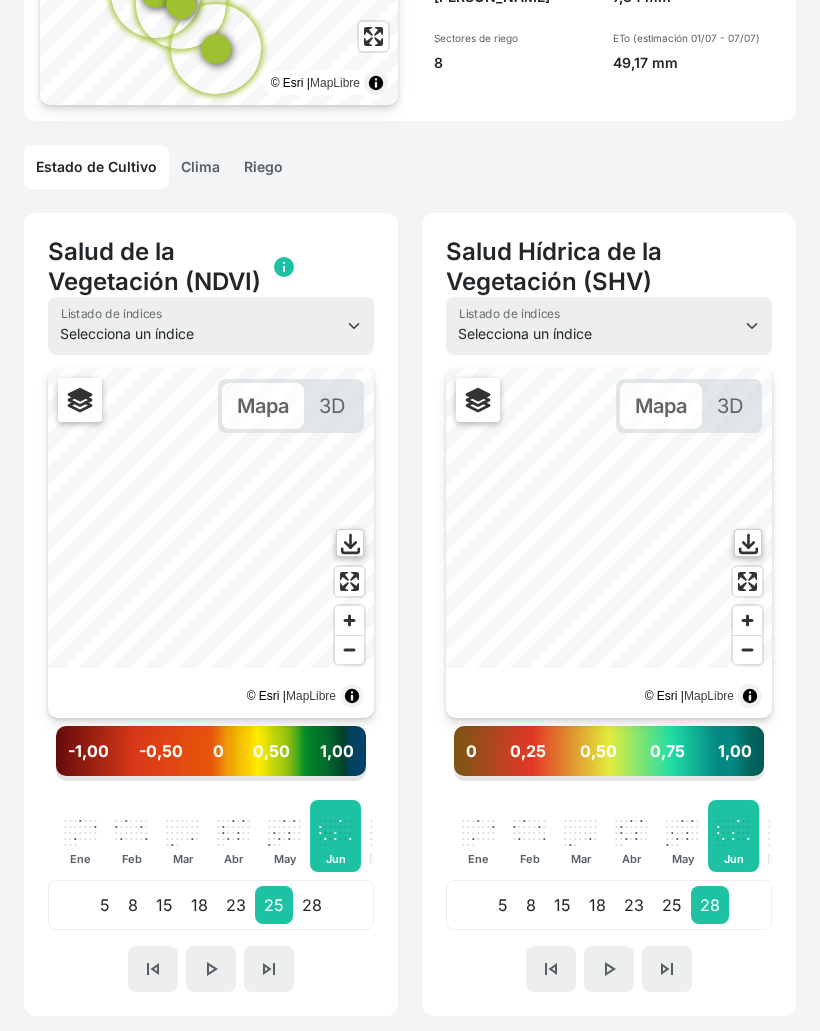 click on "skip_next" at bounding box center [269, 969] 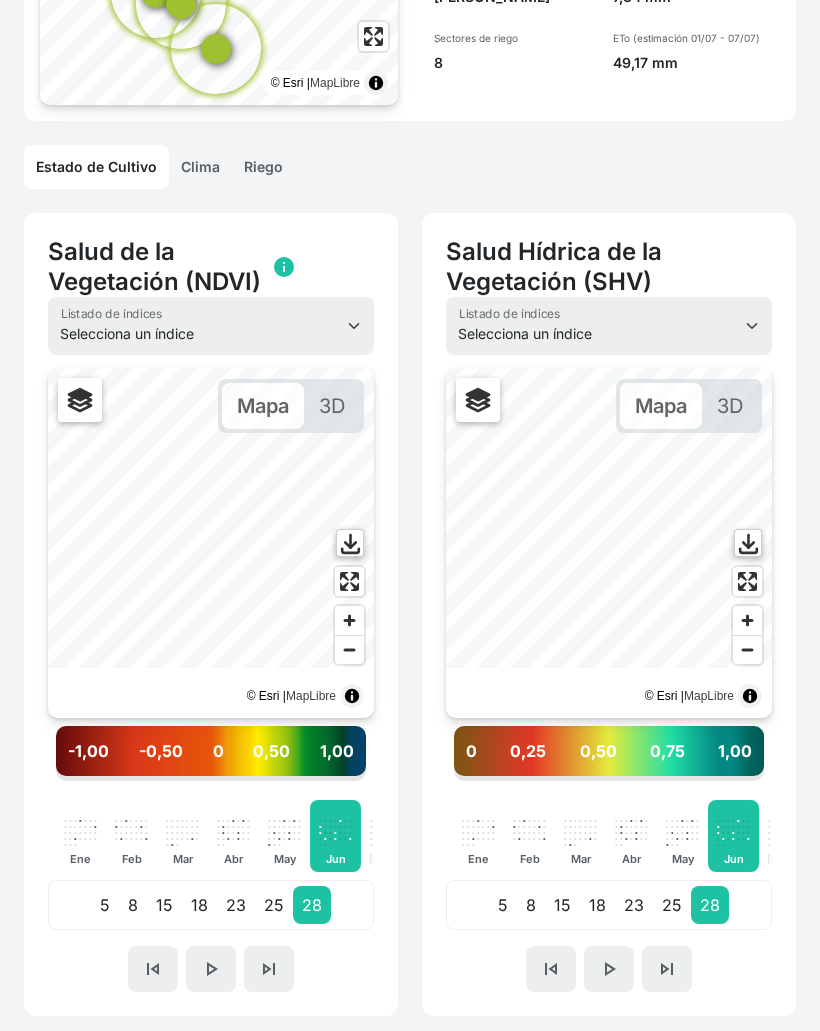 click on "Riego" 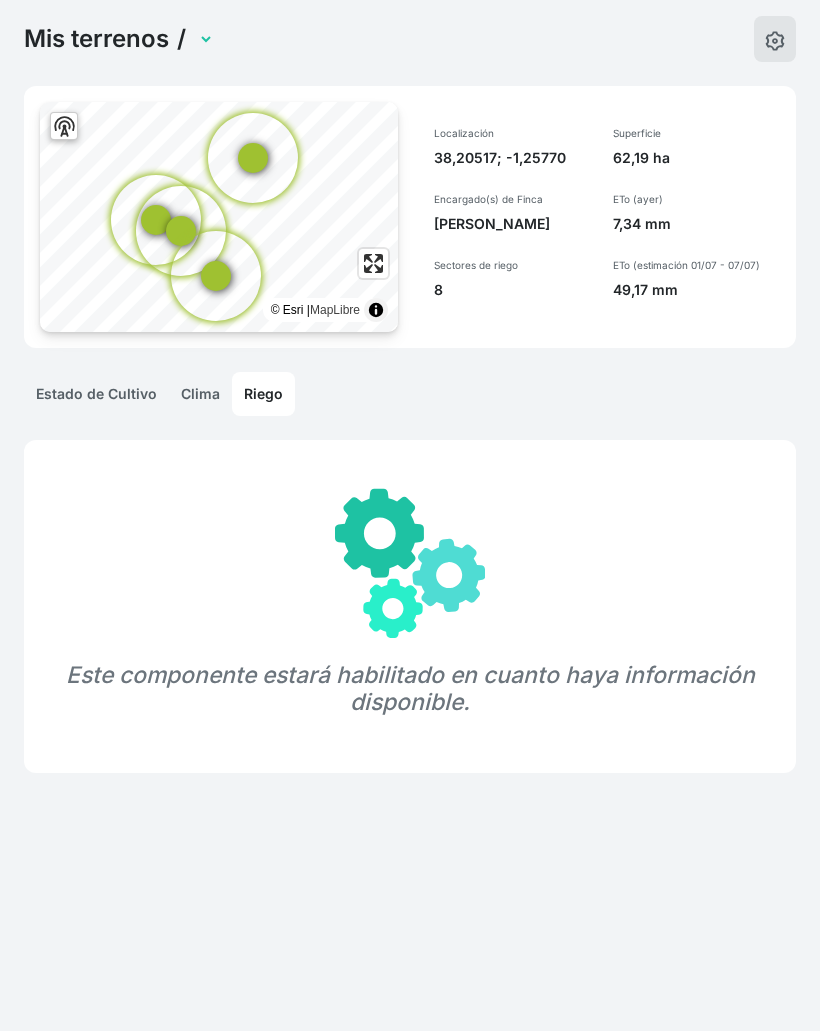 scroll, scrollTop: 76, scrollLeft: 0, axis: vertical 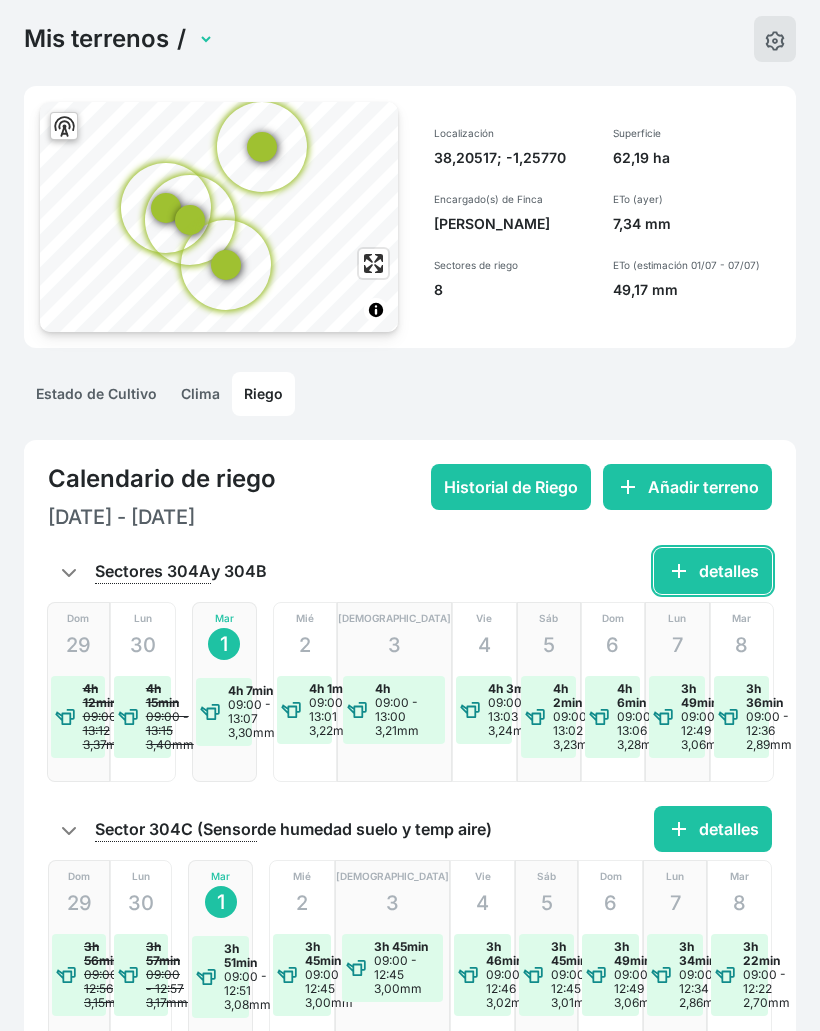 click on "add  detalles" 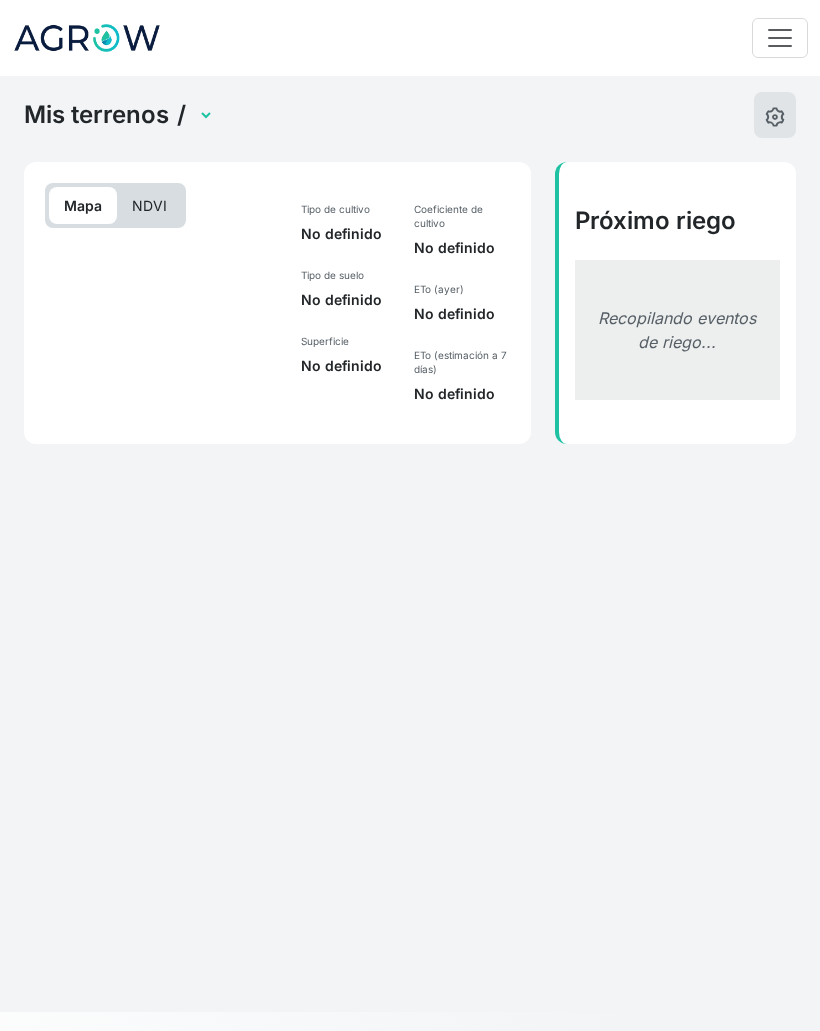select on "1057" 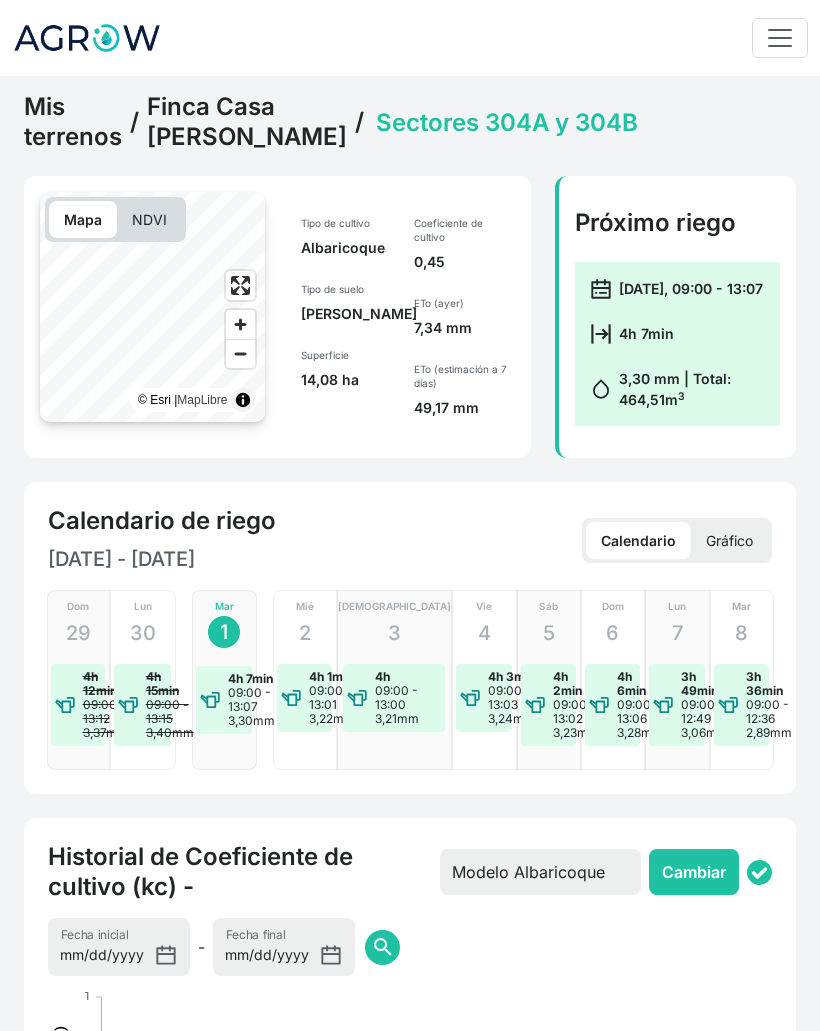 click on "Finca Casa Rosa" 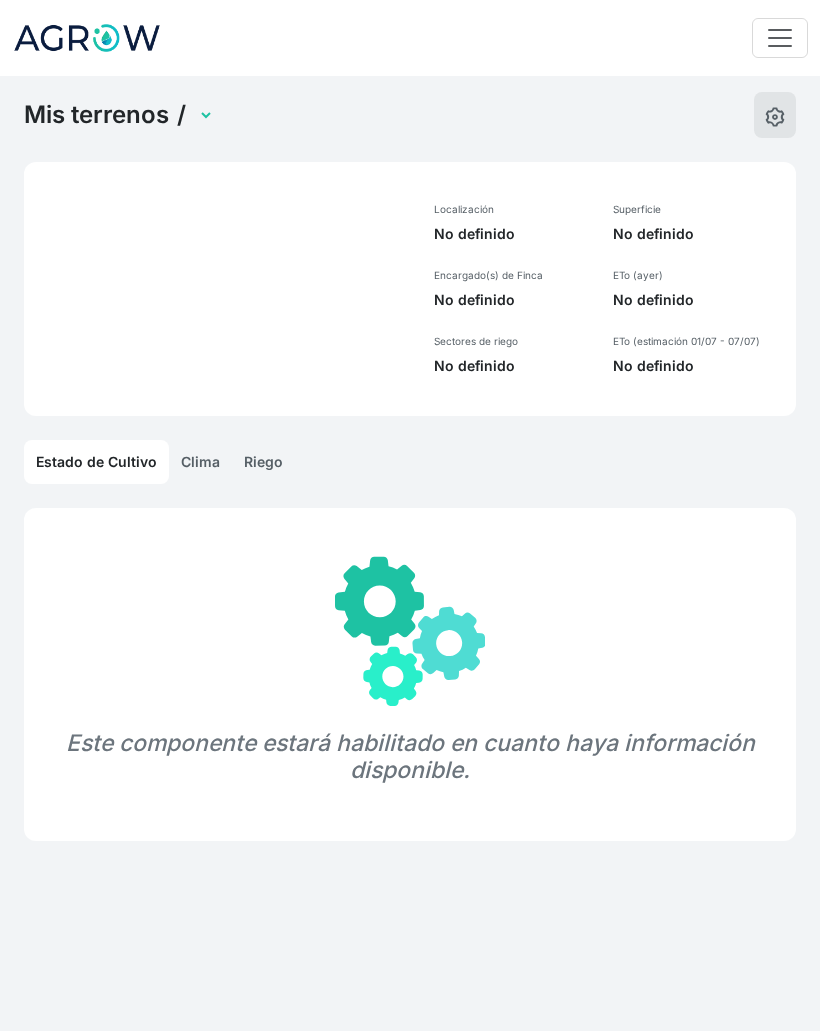 select on "437" 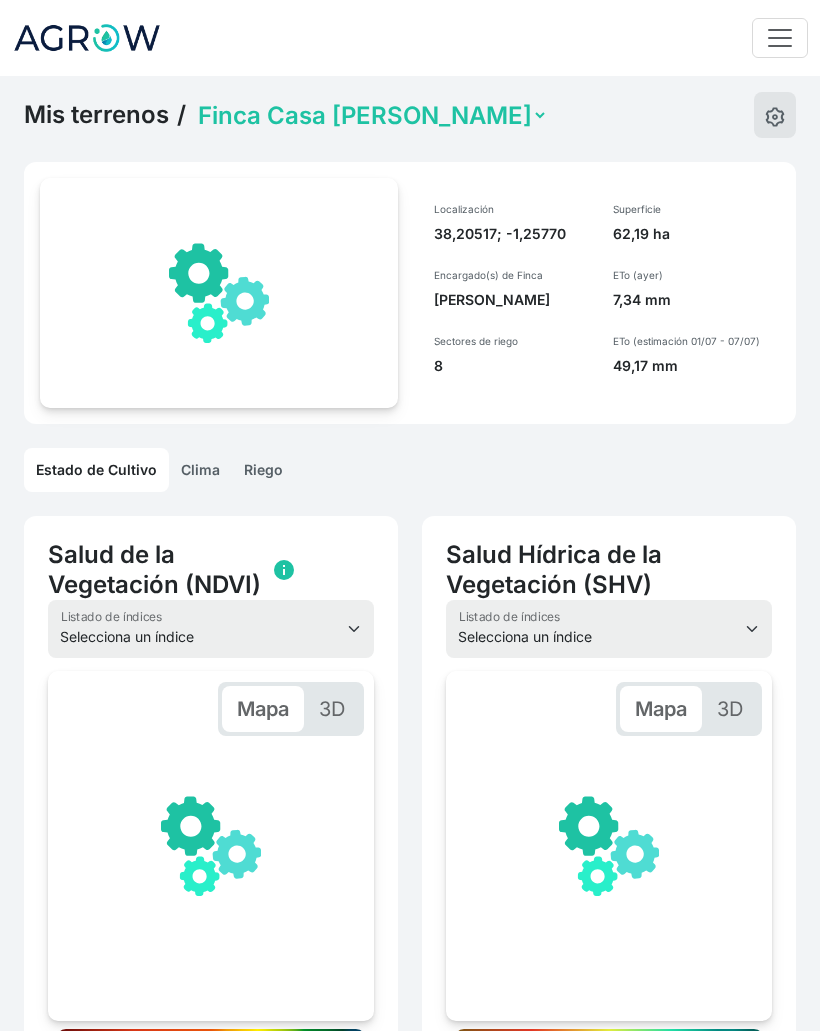 scroll, scrollTop: 0, scrollLeft: 301, axis: horizontal 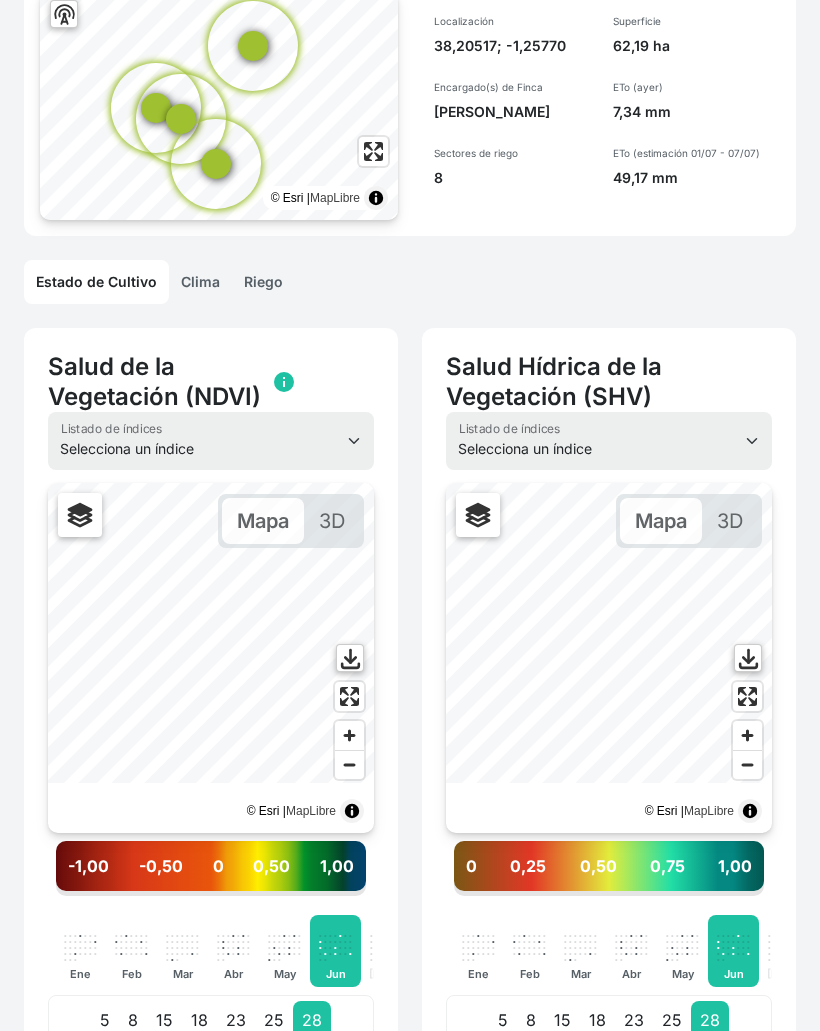 click on "23" at bounding box center [236, 1021] 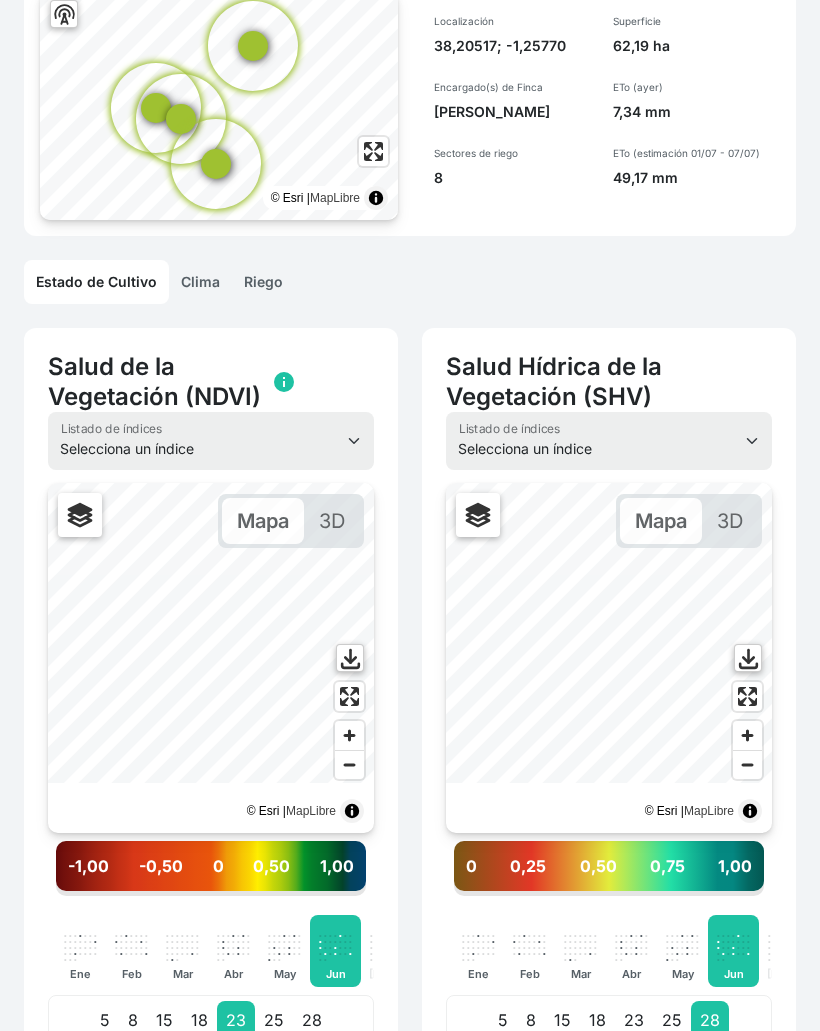 scroll, scrollTop: 188, scrollLeft: 0, axis: vertical 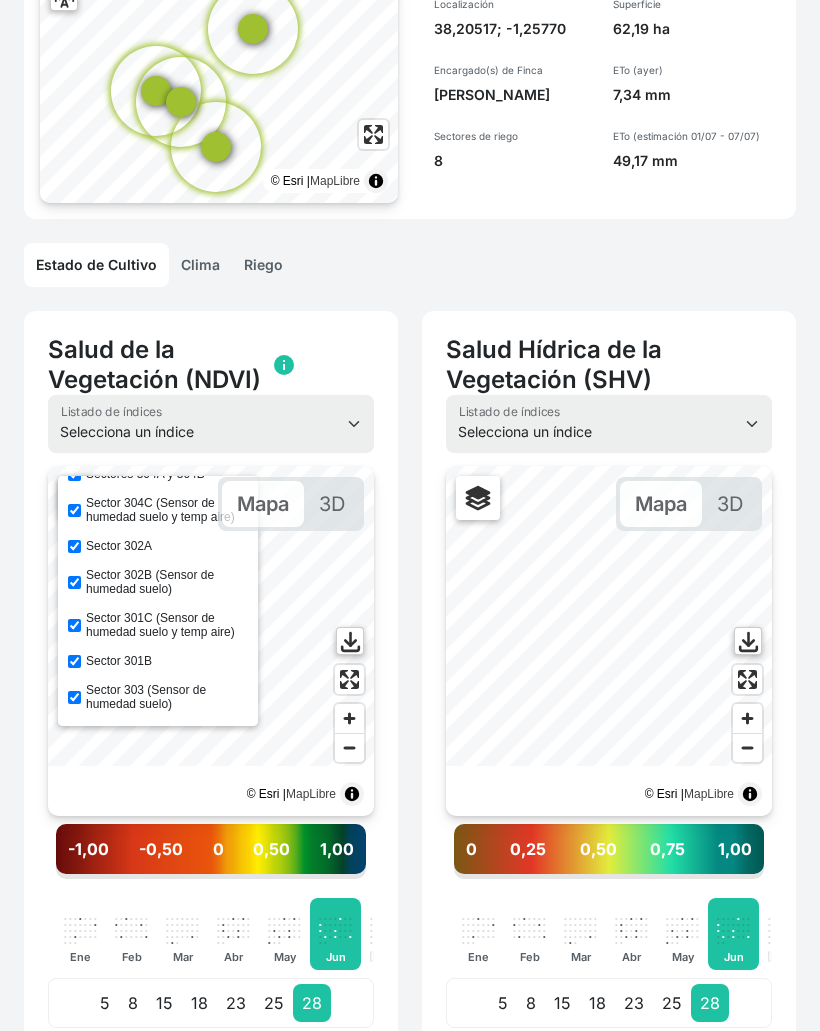 click on "18" at bounding box center [199, 1003] 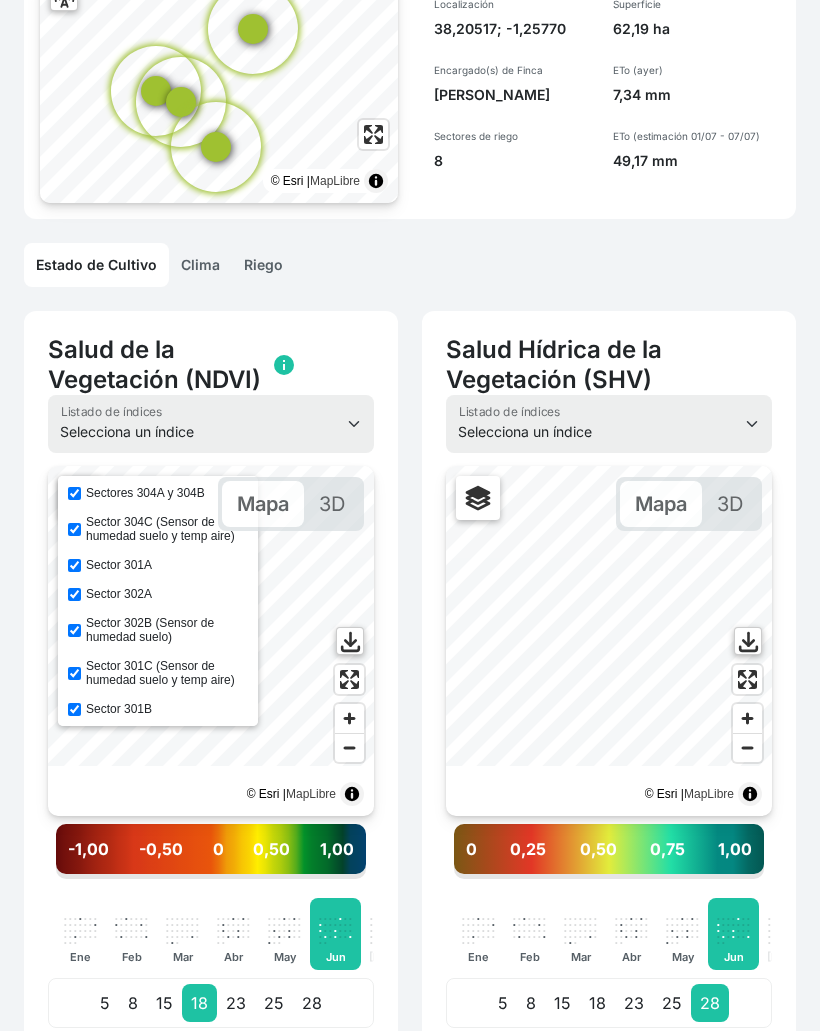 scroll, scrollTop: 0, scrollLeft: 0, axis: both 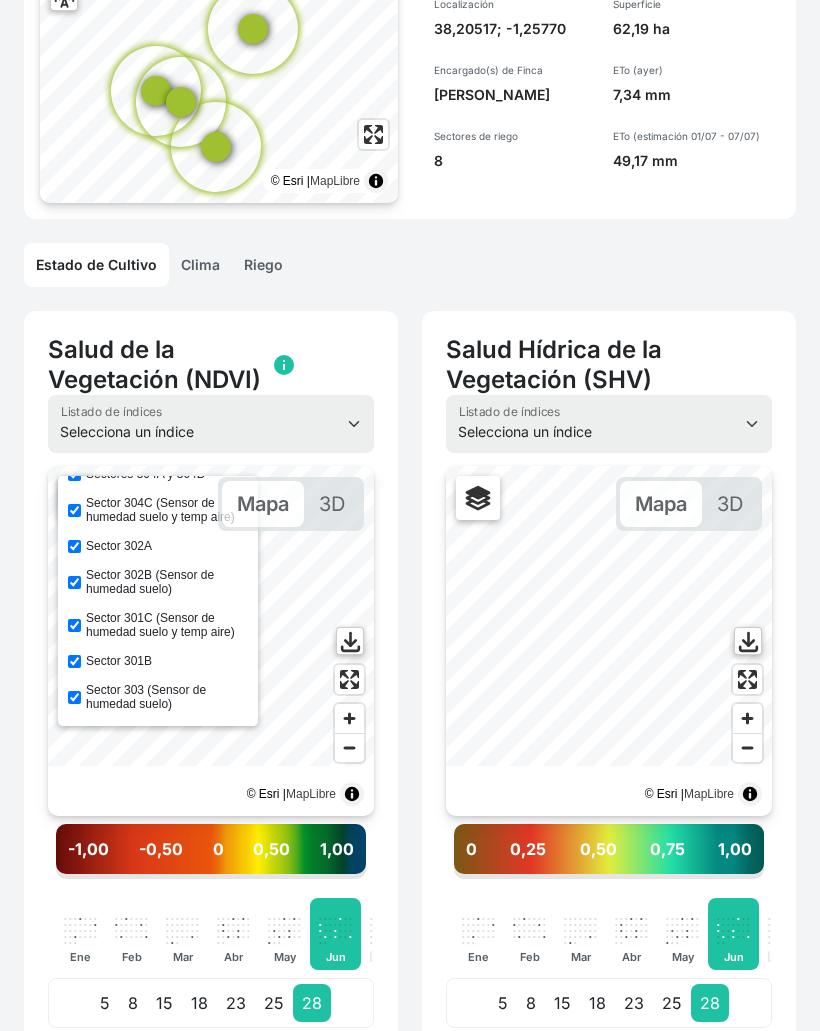 click on "23" at bounding box center [236, 1003] 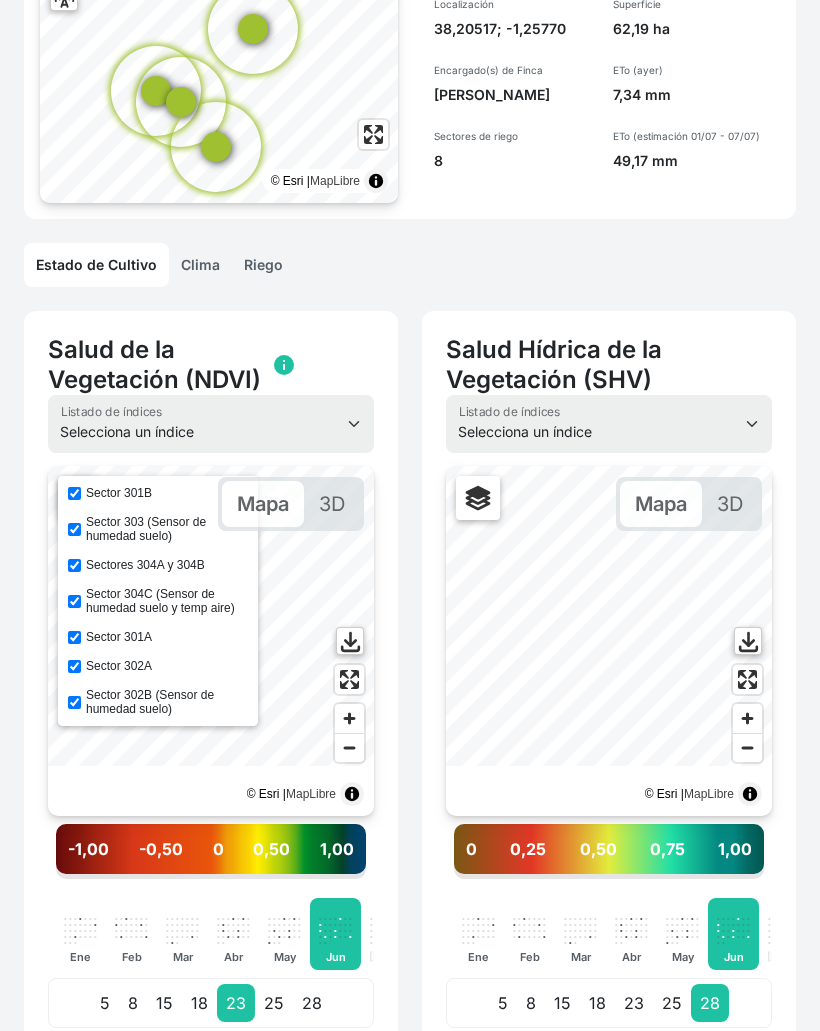 scroll, scrollTop: 0, scrollLeft: 0, axis: both 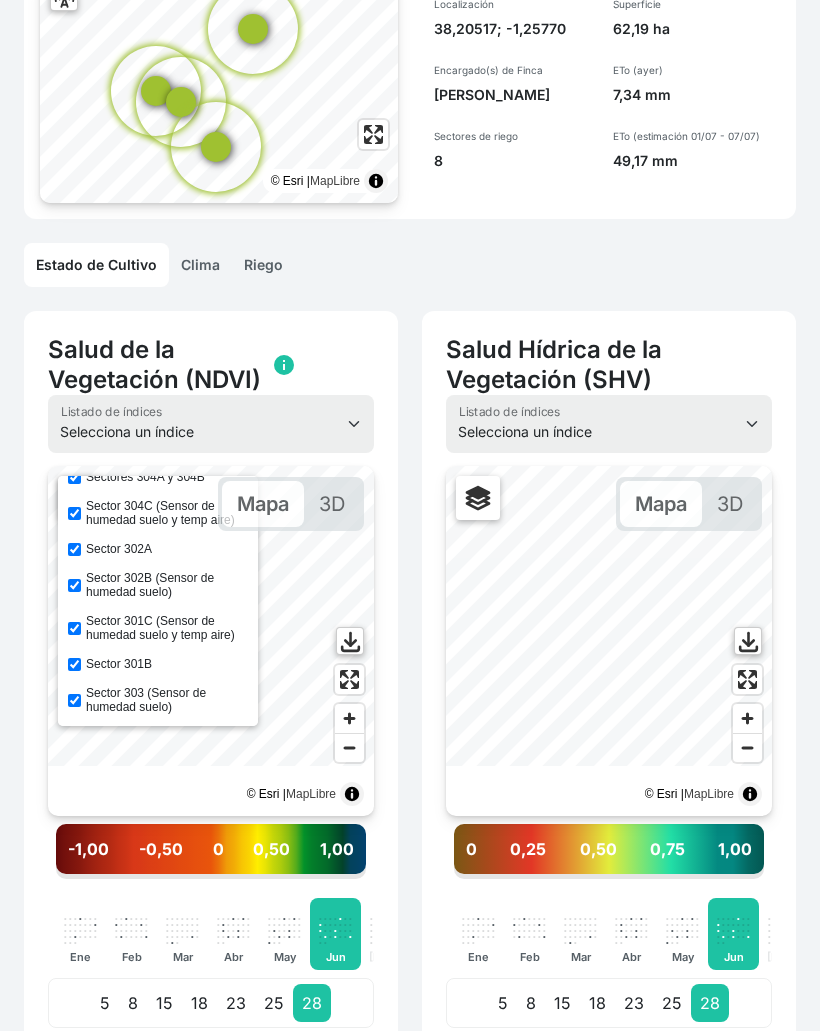click on "23" at bounding box center (236, 1003) 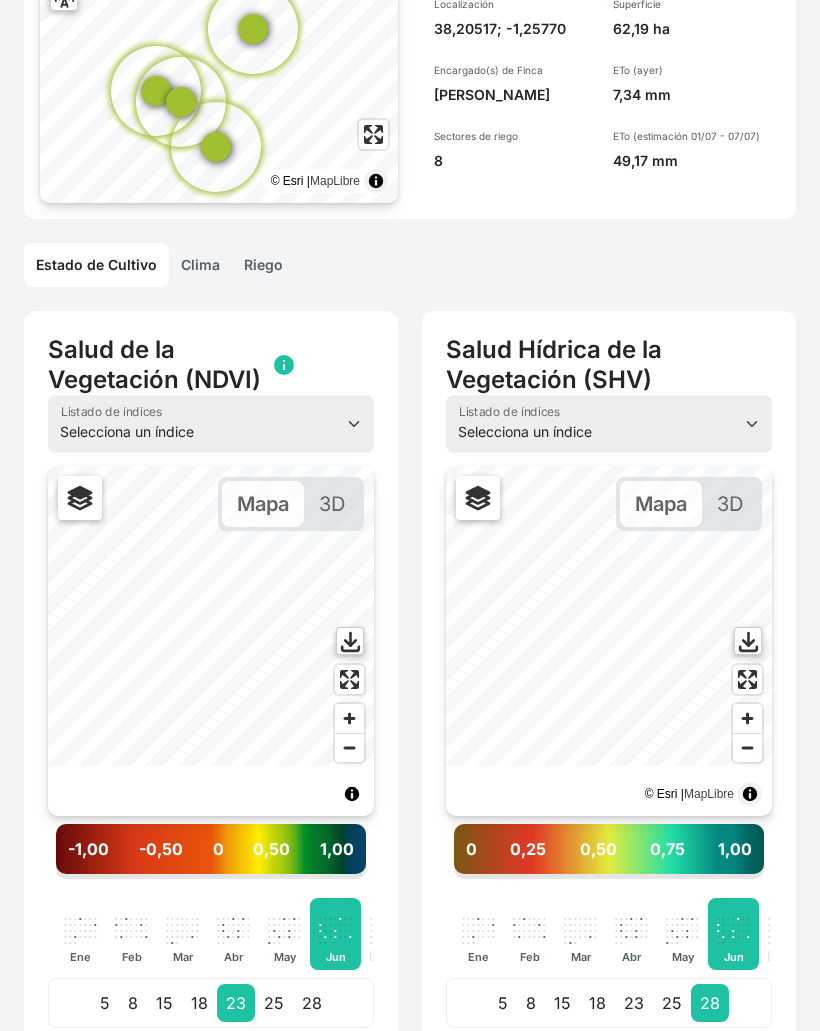 click at bounding box center (349, 679) 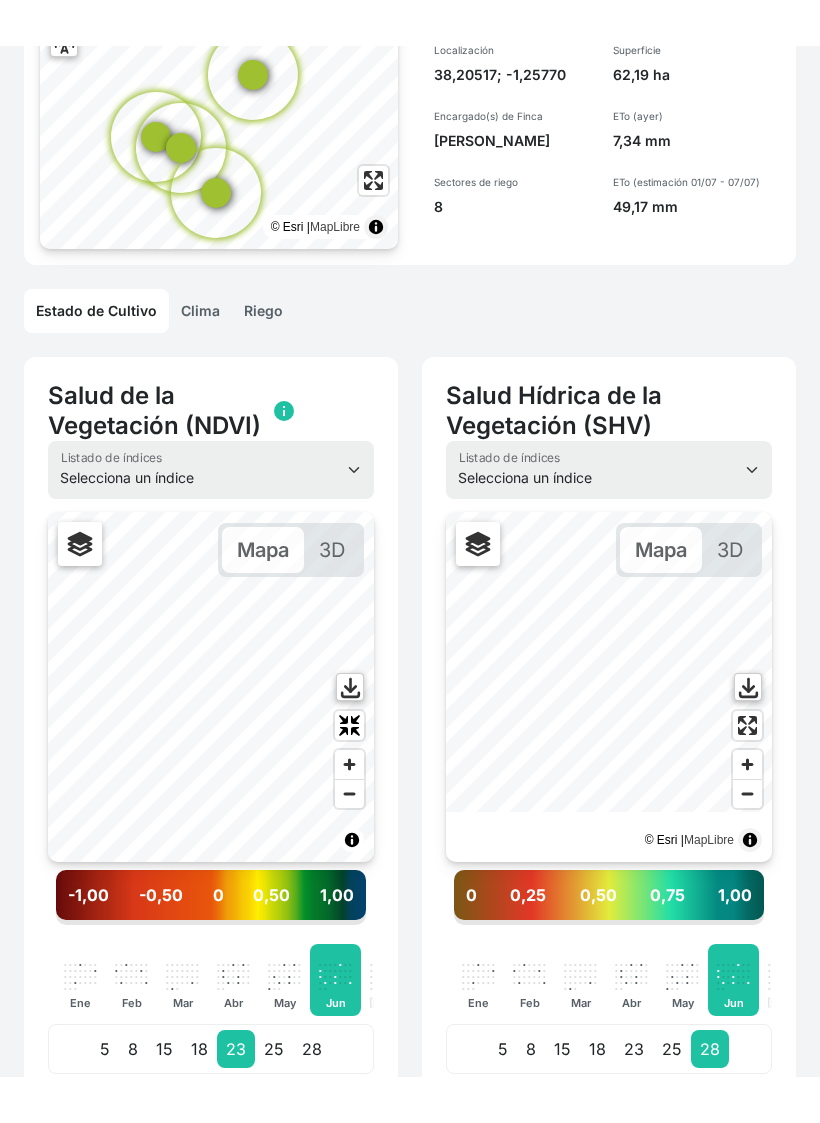 scroll, scrollTop: 24, scrollLeft: 0, axis: vertical 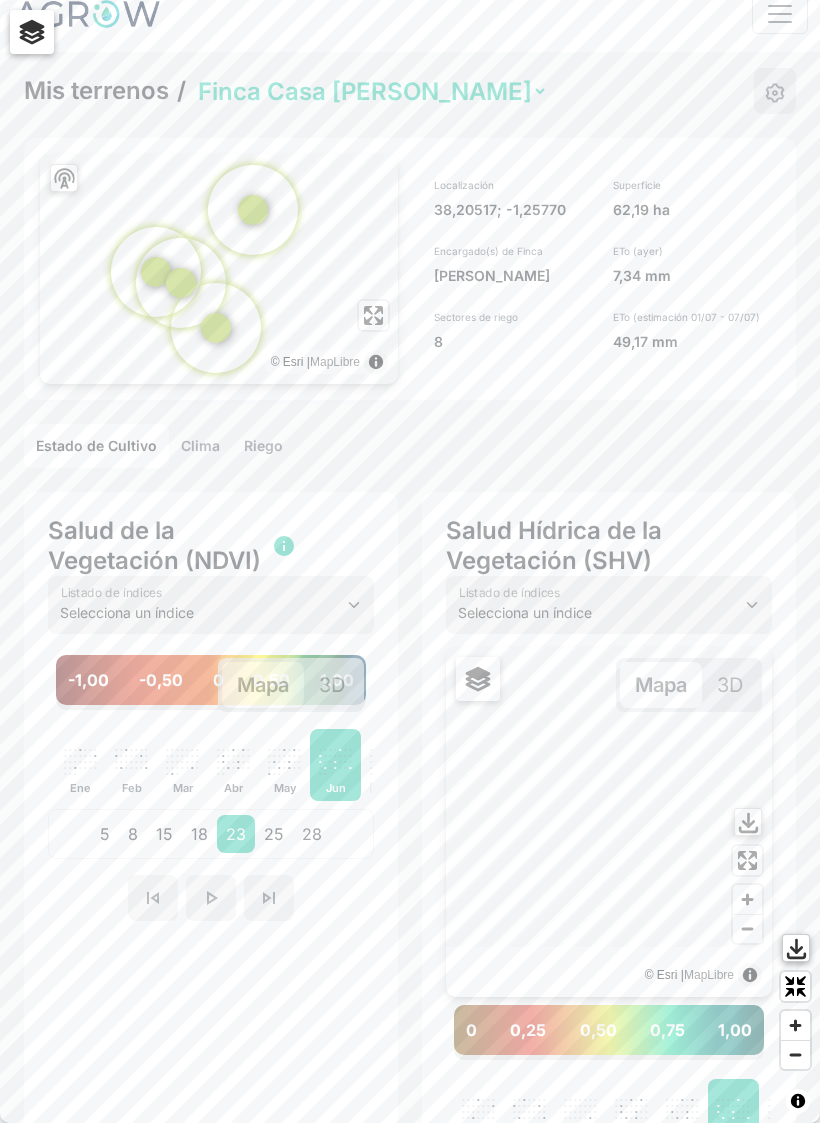 click at bounding box center [795, 986] 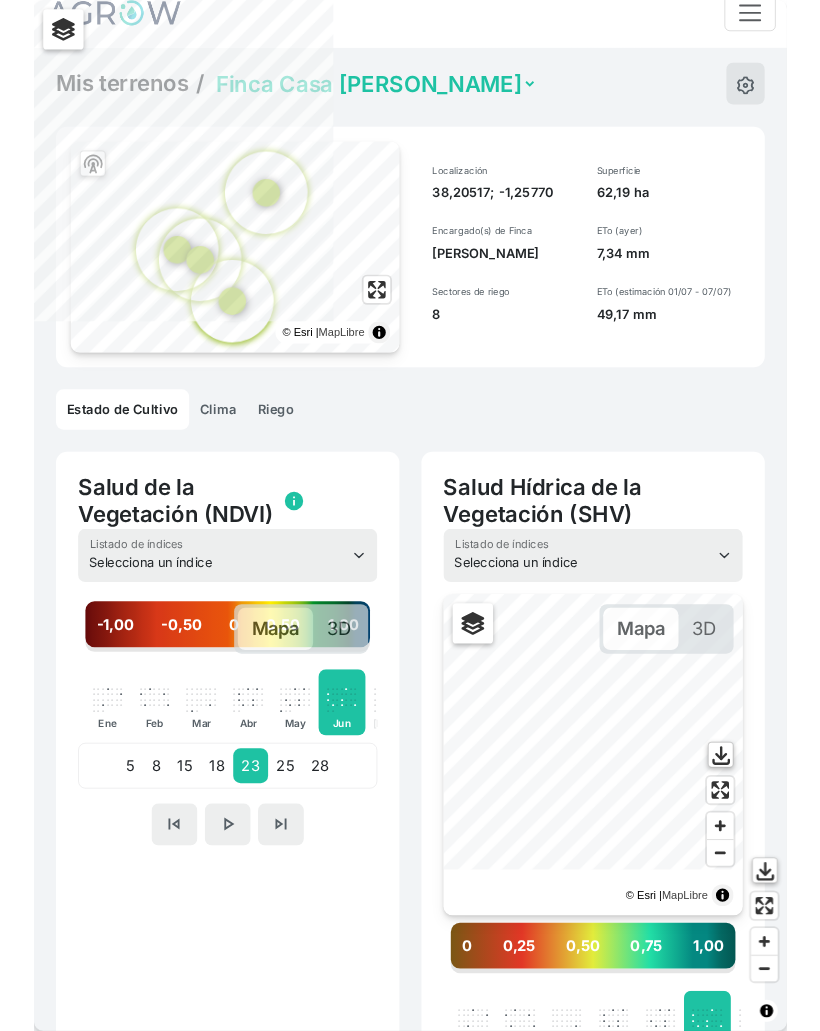 scroll, scrollTop: 205, scrollLeft: 0, axis: vertical 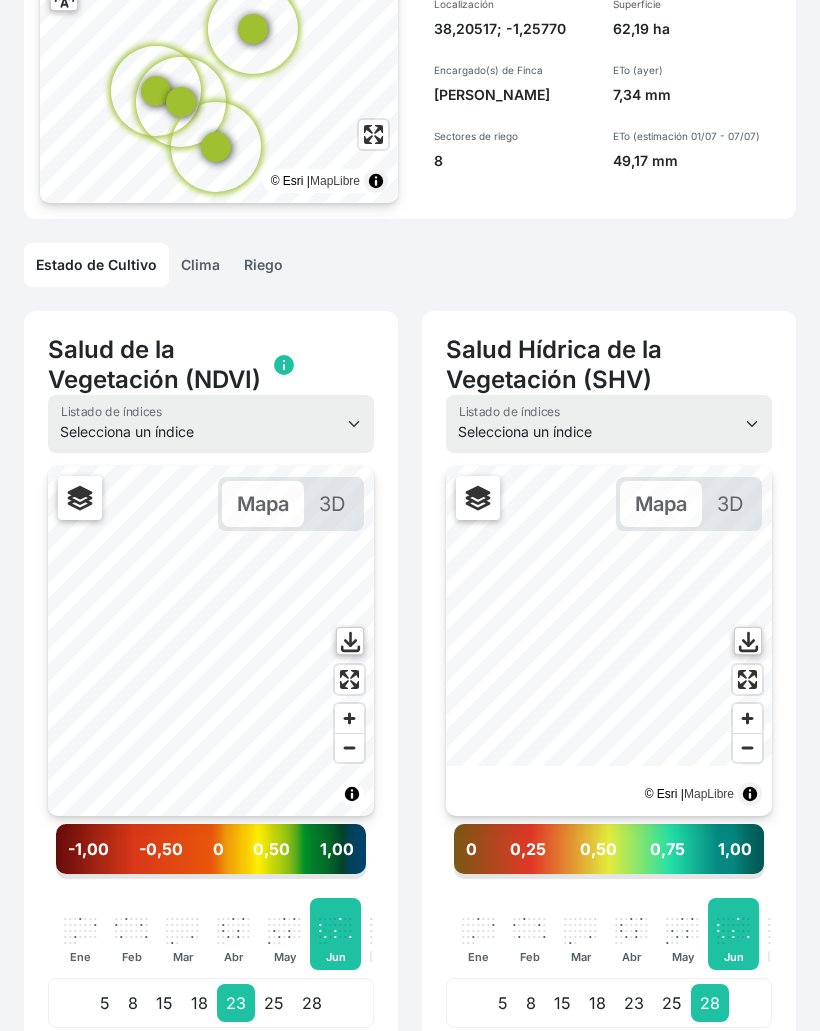 click on "18" at bounding box center (597, 1003) 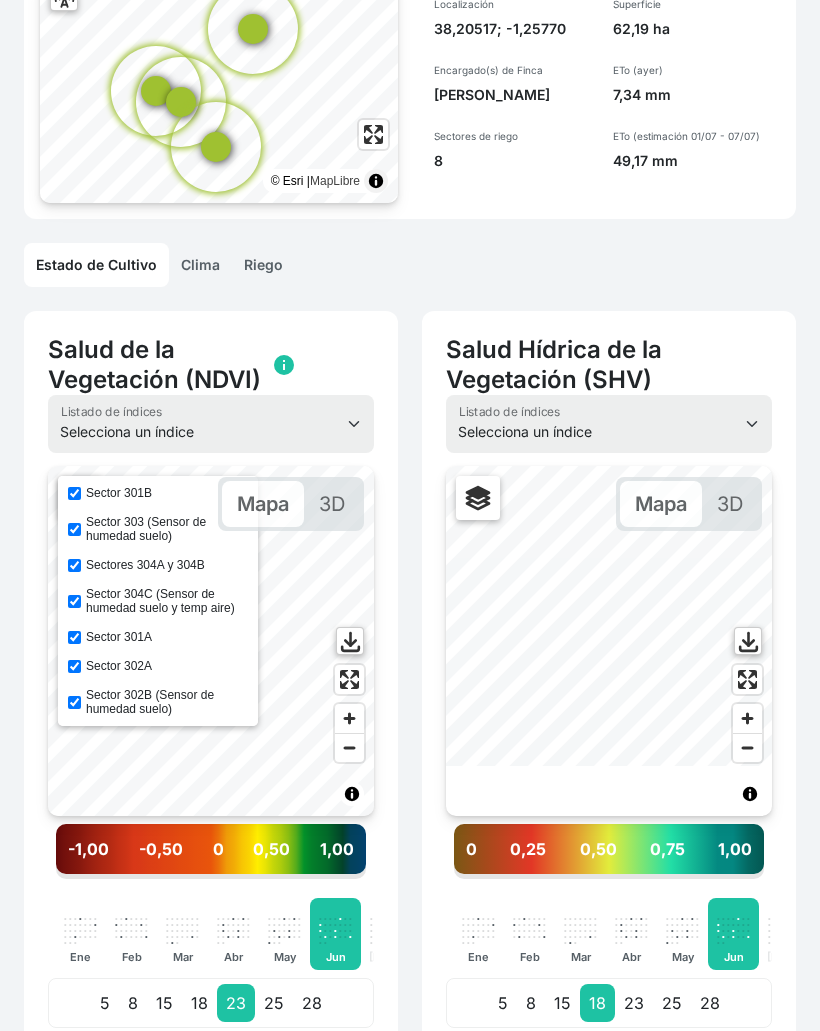 click on "28" at bounding box center [312, 1003] 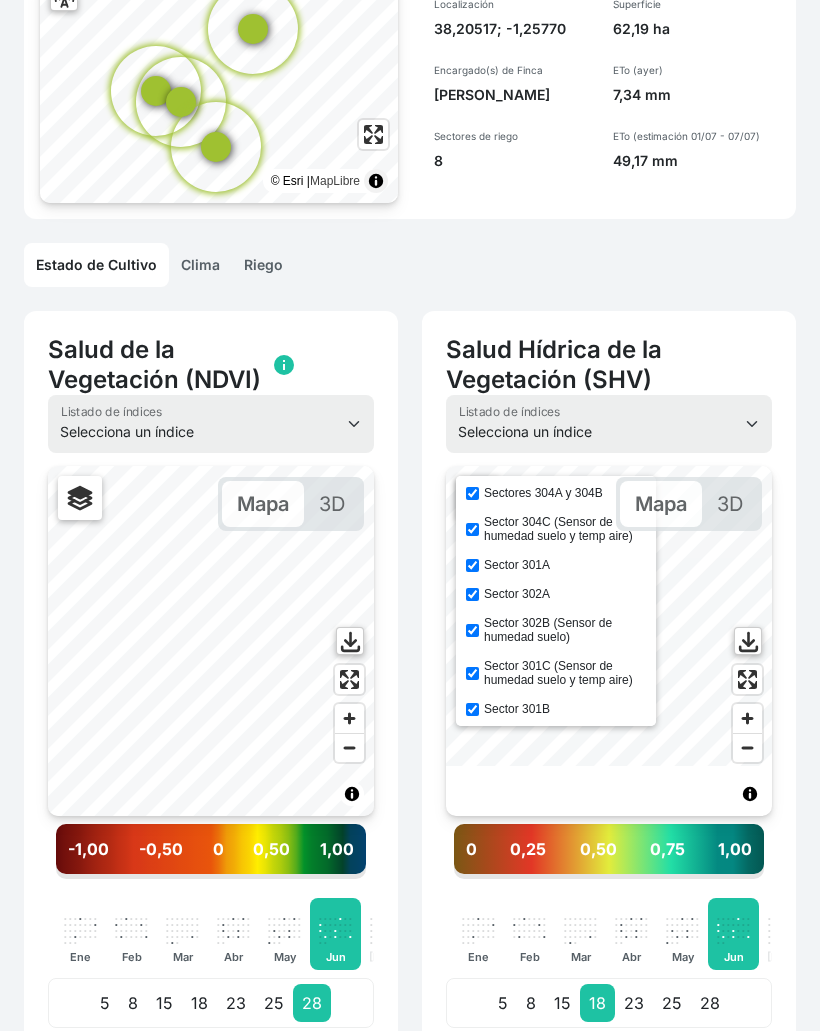 click on "Mapa   3D" at bounding box center (659, 504) 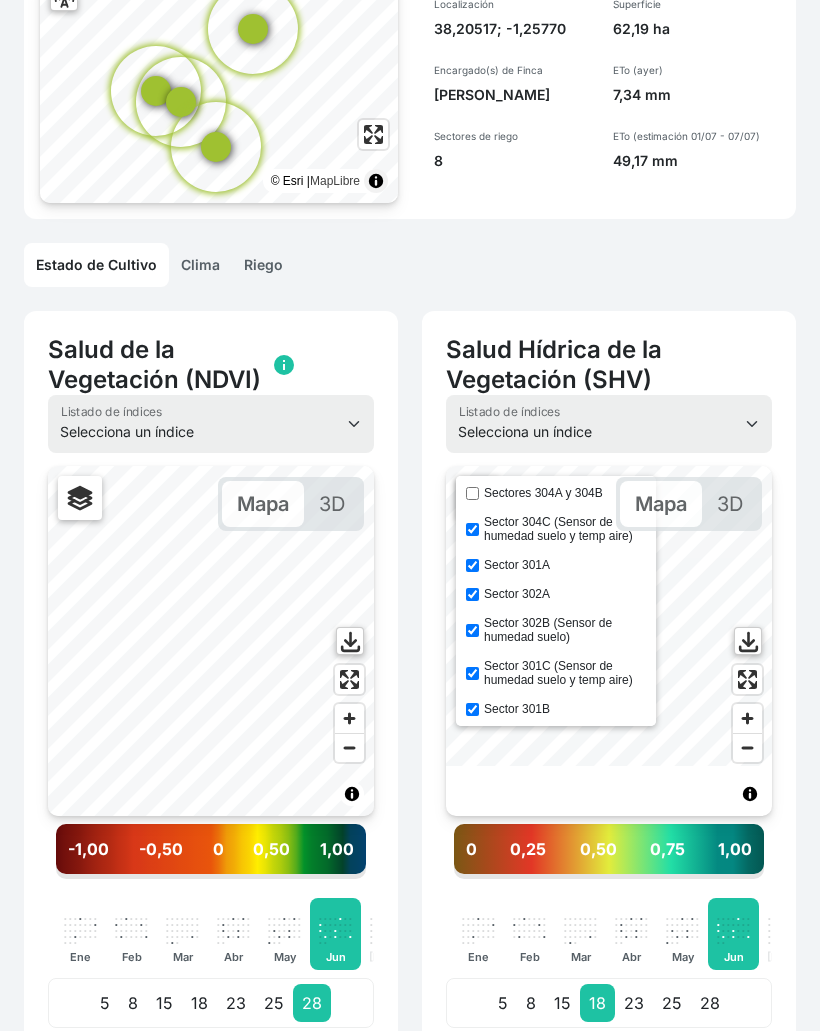 click on "Sector 304C (Sensor de humedad suelo y temp aire)" at bounding box center [472, 529] 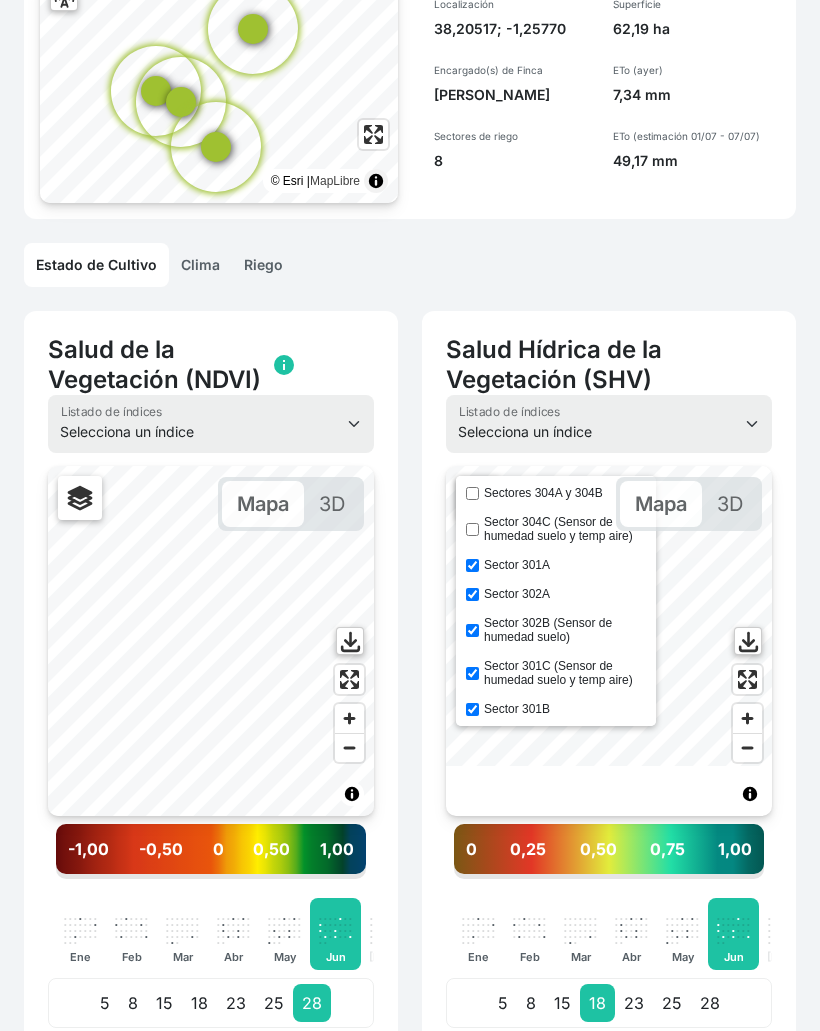 click on "Sector 301A" at bounding box center [472, 565] 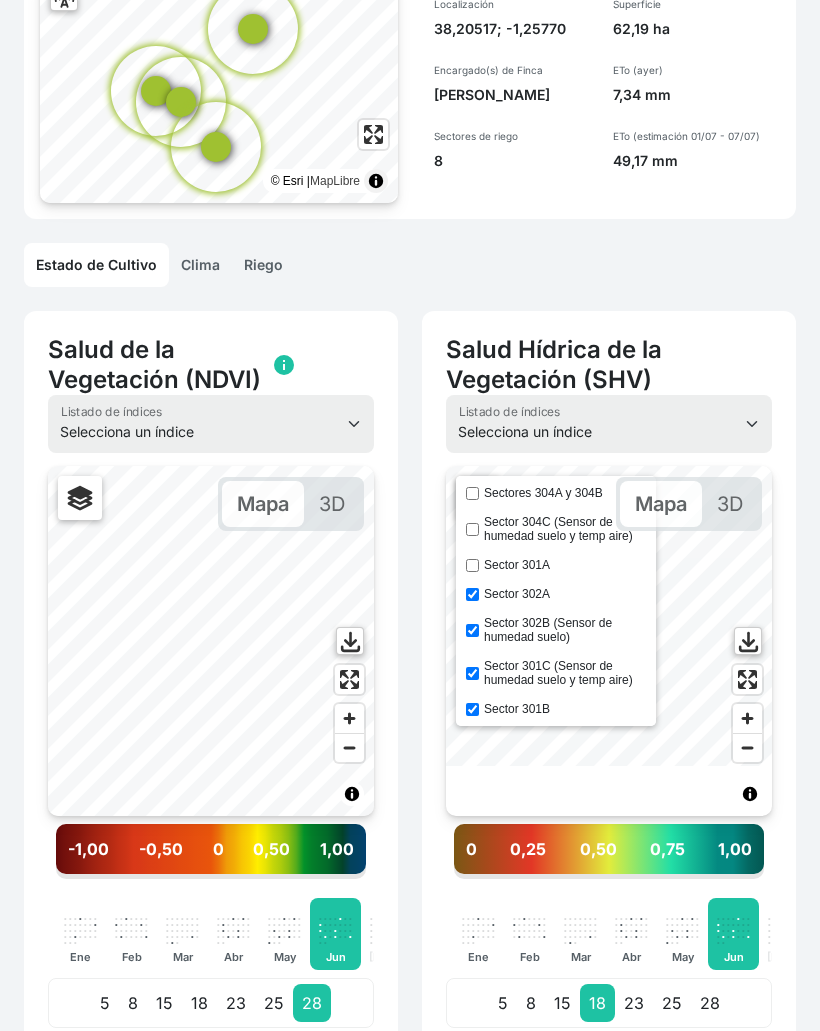 click on "Sector 301A" at bounding box center (472, 565) 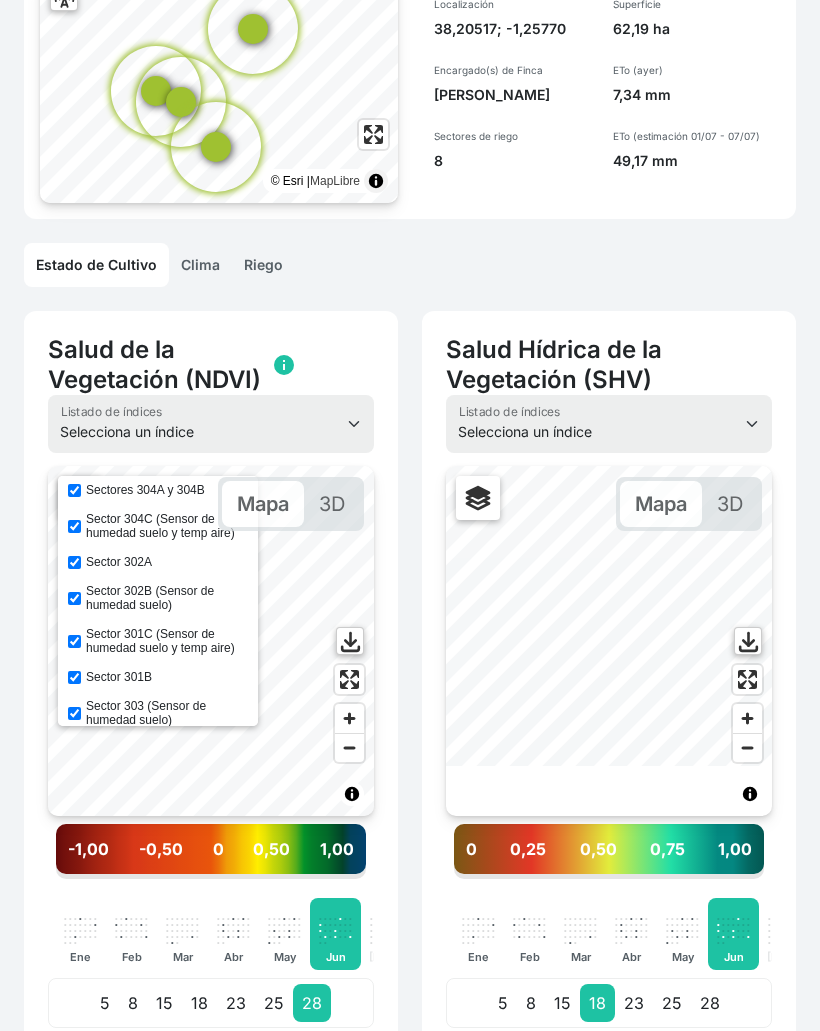 scroll, scrollTop: 1, scrollLeft: 0, axis: vertical 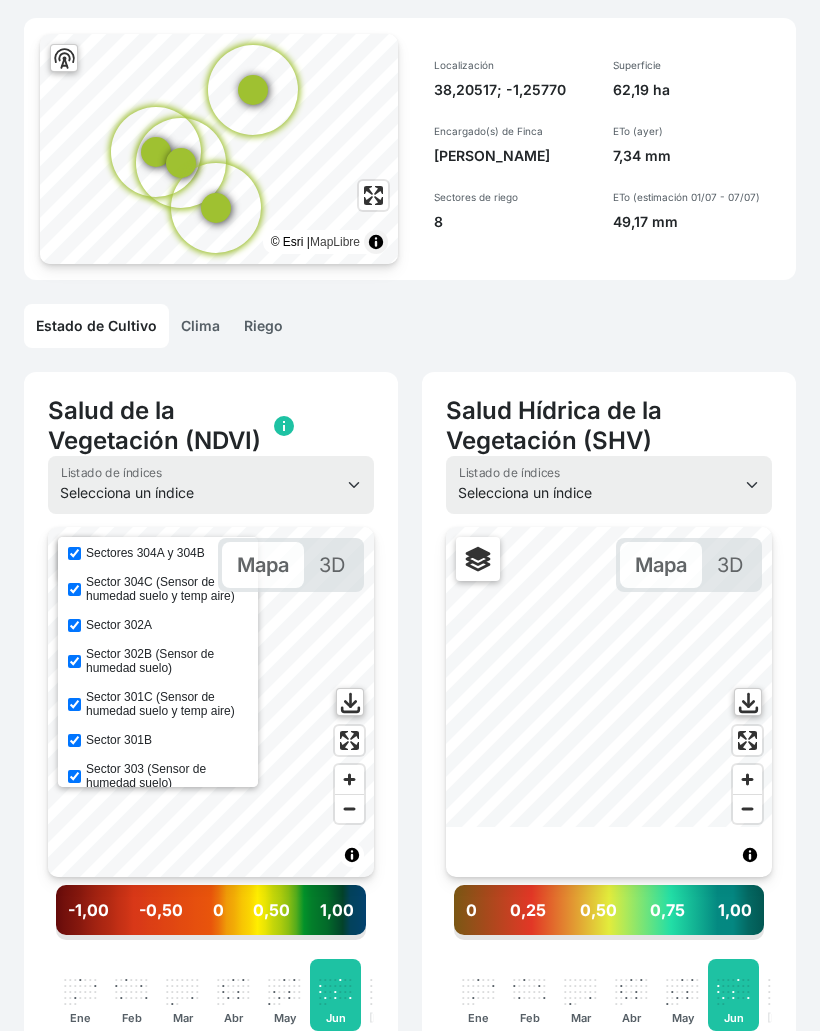 click on "Riego" 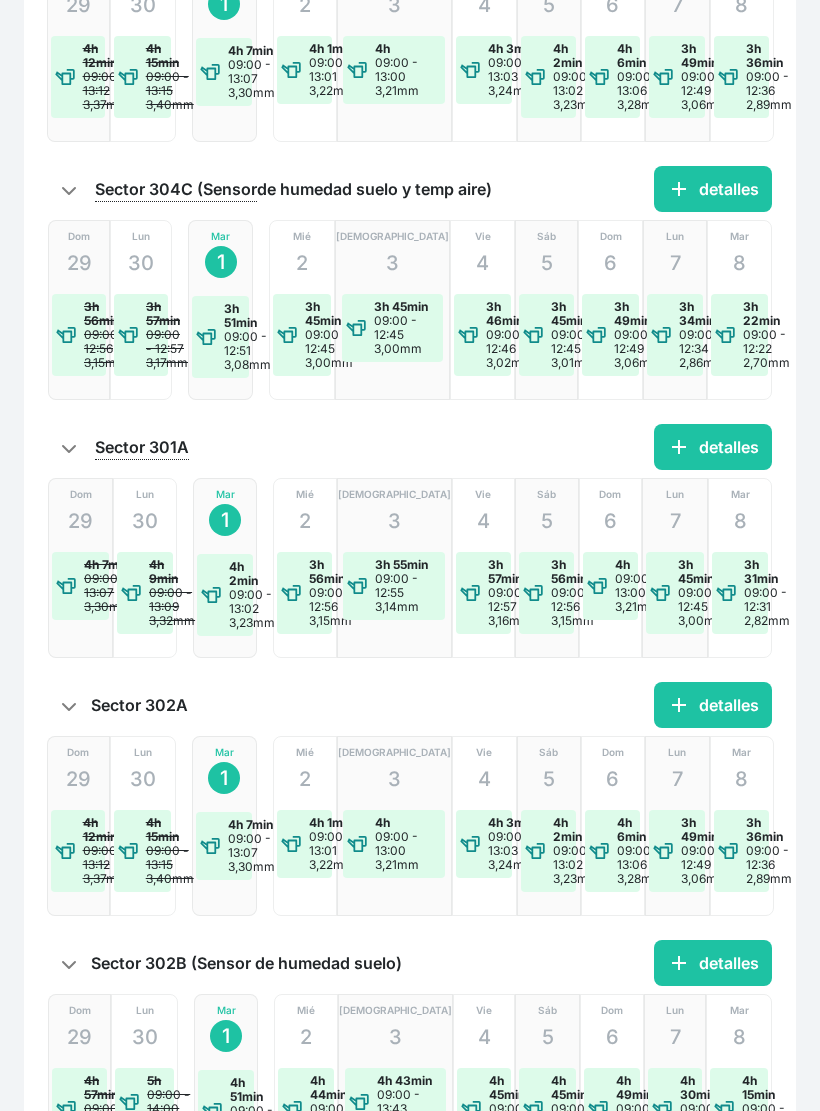 scroll, scrollTop: 716, scrollLeft: 0, axis: vertical 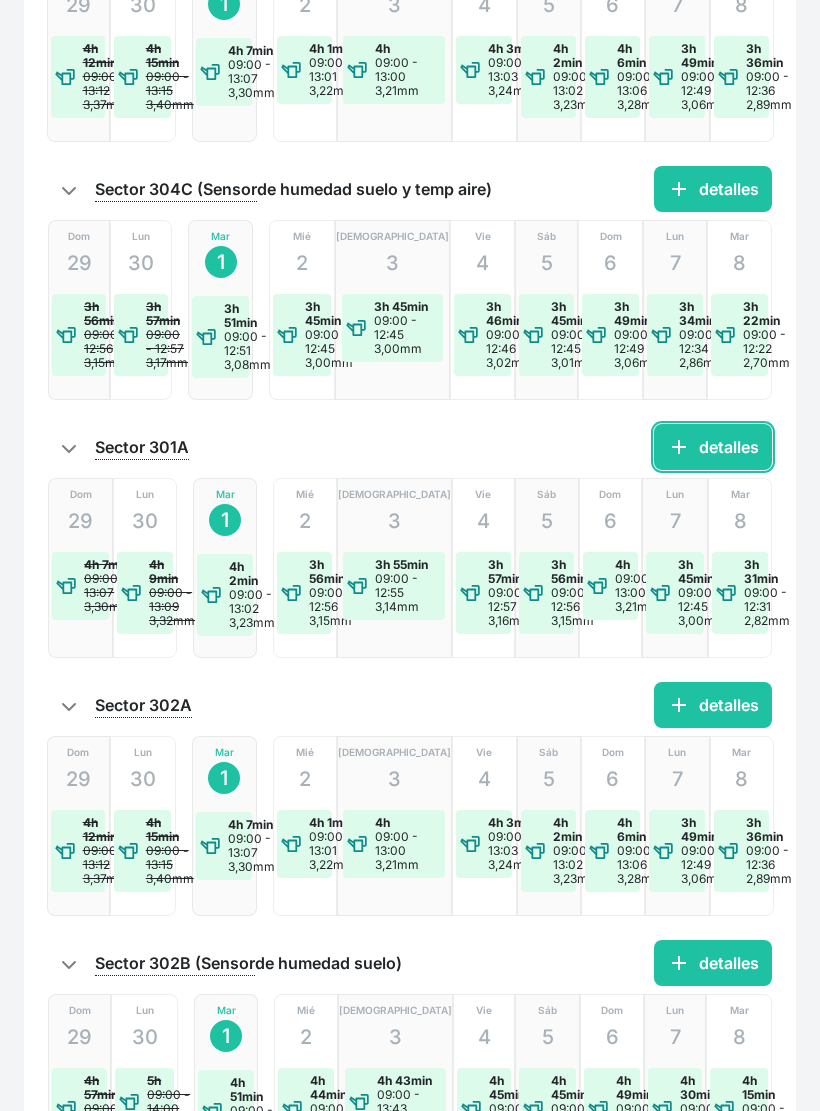 click on "add  detalles" 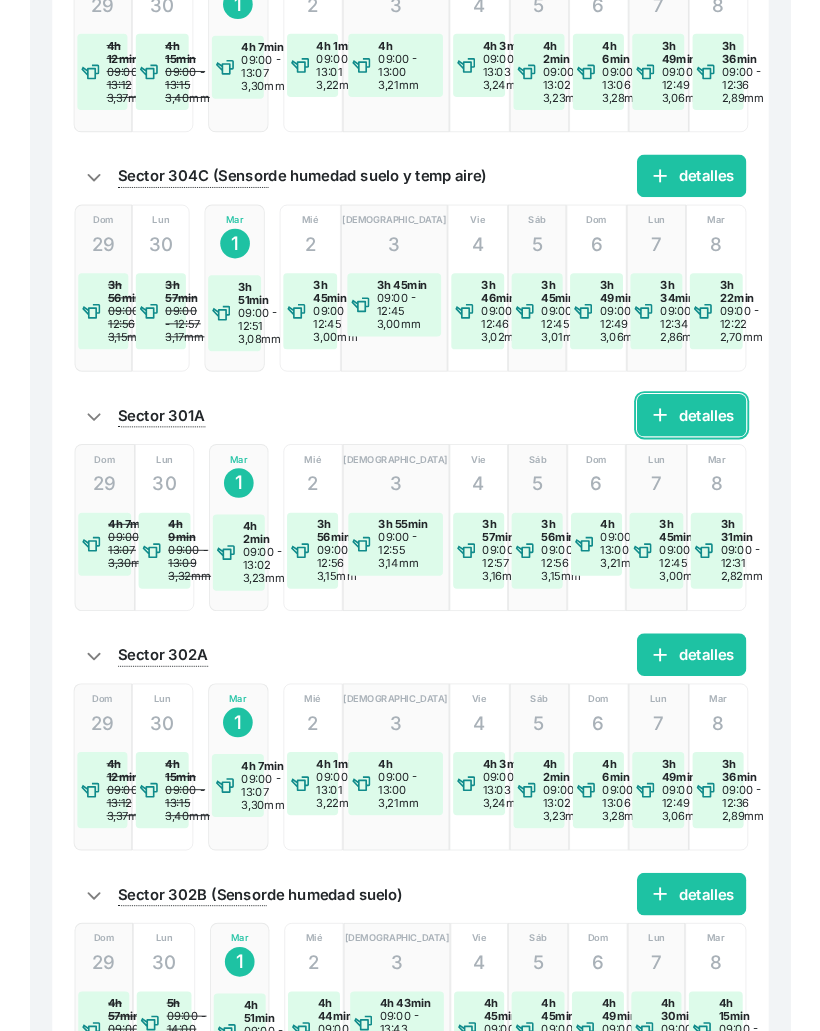 scroll, scrollTop: 0, scrollLeft: 0, axis: both 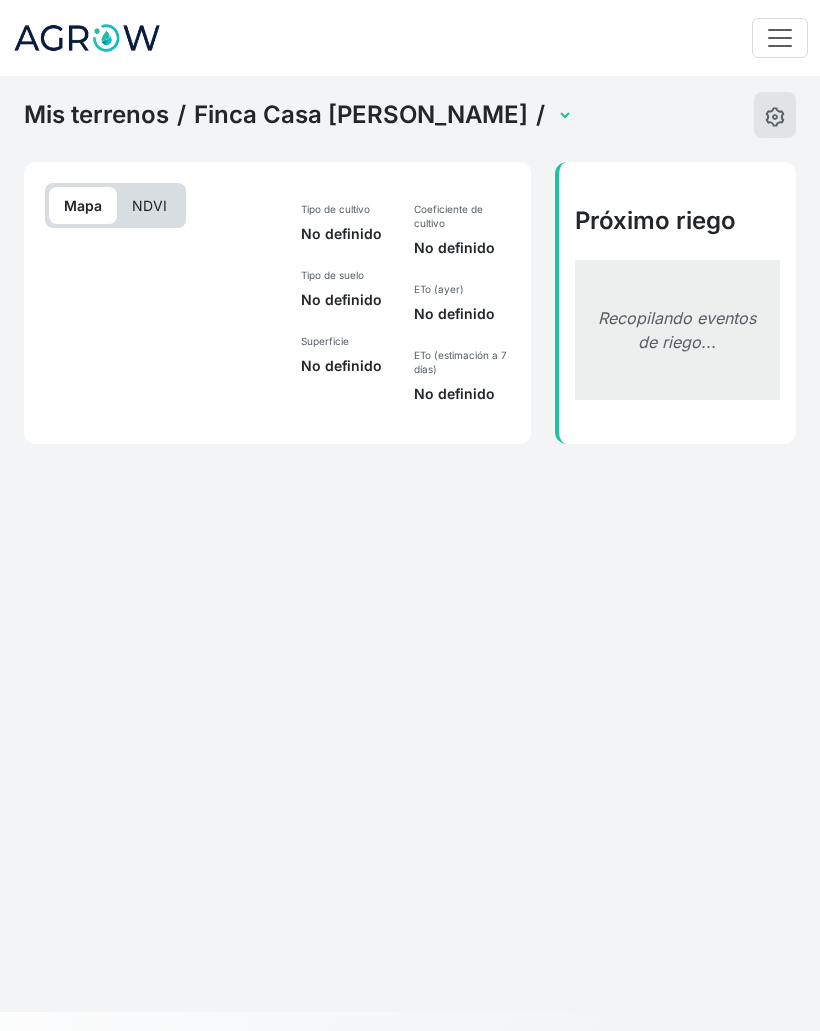 select on "1059" 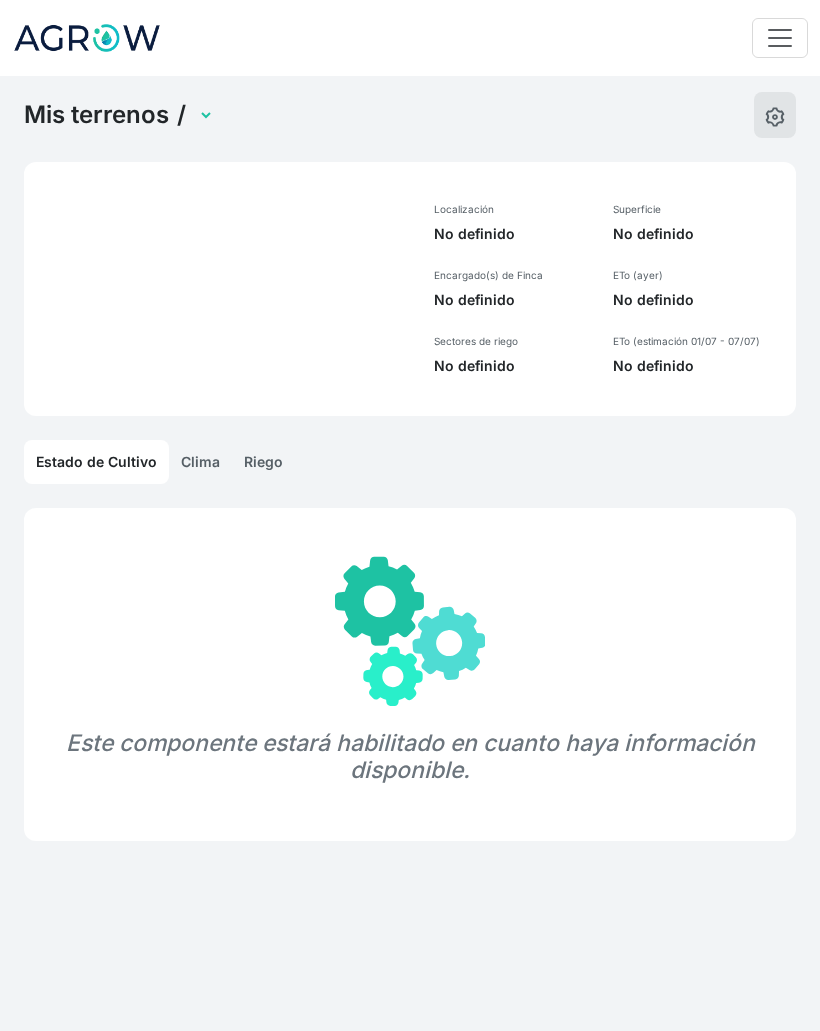 scroll, scrollTop: 0, scrollLeft: 0, axis: both 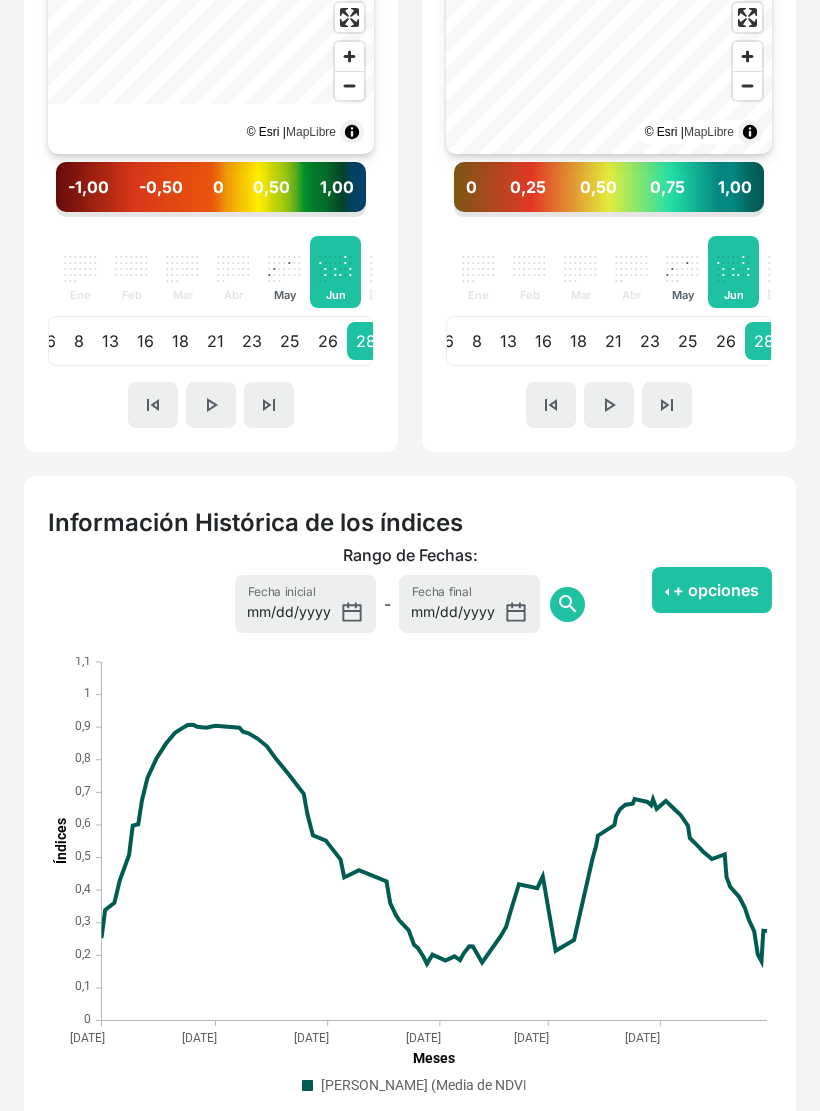 click on "+ opciones" at bounding box center (712, 591) 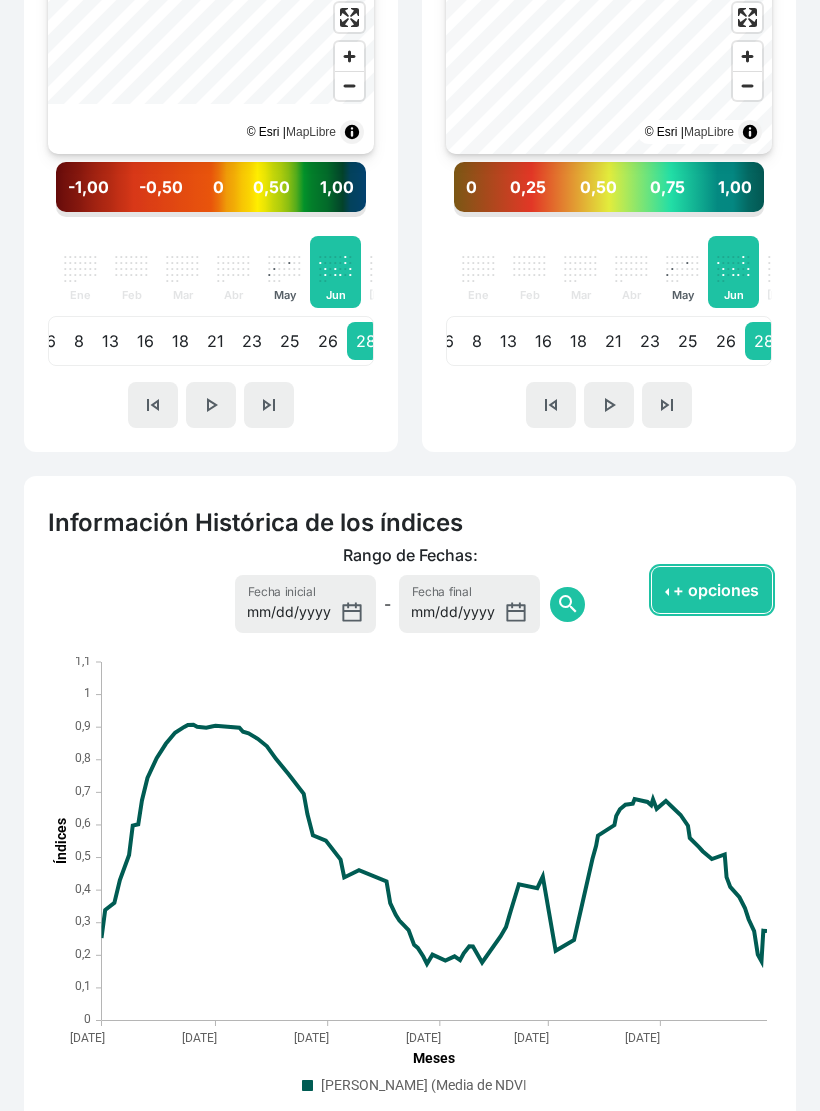 scroll, scrollTop: 867, scrollLeft: 0, axis: vertical 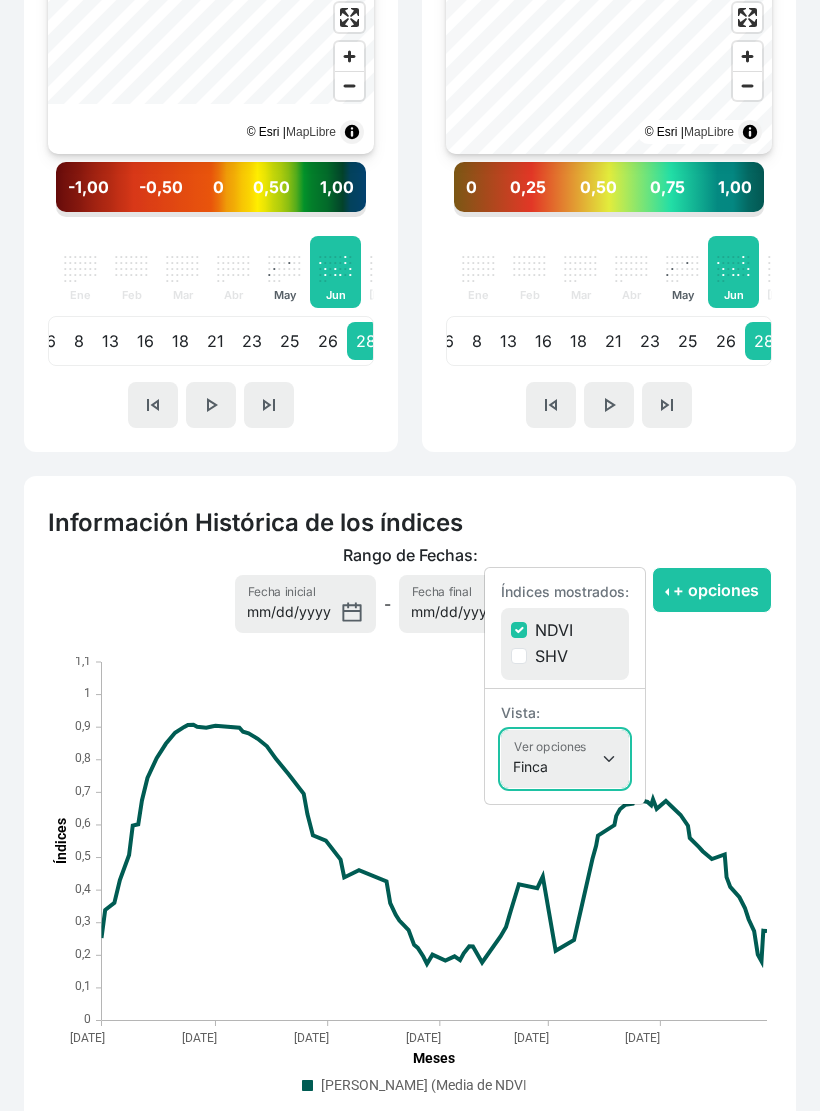 click on "Finca   Sectores   Finca + Sectores" at bounding box center [565, 759] 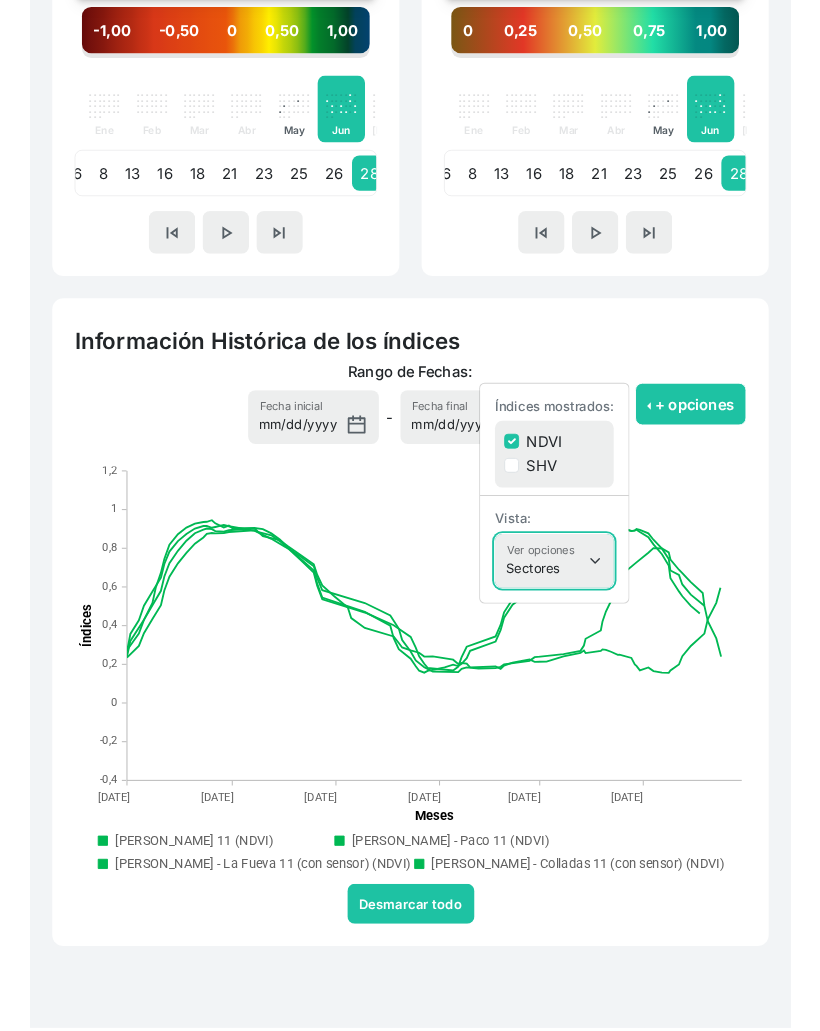 scroll, scrollTop: 1098, scrollLeft: 0, axis: vertical 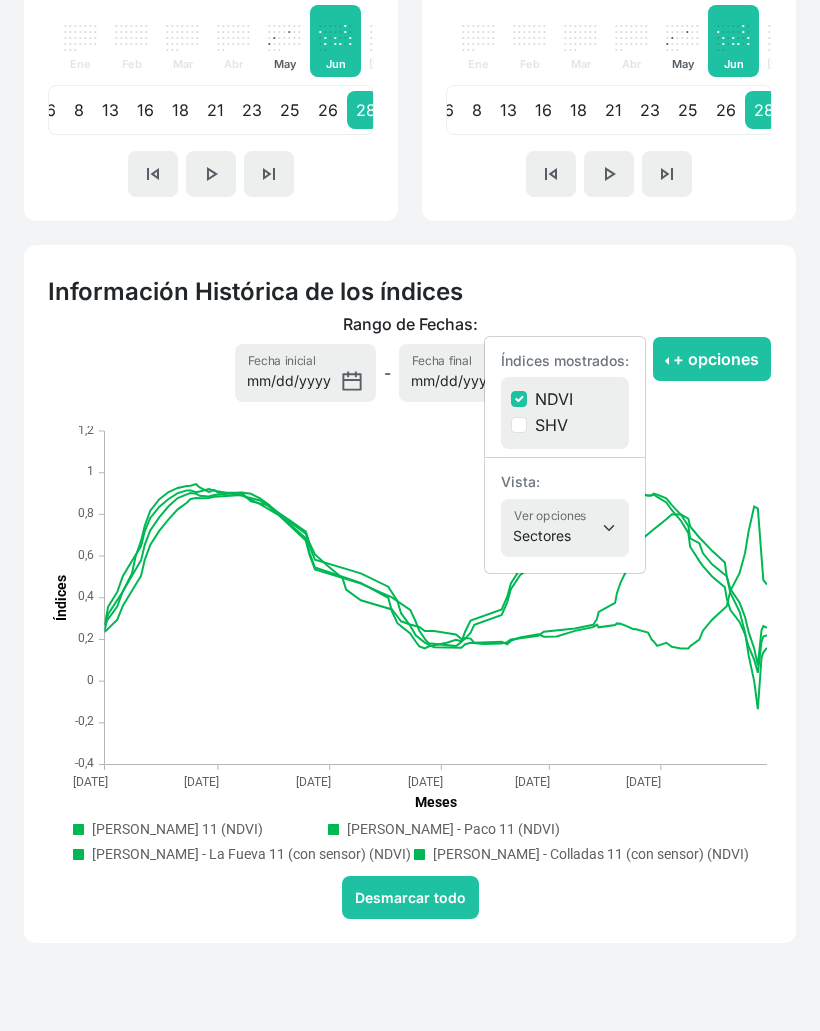 click 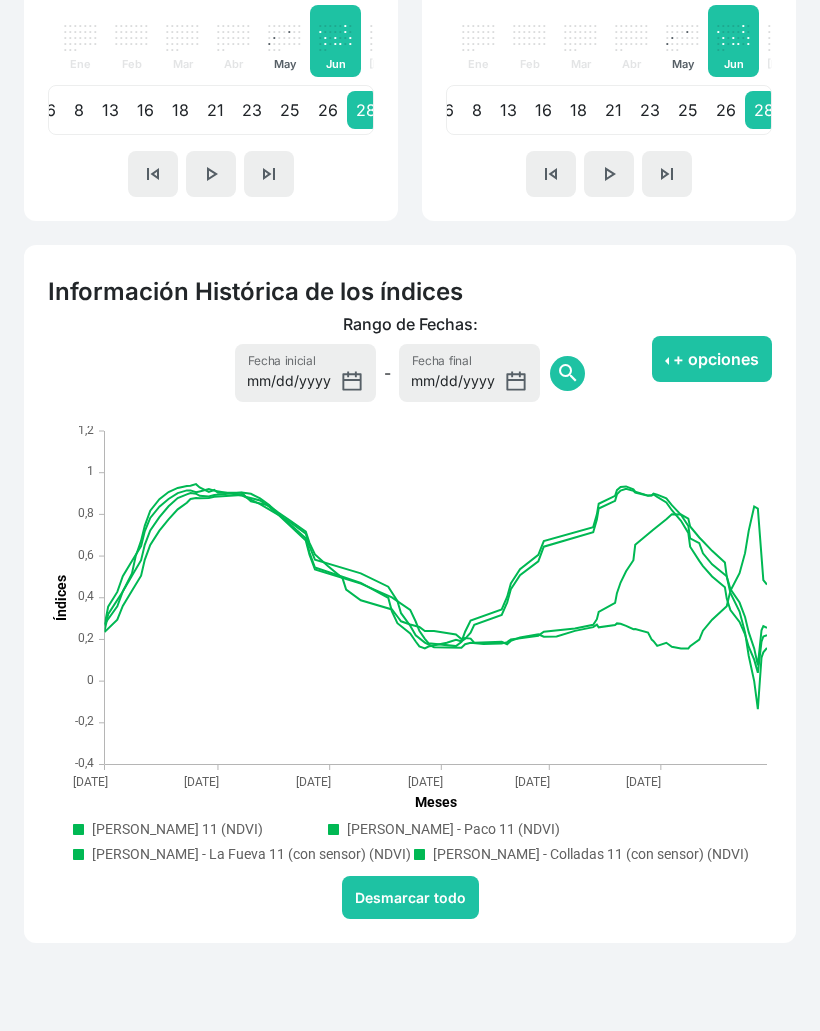 click 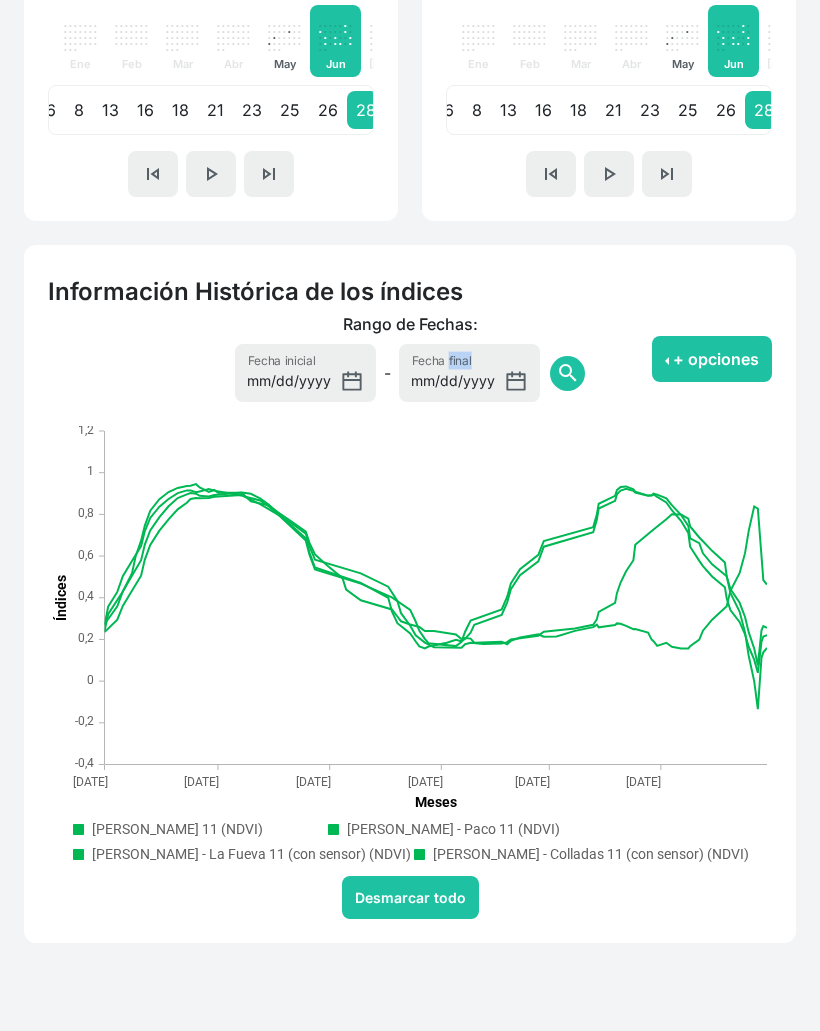 click 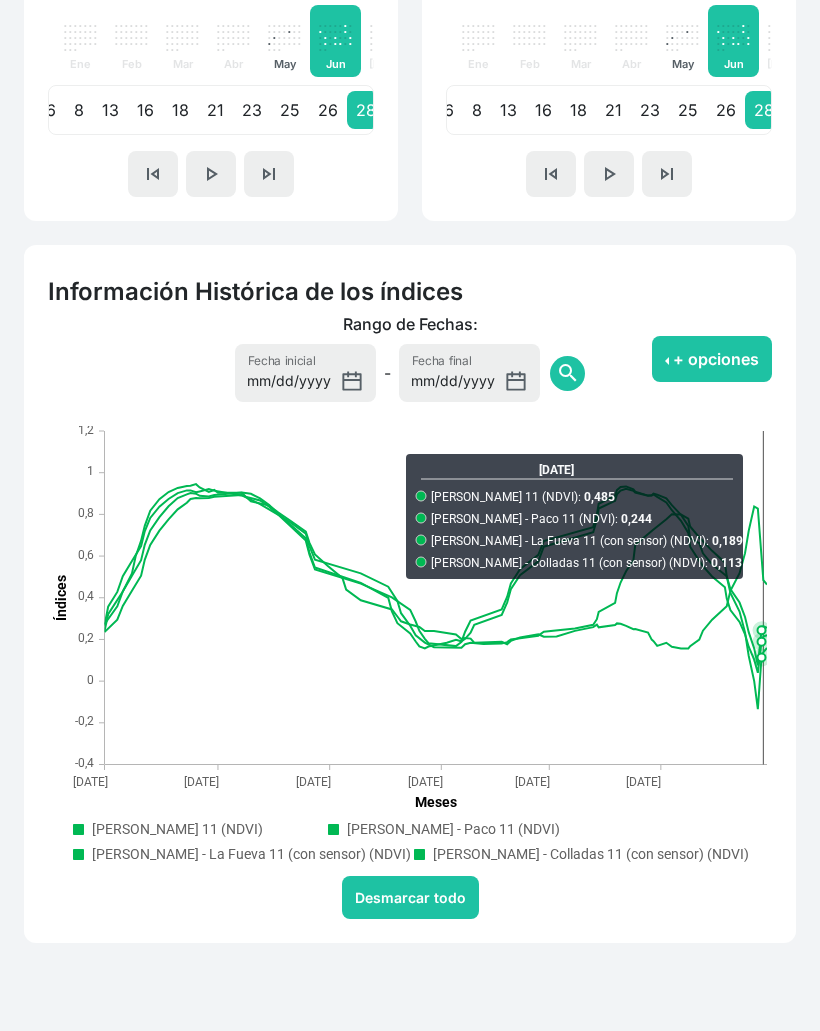 click 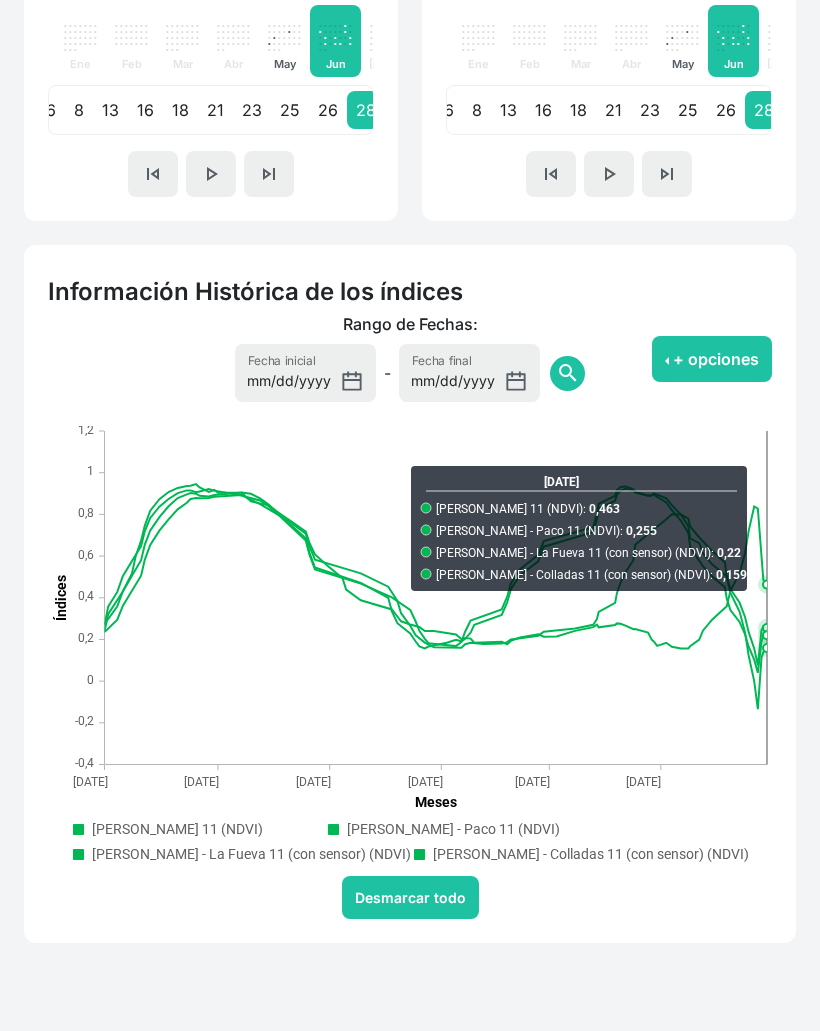 click on "Información Histórica de los índices   Rango de Fechas:  2024-07-01 Fecha inicial - 2025-07-01 Fecha final  search   + opciones   Índices mostrados:   NDVI   SHV   Vista:   Finca   Sectores   Finca + Sectores  Ver opciones 28-Jun-2025 Jorge Alastrue - Matilero 11 (NDVI)  ‎:   0,463 Jorge Alastrue - Paco 11 (NDVI)  ‎:   0,255 Jorge Alastrue - La Fueva 11 (con sensor) (NDVI)  ‎:   0,22 Jorge Alastrue - Colladas 11 (con sensor) (NDVI)  ‎:   0,159 01-Jul-2024 01-Sep-2024 01-Nov-2024 01-Jan-2025 01-Mar-2025 01-May-2025 Meses -0,4 -0,2 0 0,2 0,4 0,6 0,8 1 1,2 Índices Jorge Alastrue - Matilero 11 (NDVI) Jorge Alastrue - Paco 11 (NDVI) Jorge Alastrue - La Fueva 11 (con sensor) (NDVI) Jorge Alastrue - Colladas 11 (con sensor) (NDVI)  Desmarcar todo" 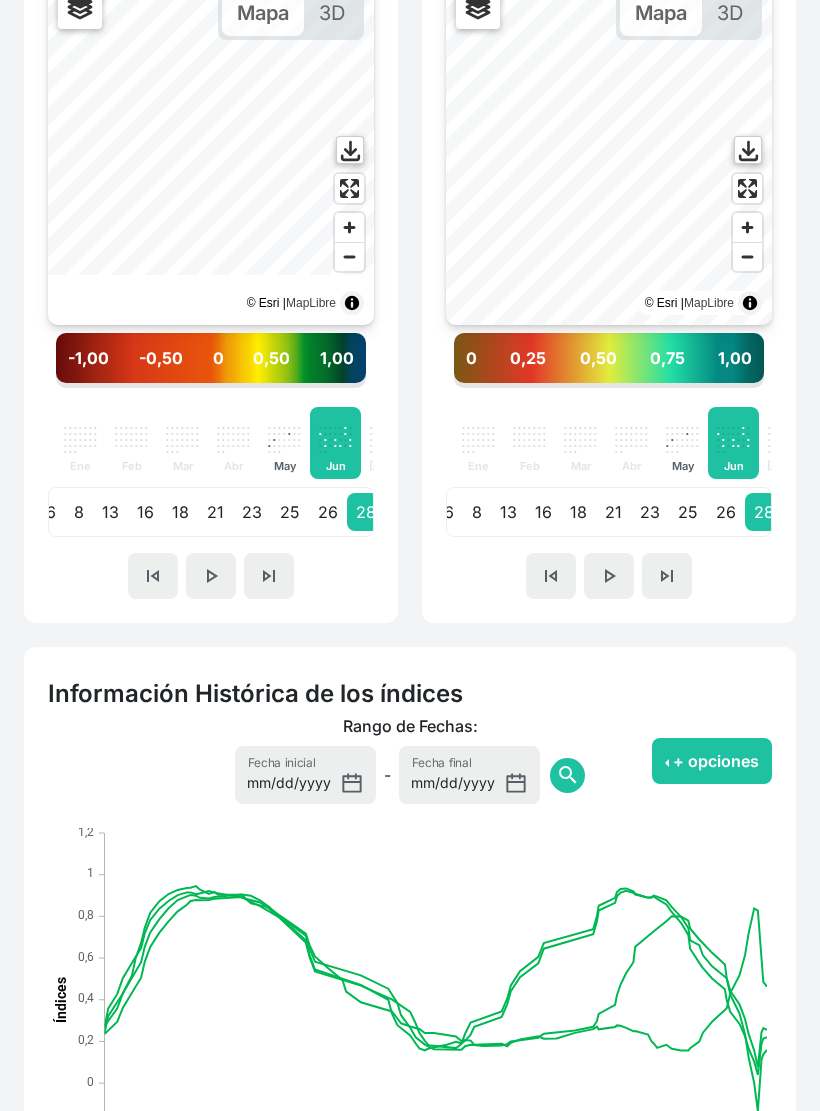 scroll, scrollTop: 732, scrollLeft: 0, axis: vertical 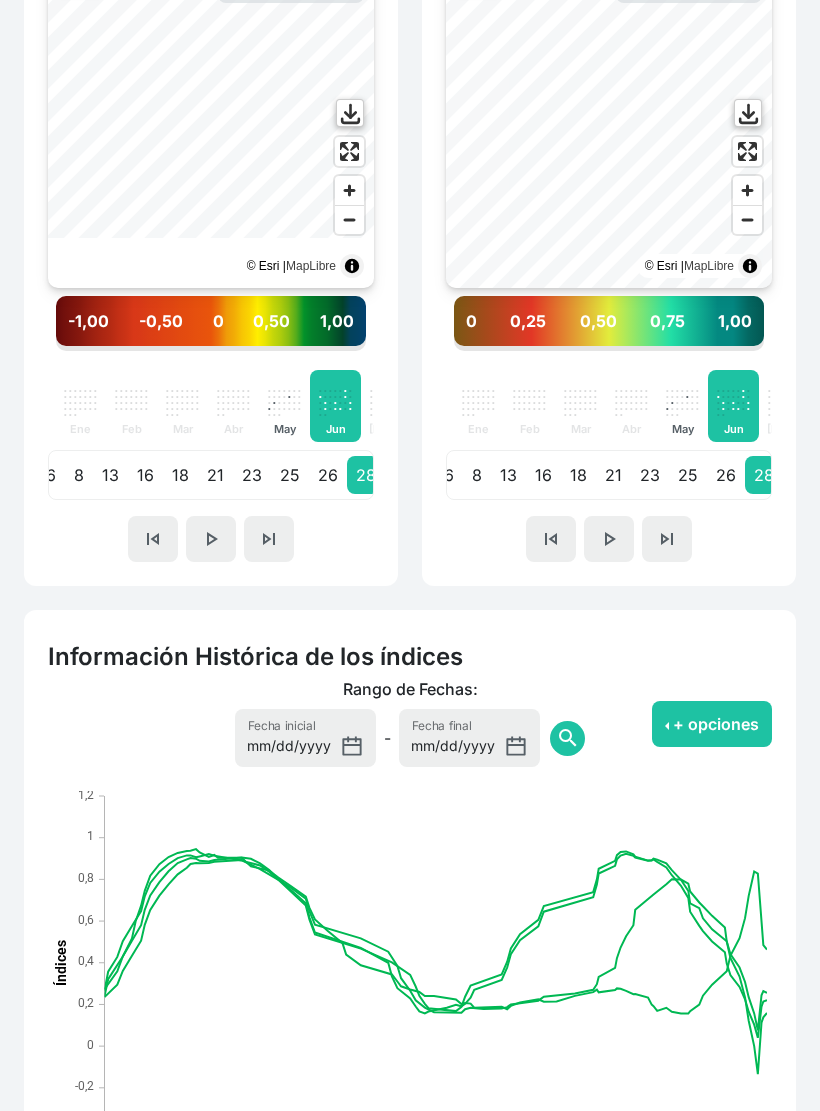 click on "skip_previous" at bounding box center [153, 540] 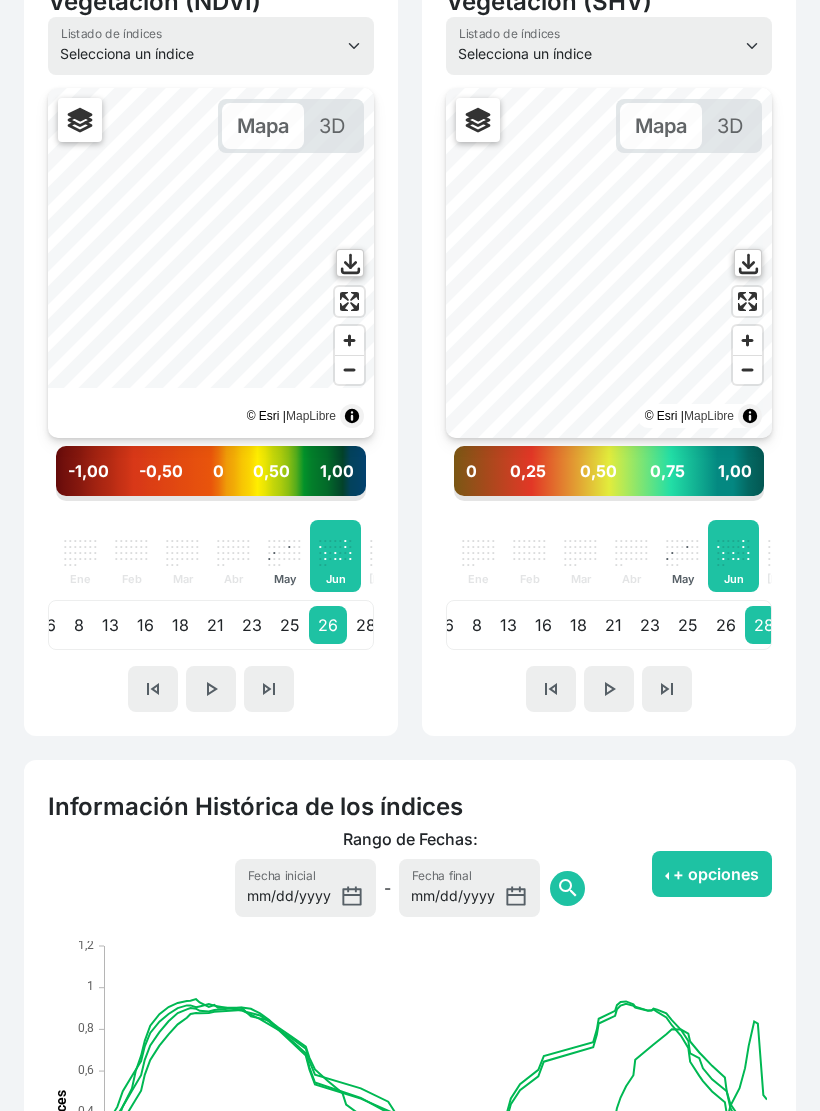 click on "skip_previous" at bounding box center (153, 690) 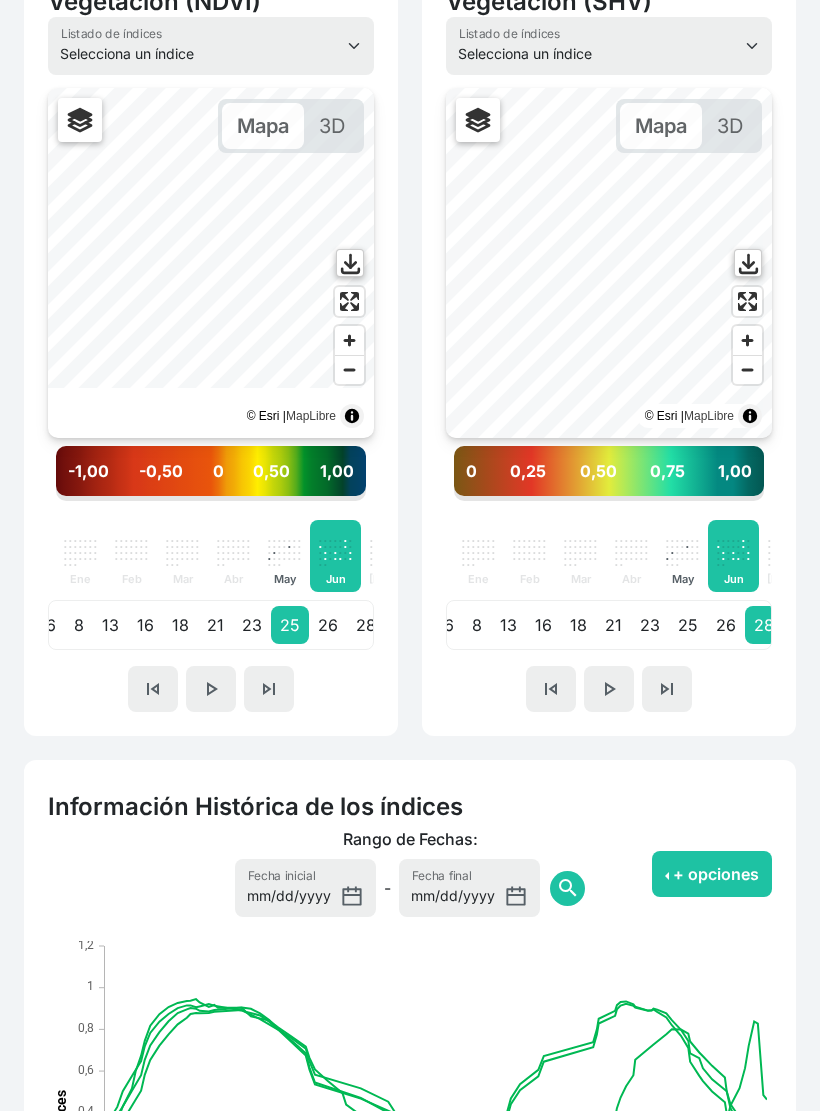 click on "skip_next" at bounding box center [269, 689] 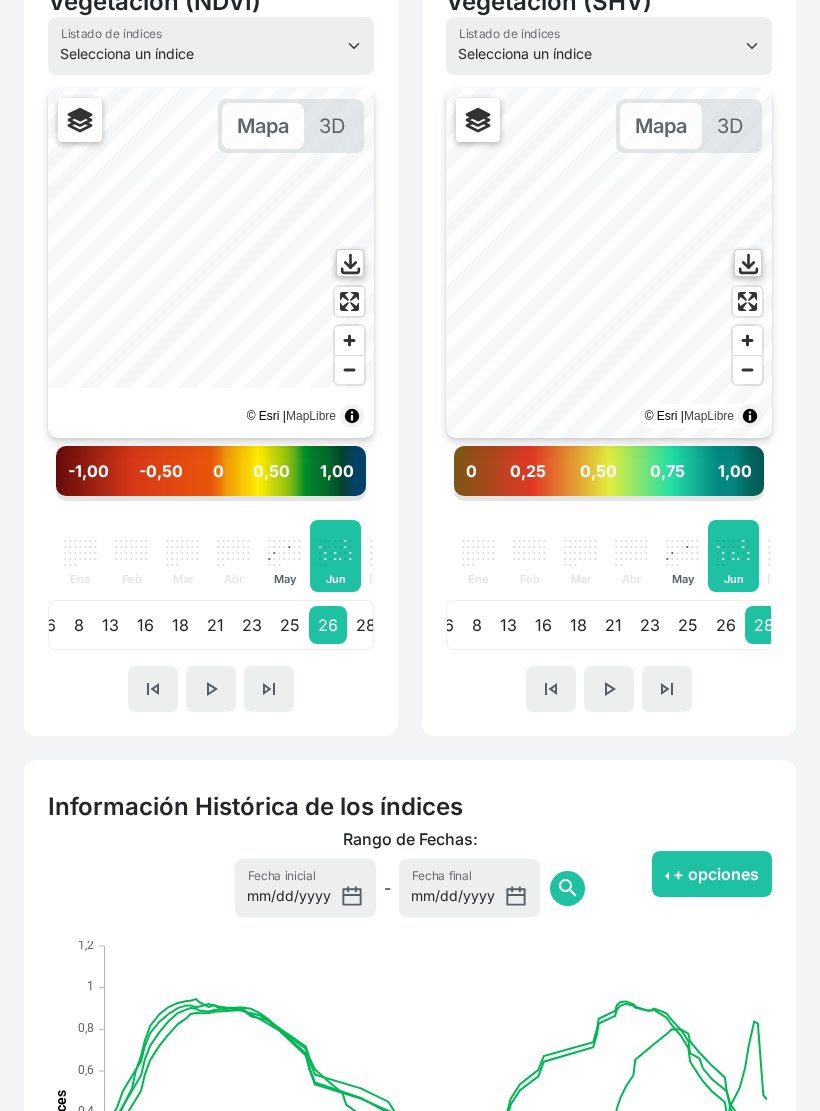 click on "skip_next" at bounding box center (269, 689) 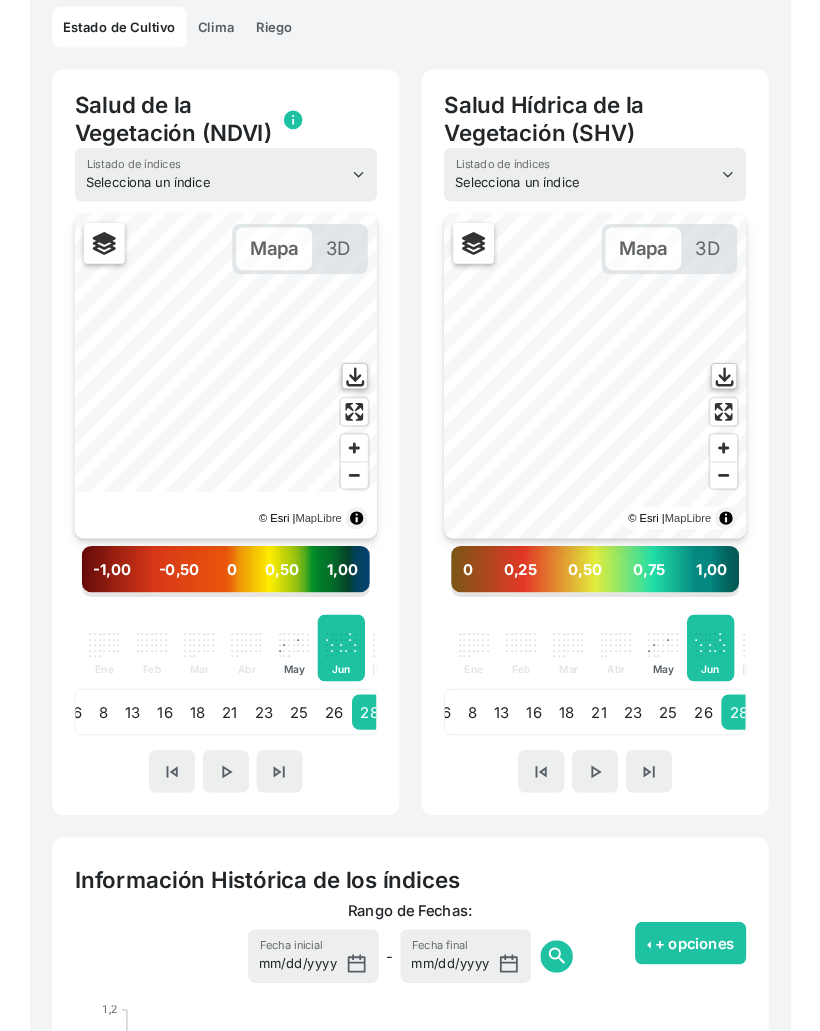 scroll, scrollTop: 520, scrollLeft: 0, axis: vertical 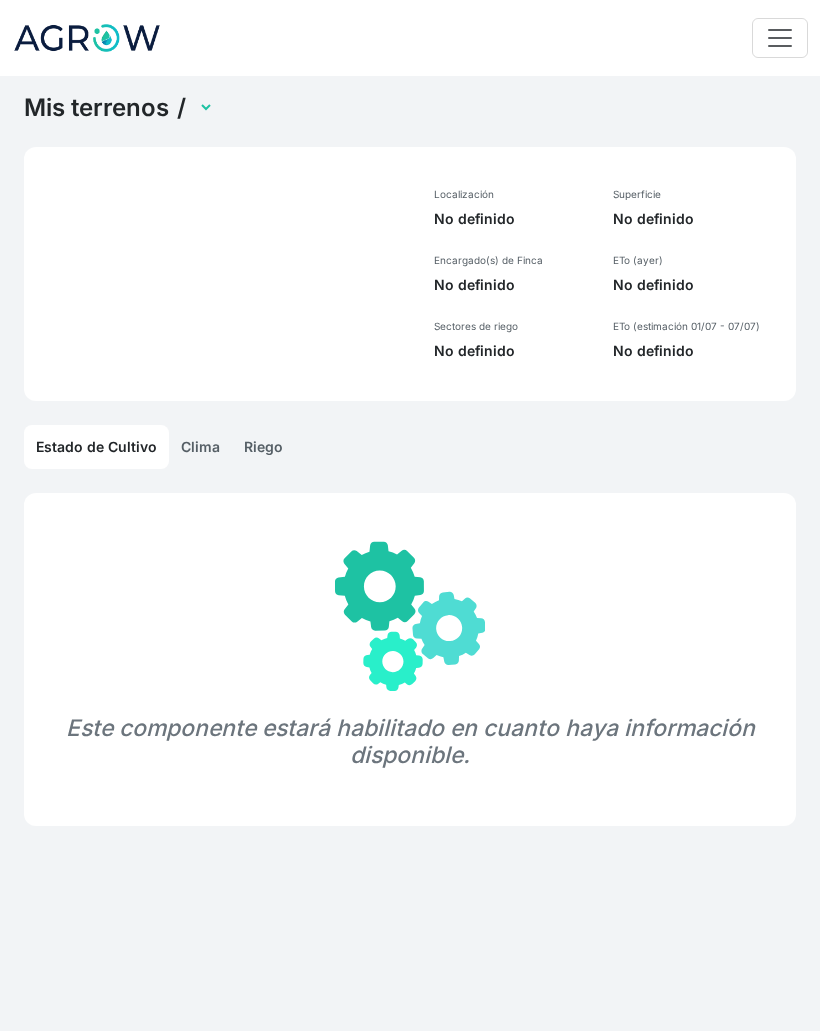 select on "1288" 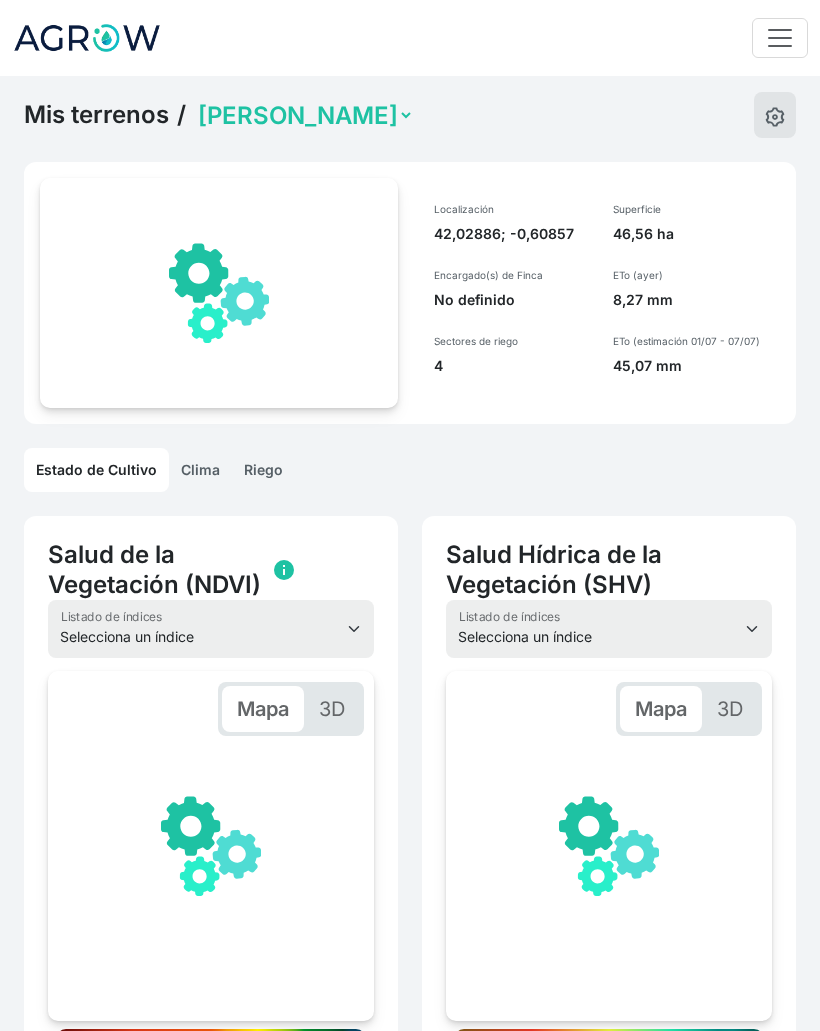 scroll, scrollTop: 0, scrollLeft: 301, axis: horizontal 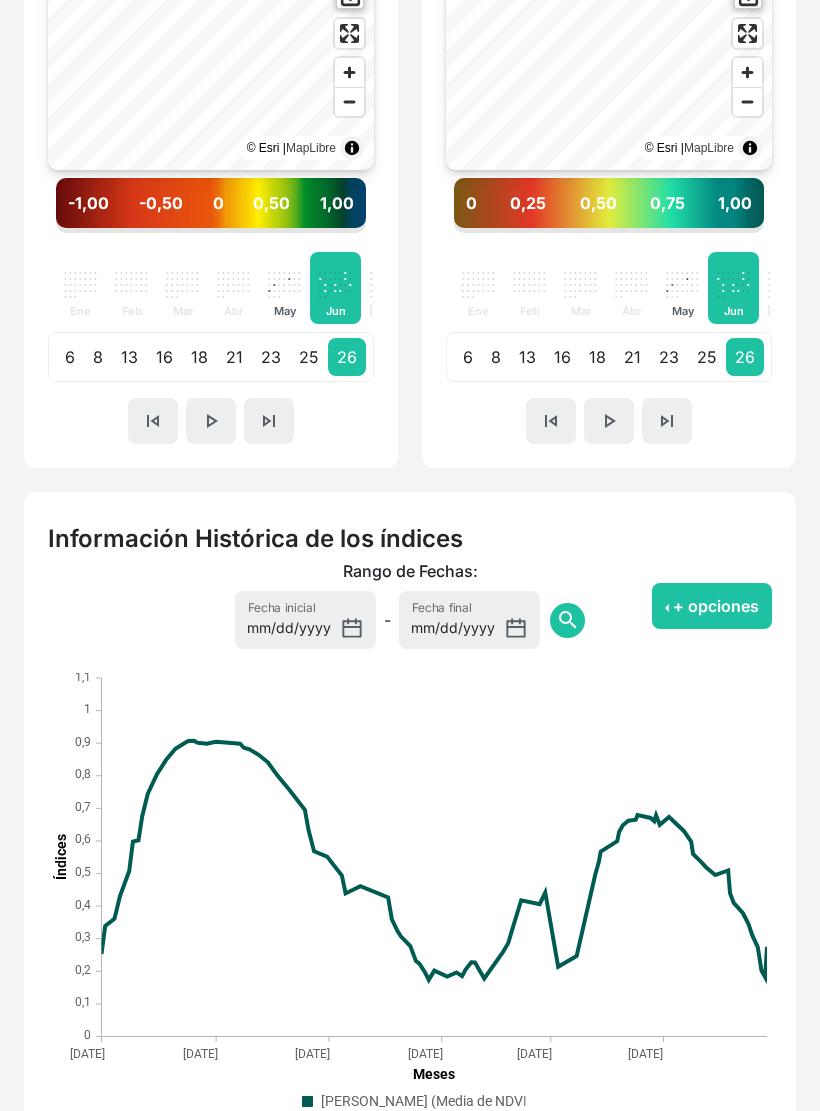 click on "+ opciones" at bounding box center [712, 607] 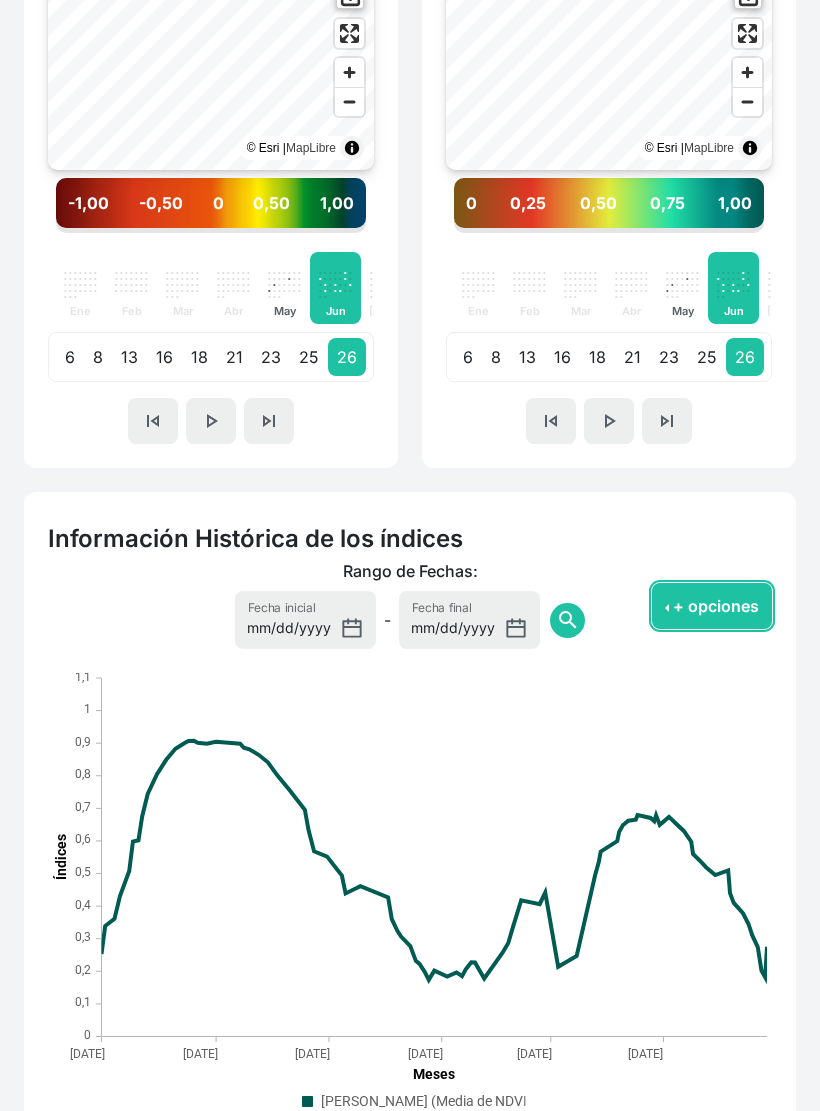 scroll, scrollTop: 851, scrollLeft: 0, axis: vertical 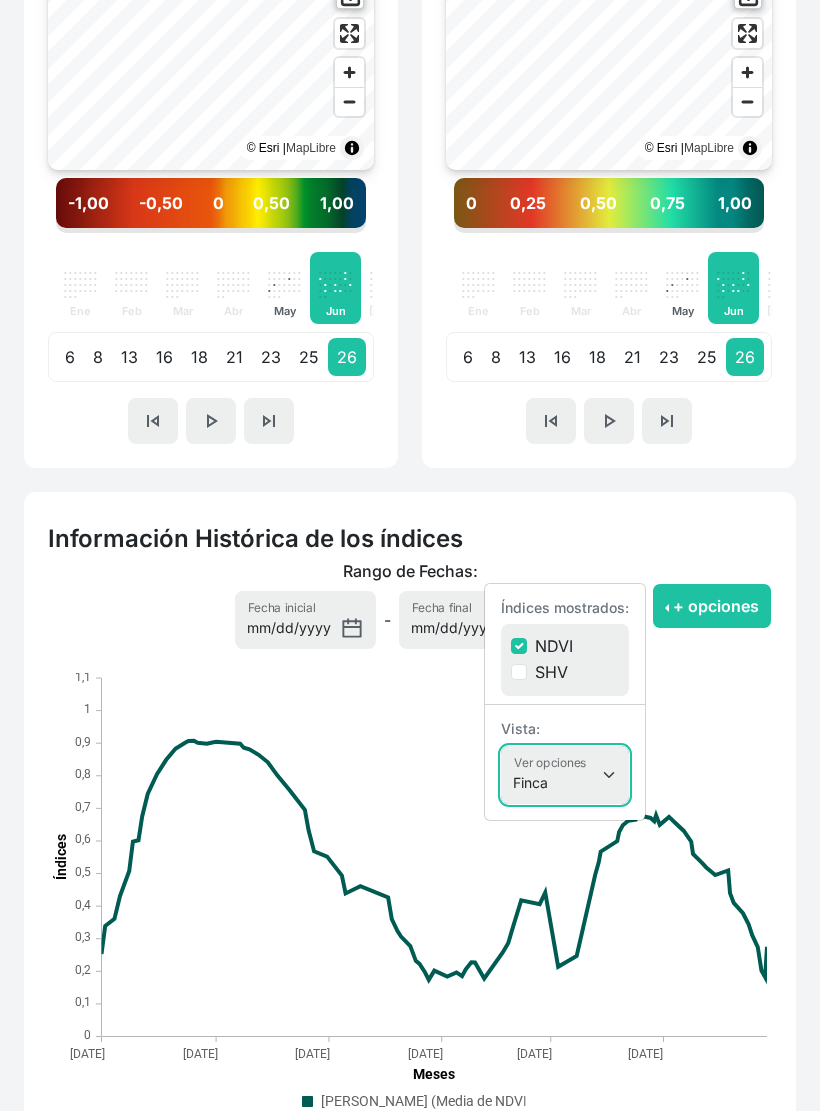 click on "Finca   Sectores   Finca + Sectores" at bounding box center (565, 775) 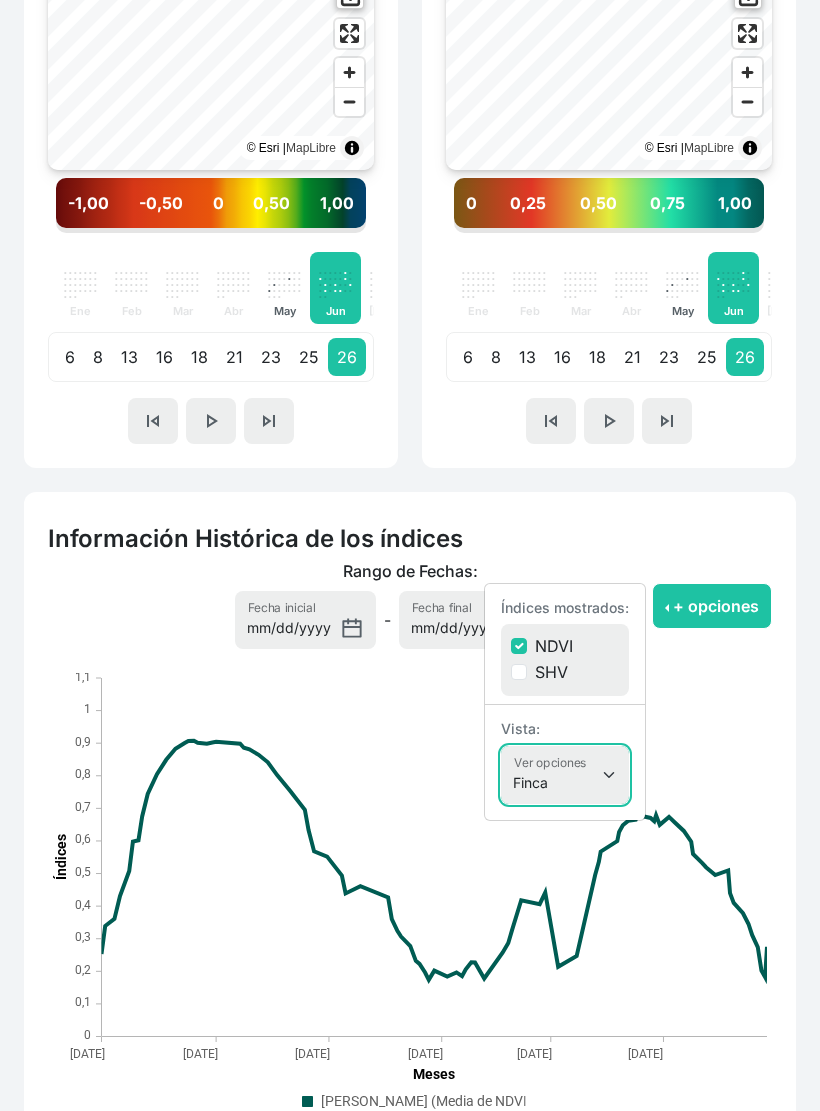 select on "terrain" 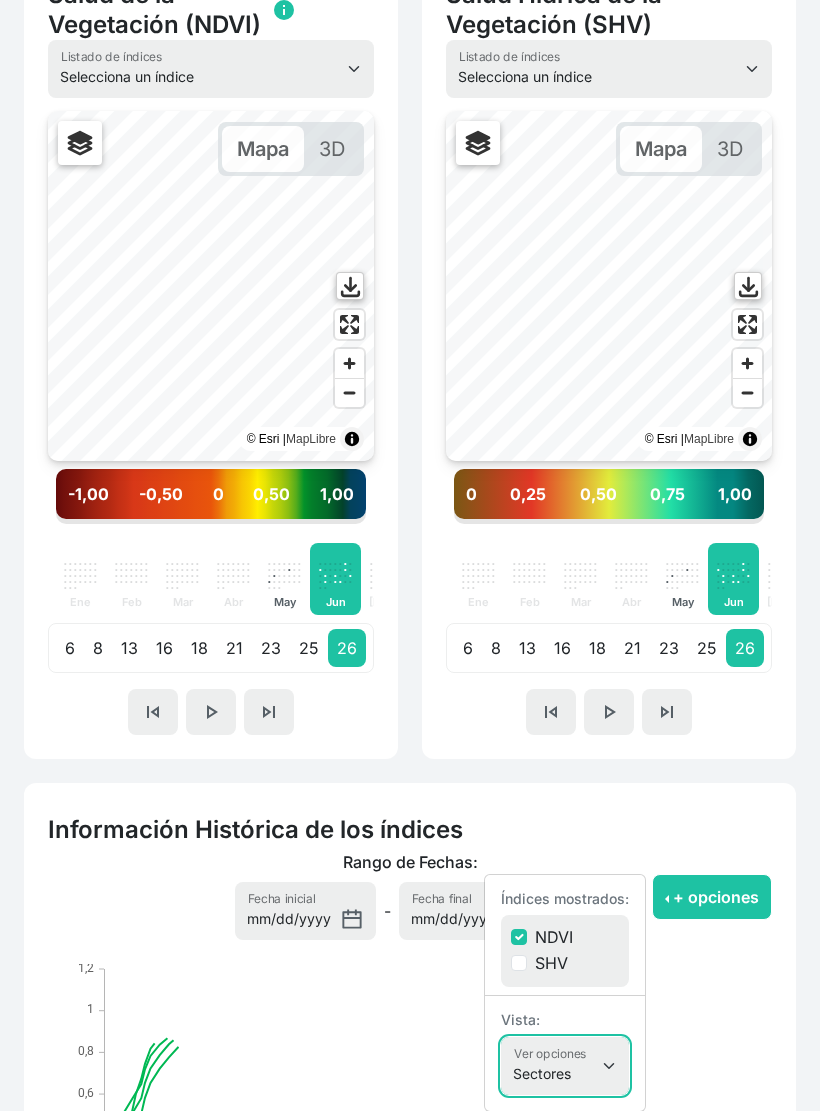 scroll, scrollTop: 851, scrollLeft: 0, axis: vertical 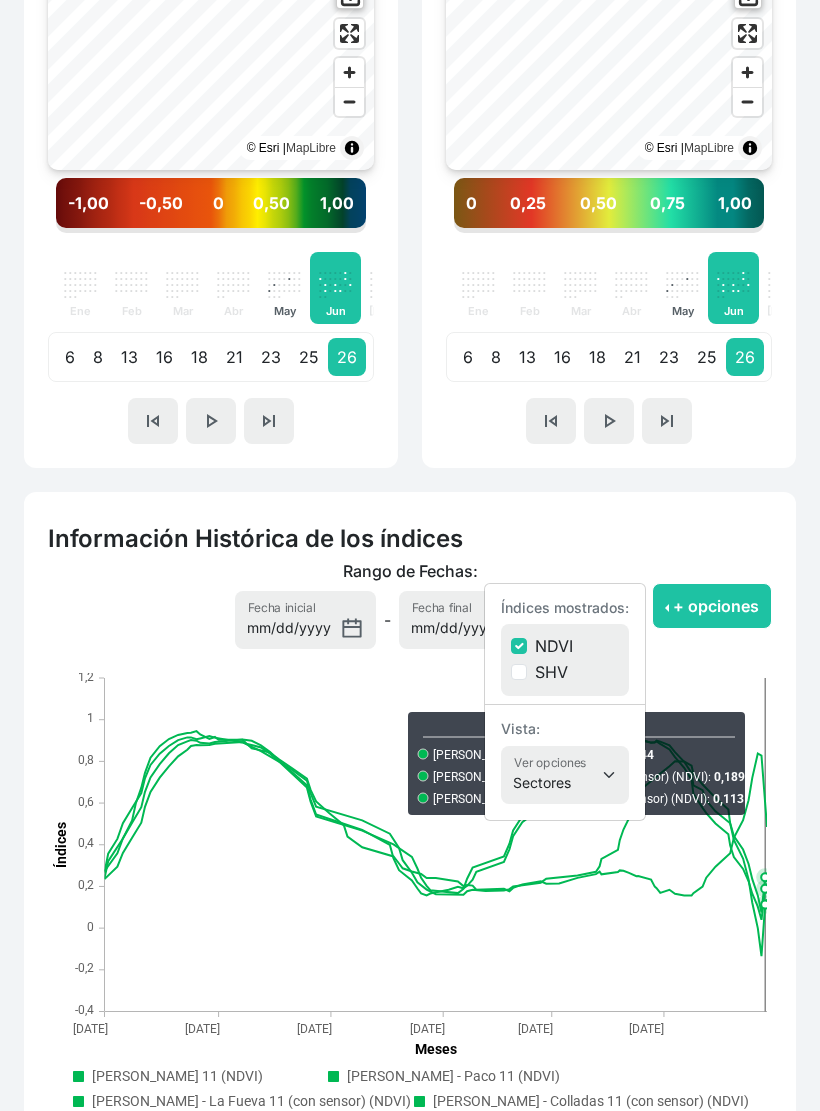 click 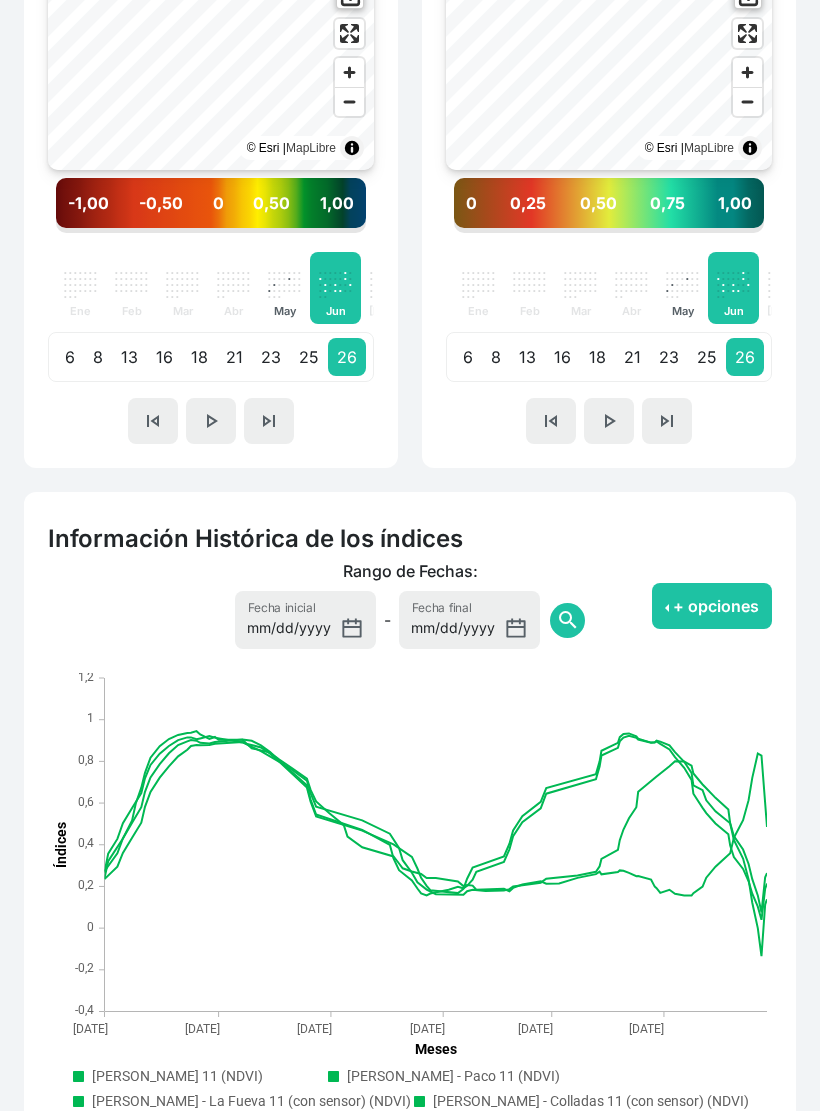 click 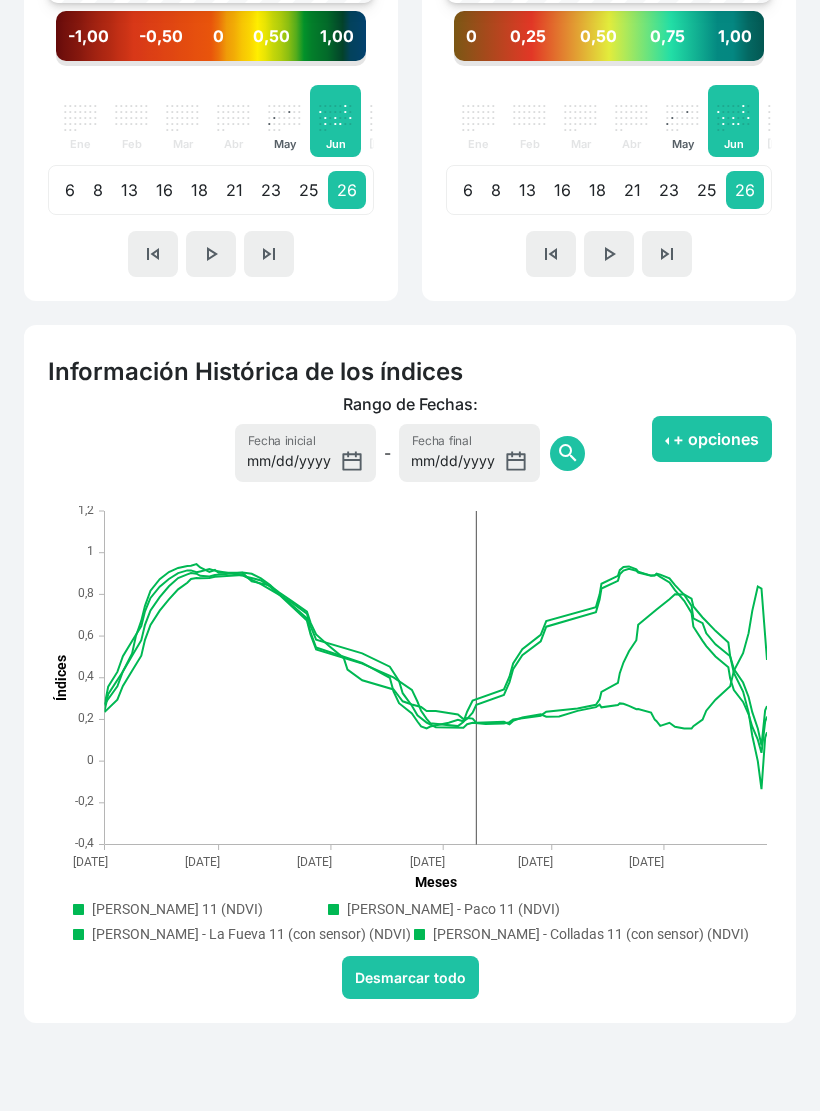 click on "Desmarcar todo" at bounding box center [410, 977] 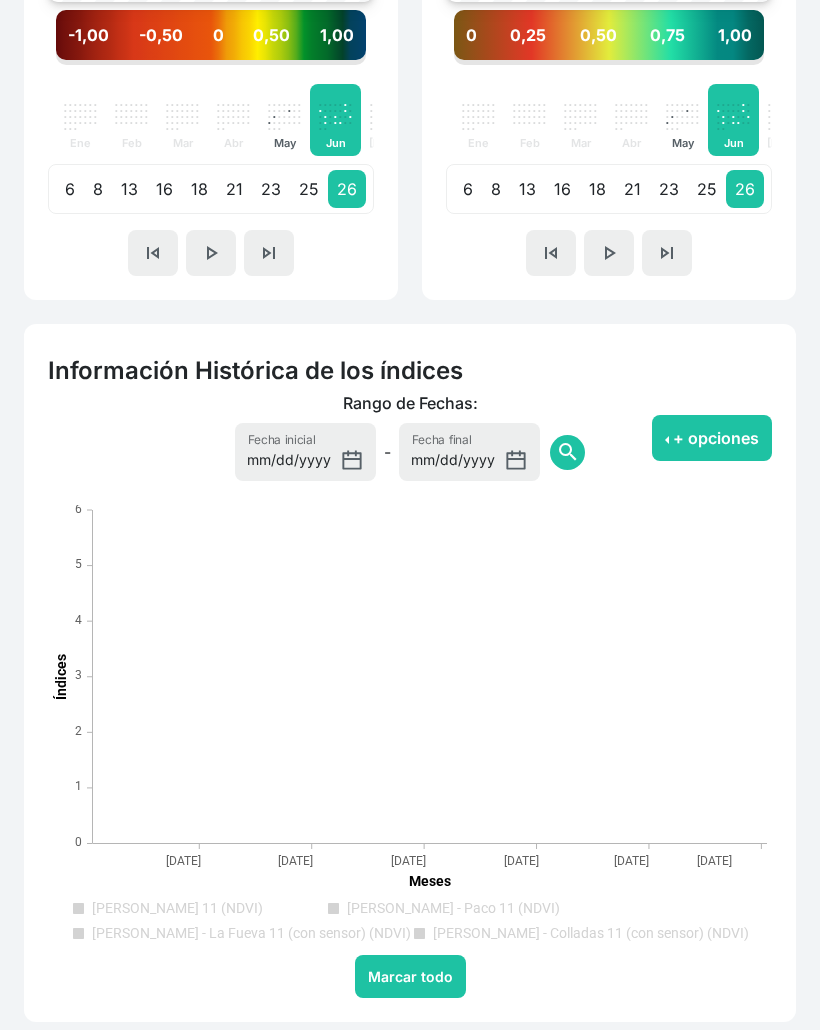 scroll, scrollTop: 1098, scrollLeft: 0, axis: vertical 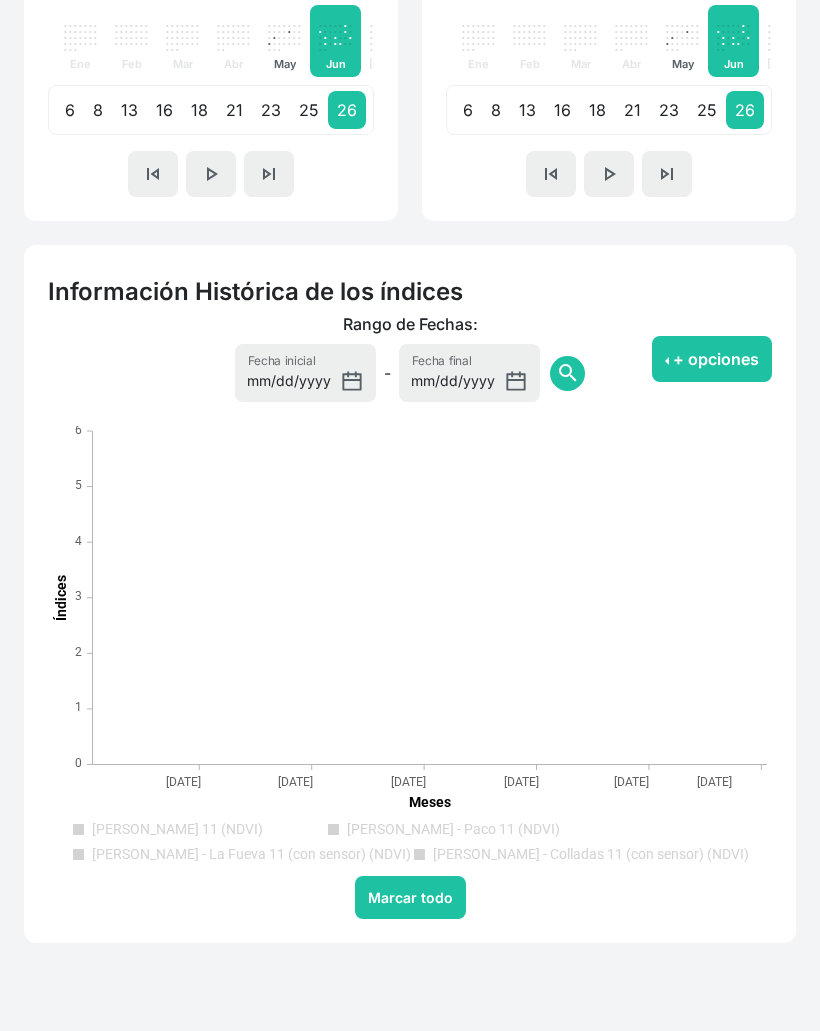 click on "Jorge Alastrue - Matilero 11 (NDVI)" 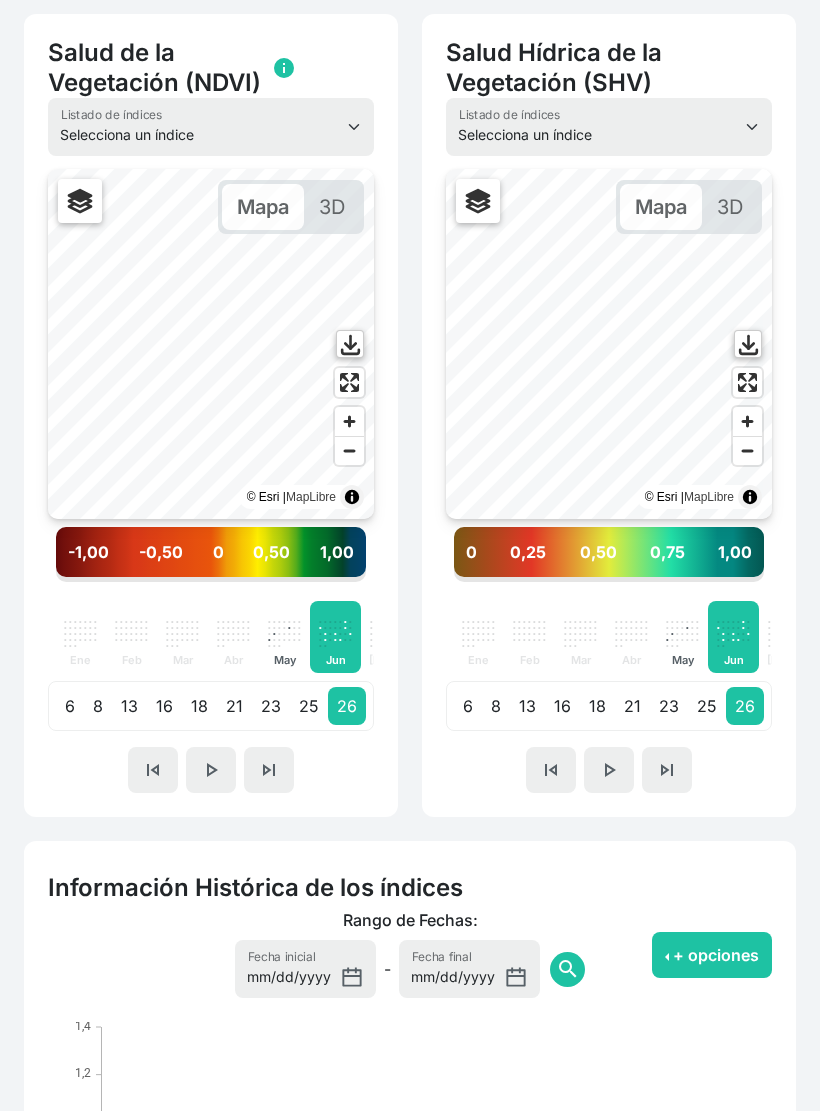 scroll, scrollTop: 502, scrollLeft: 0, axis: vertical 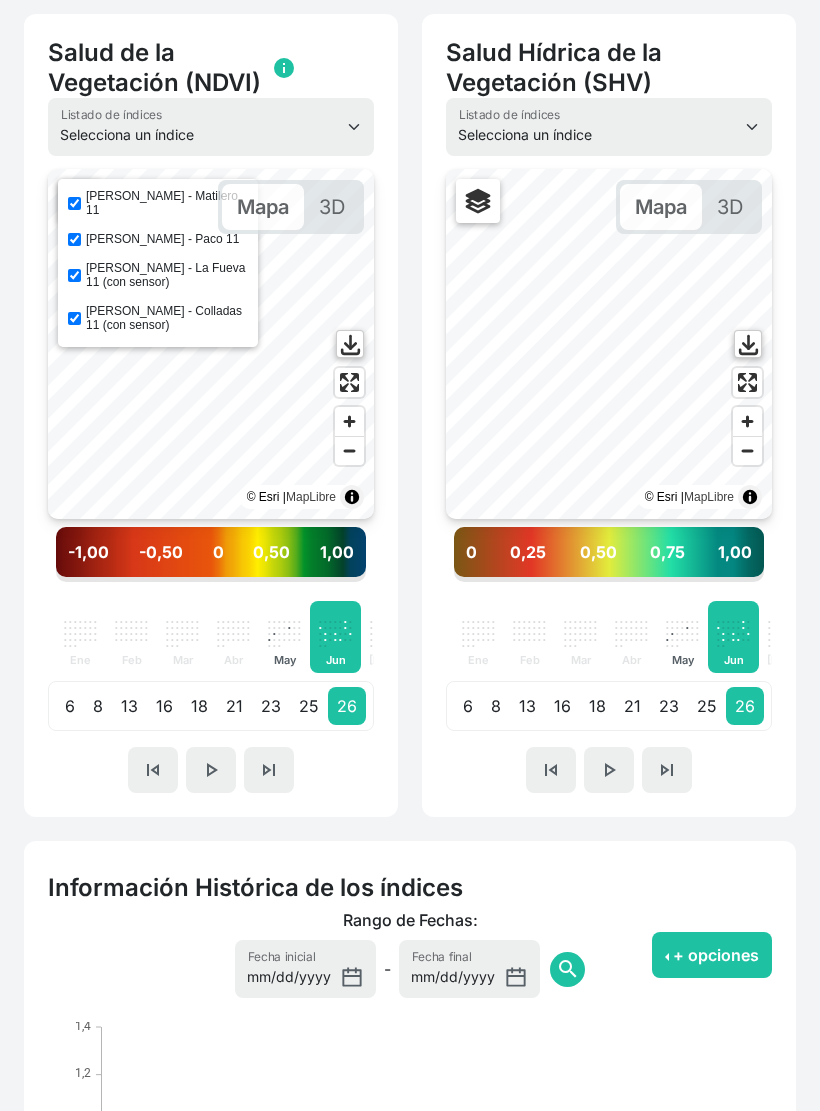 click on "Mapa   3D" at bounding box center (261, 207) 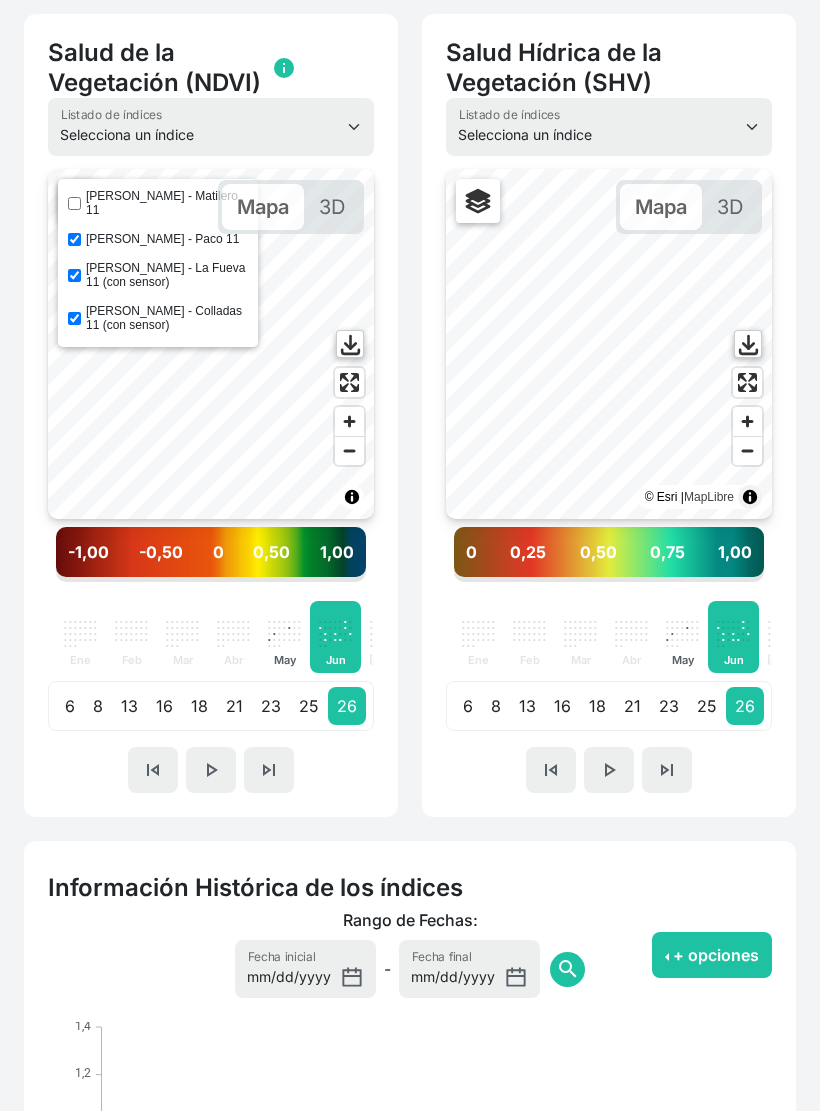 click on "Jorge Alastrue - Matilero 11" at bounding box center [167, 203] 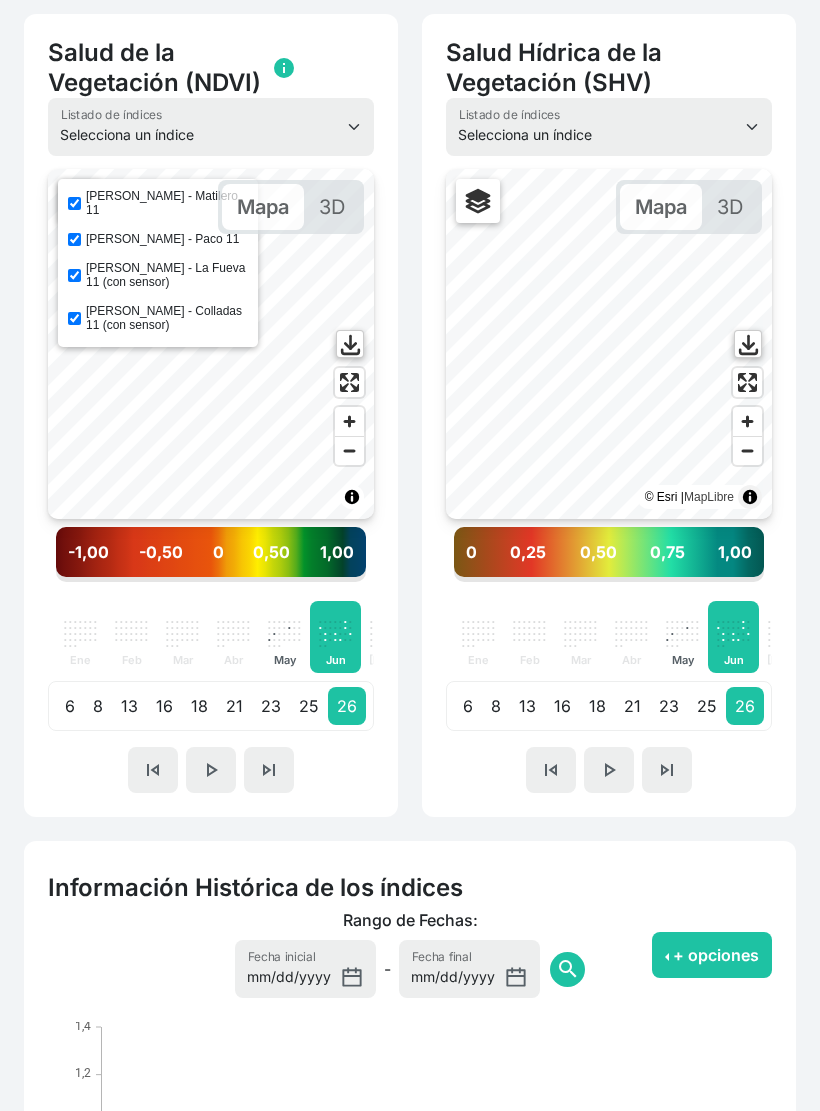 click on "Jorge Alastrue - Matilero 11" at bounding box center (167, 203) 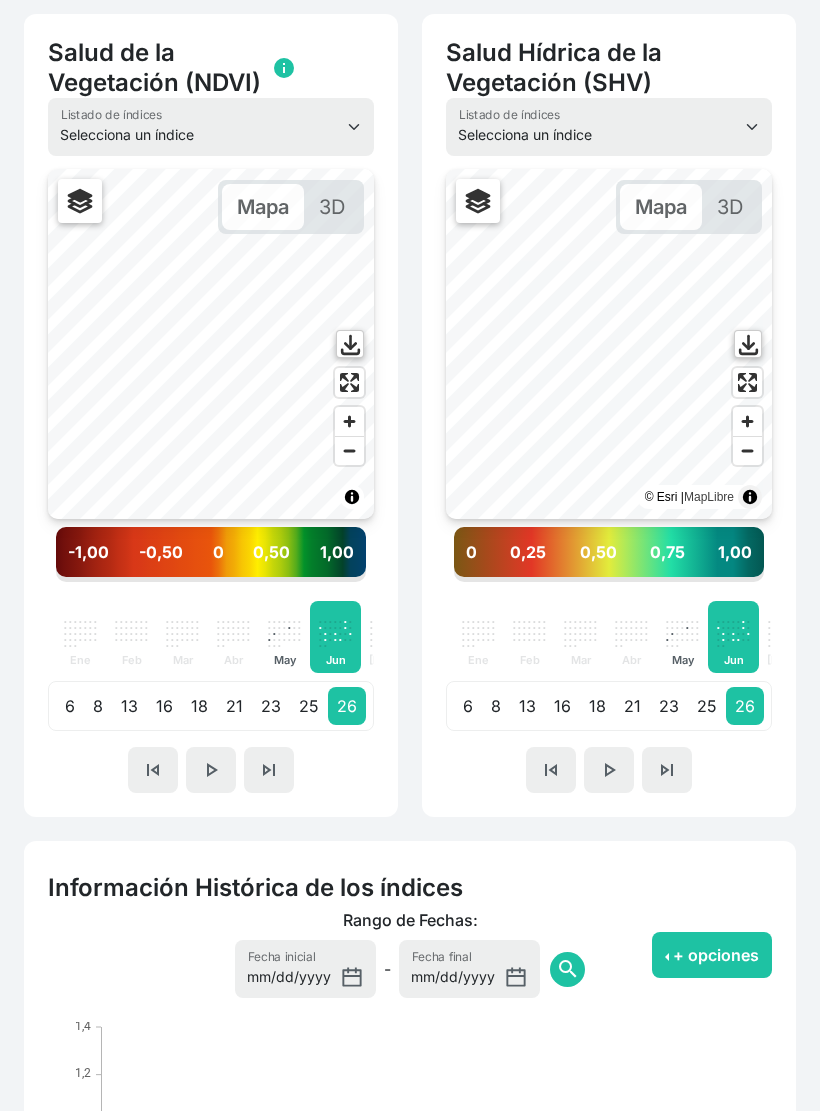 click at bounding box center (349, 382) 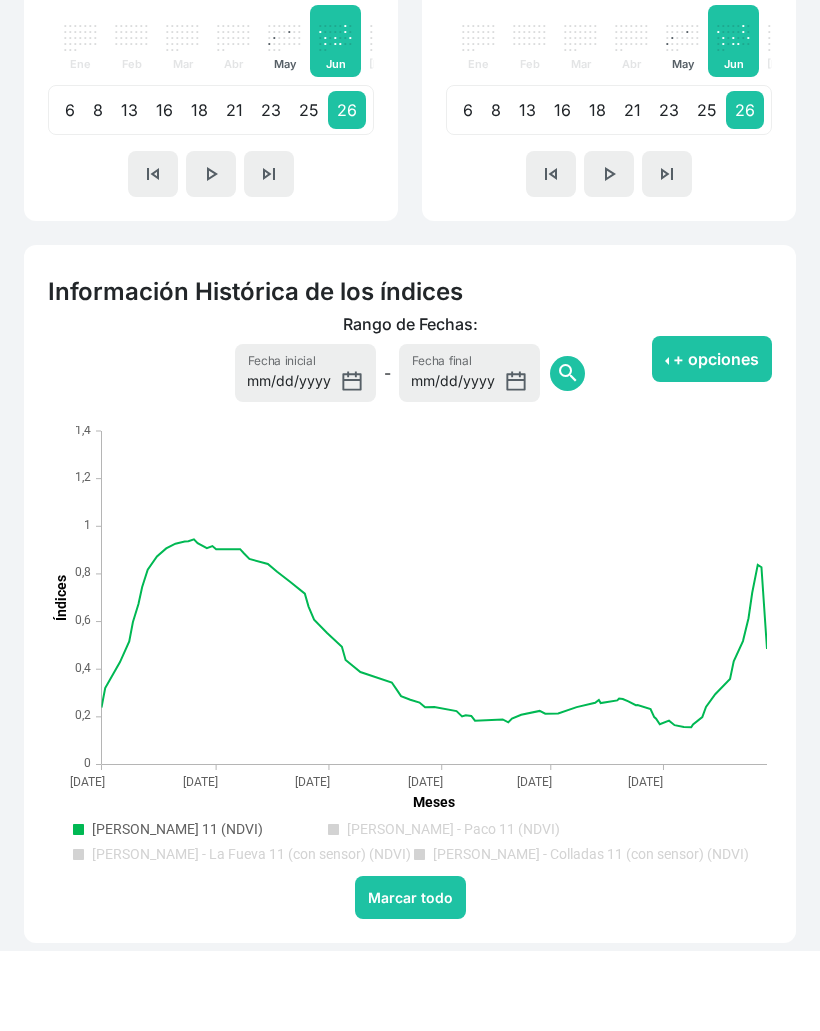 scroll, scrollTop: 1098, scrollLeft: 0, axis: vertical 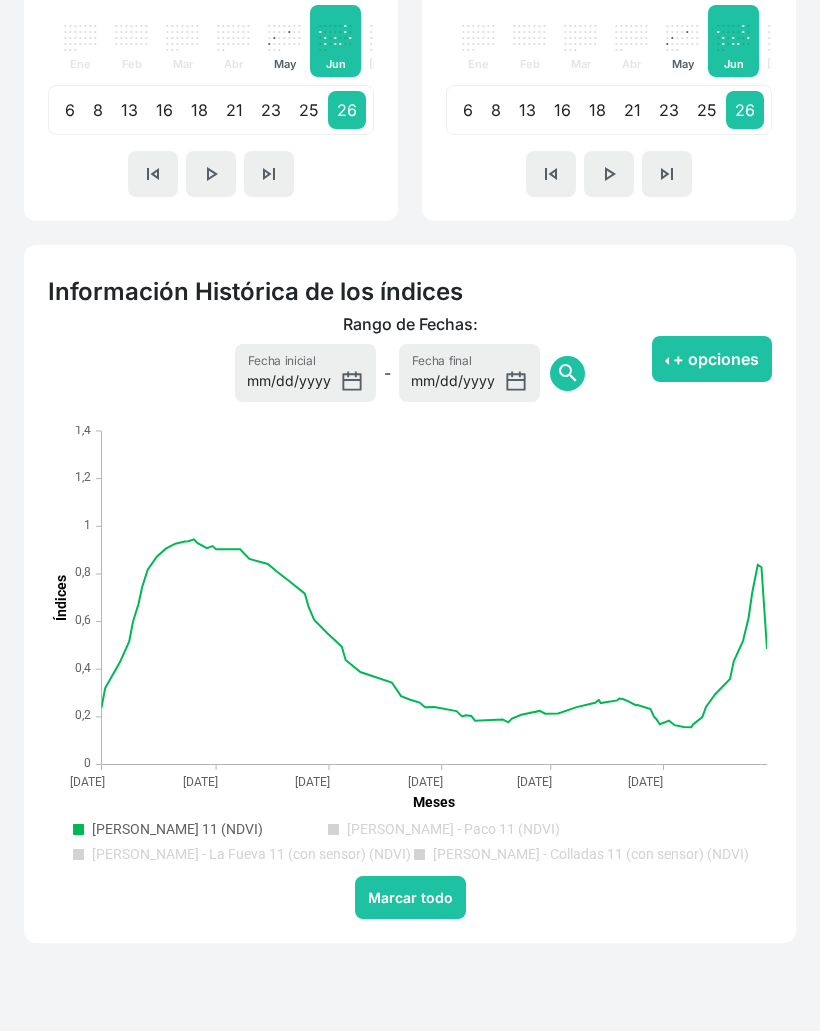 click 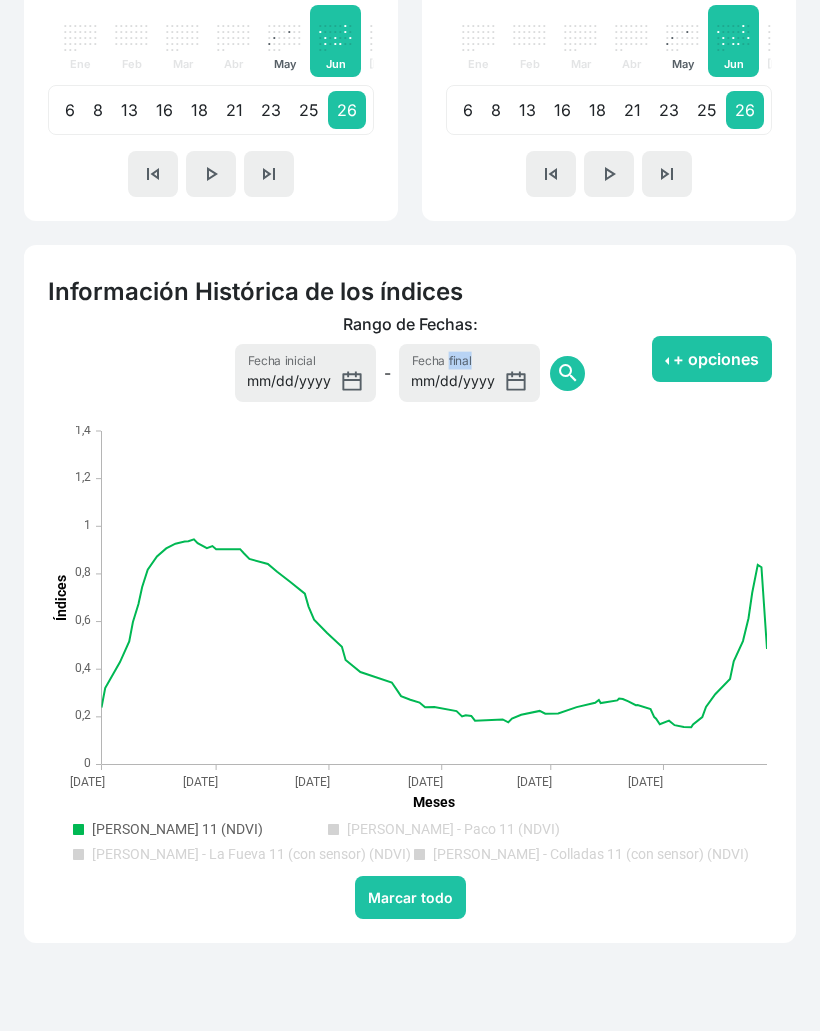 click 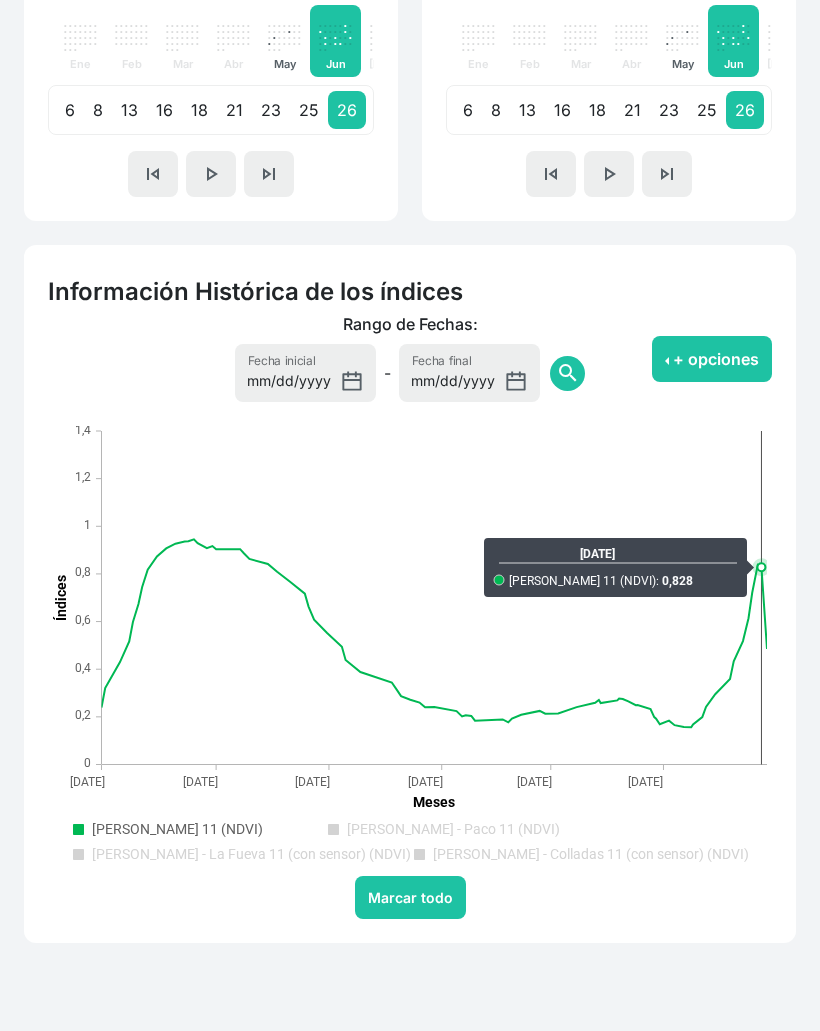 click 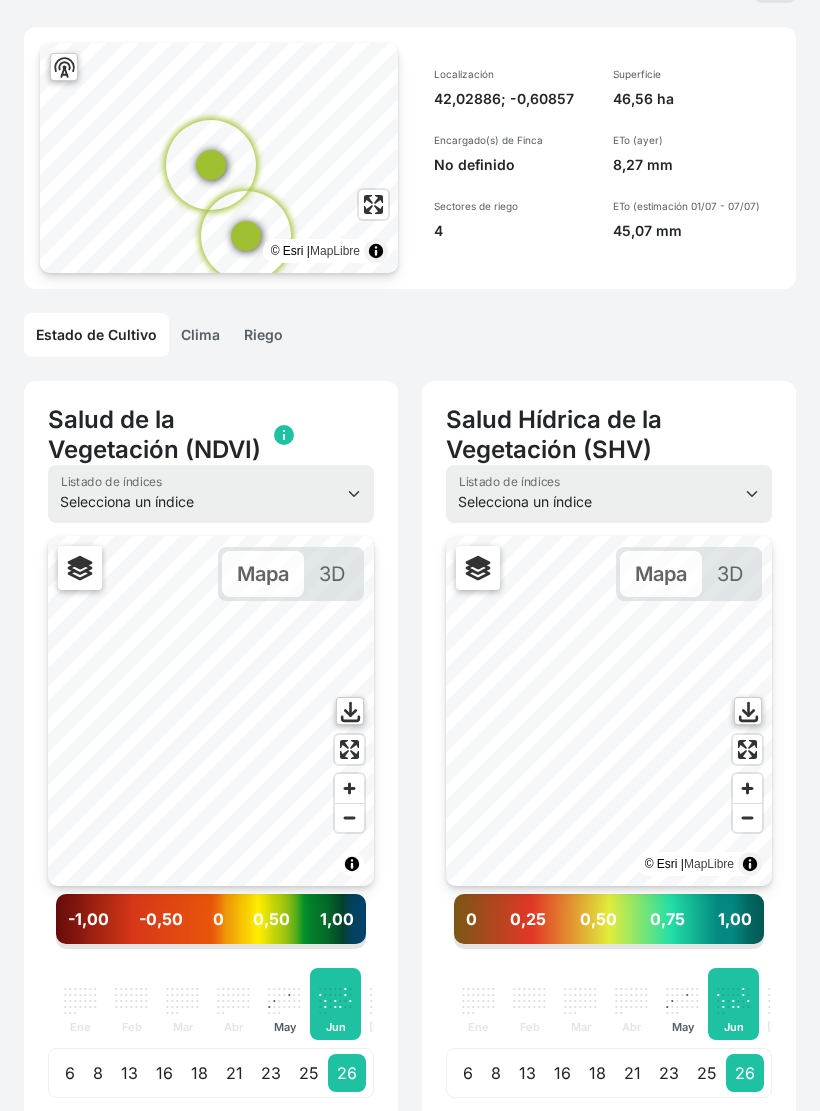 click on "Riego" 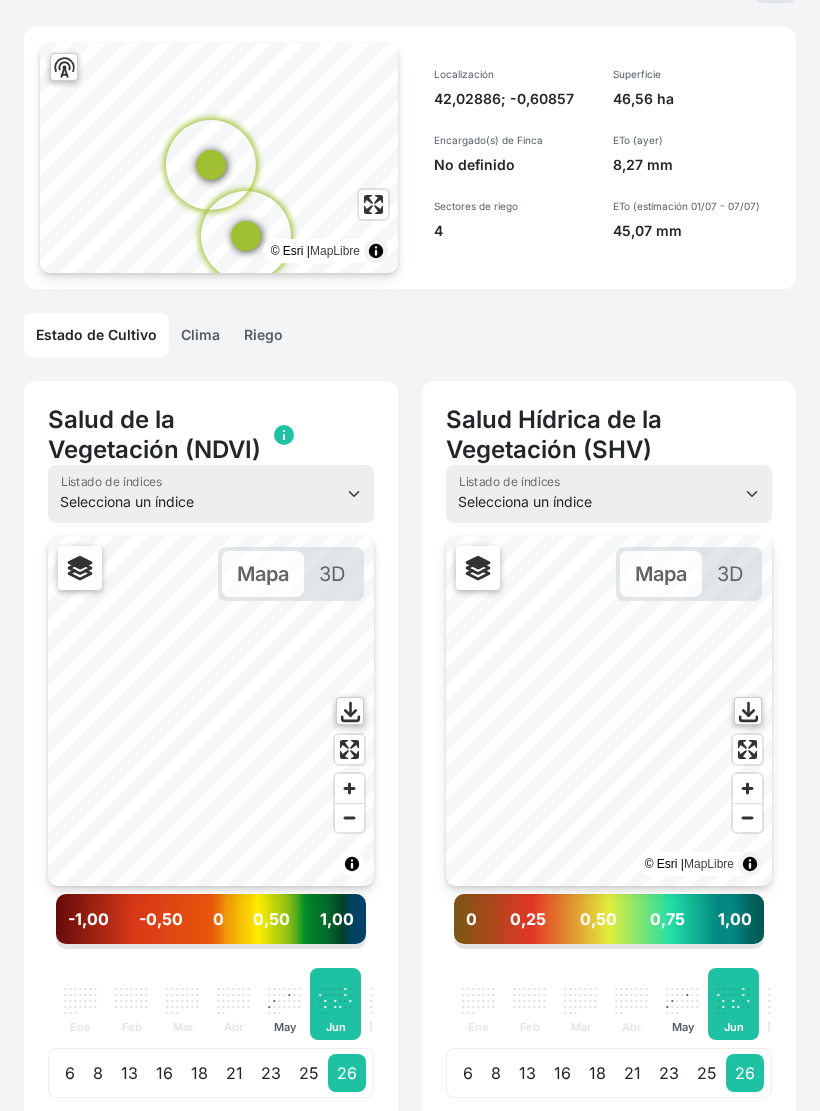 scroll, scrollTop: 76, scrollLeft: 0, axis: vertical 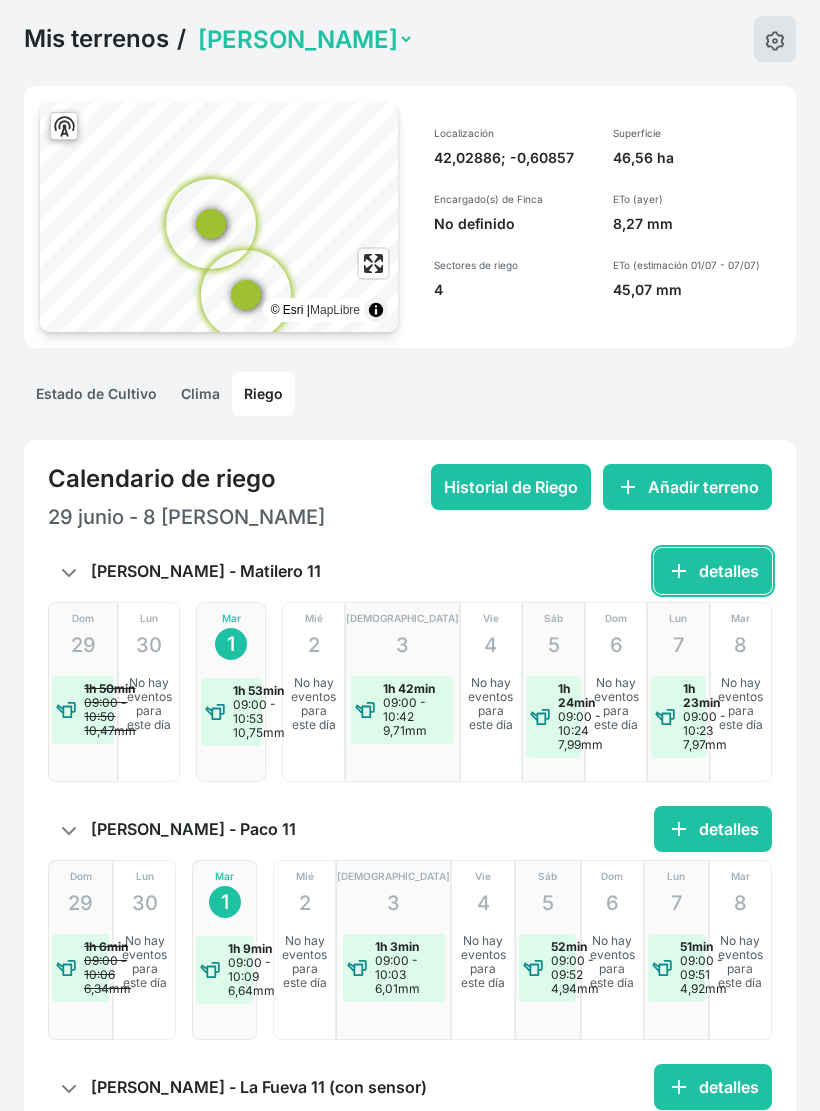 click on "add  detalles" 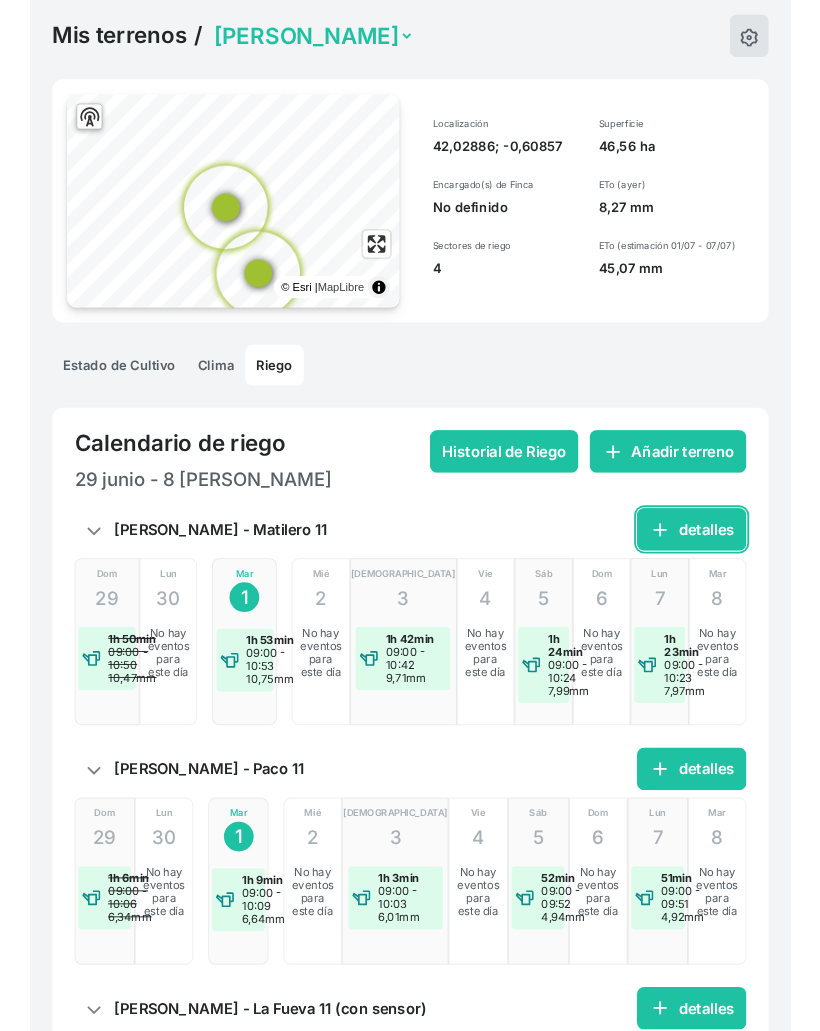 scroll, scrollTop: 0, scrollLeft: 0, axis: both 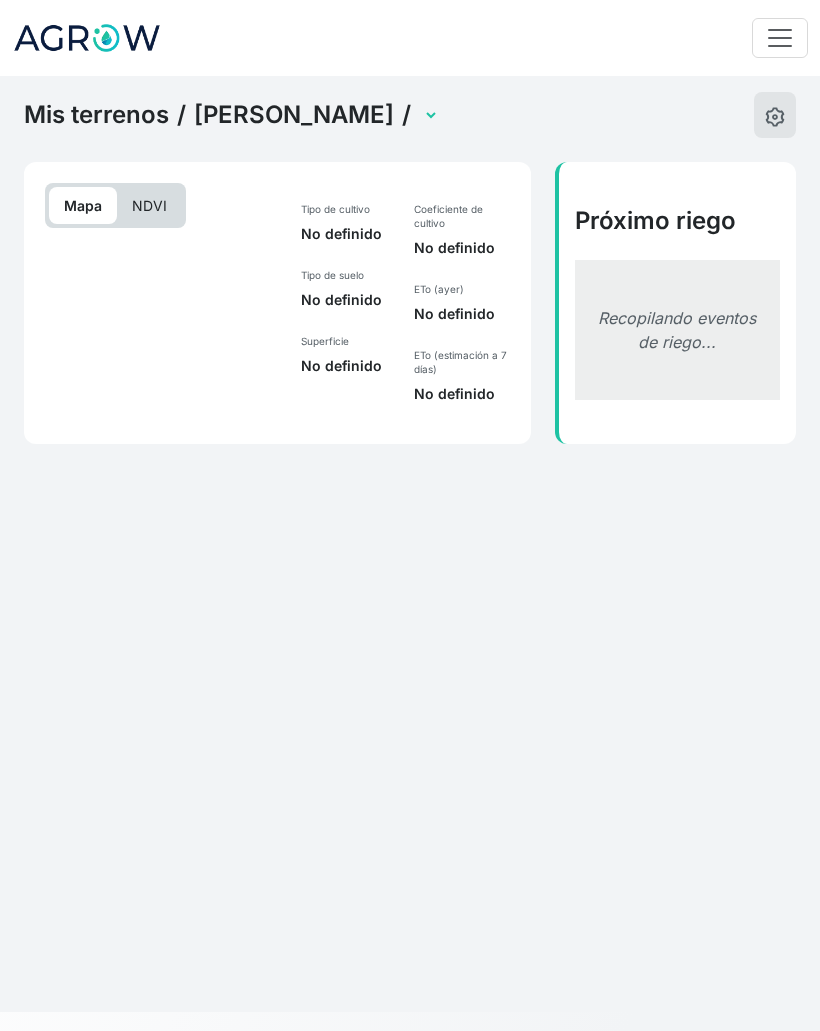select on "2619" 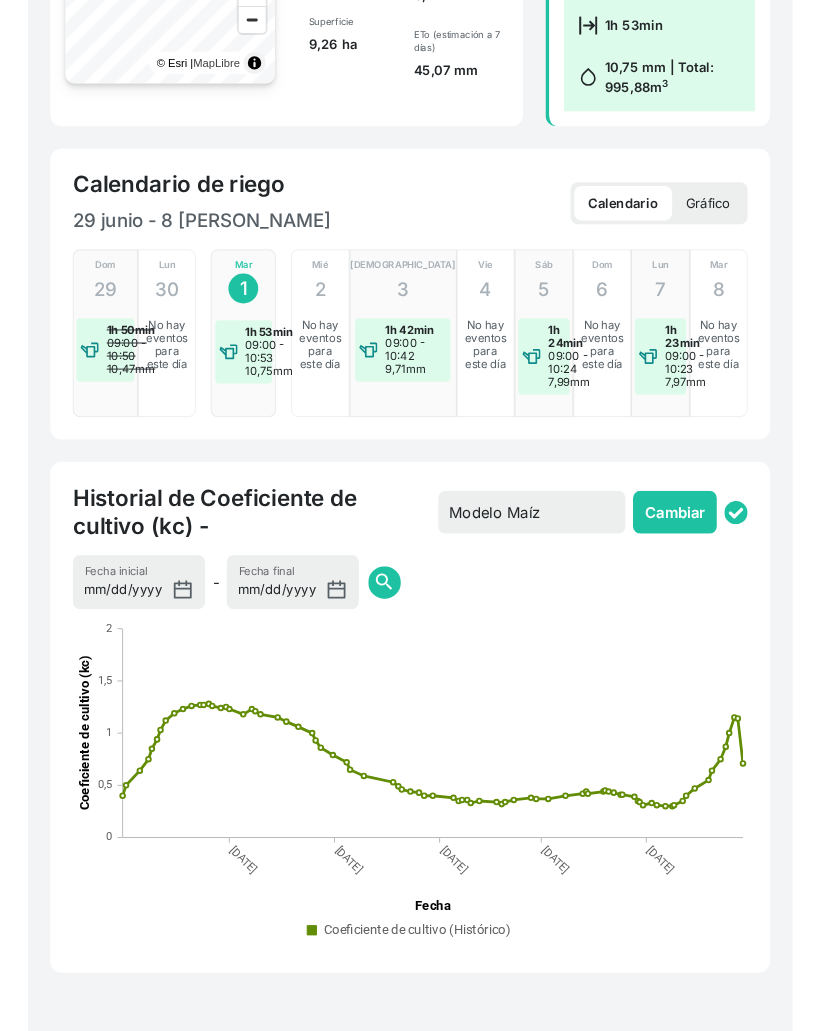 scroll, scrollTop: 407, scrollLeft: 0, axis: vertical 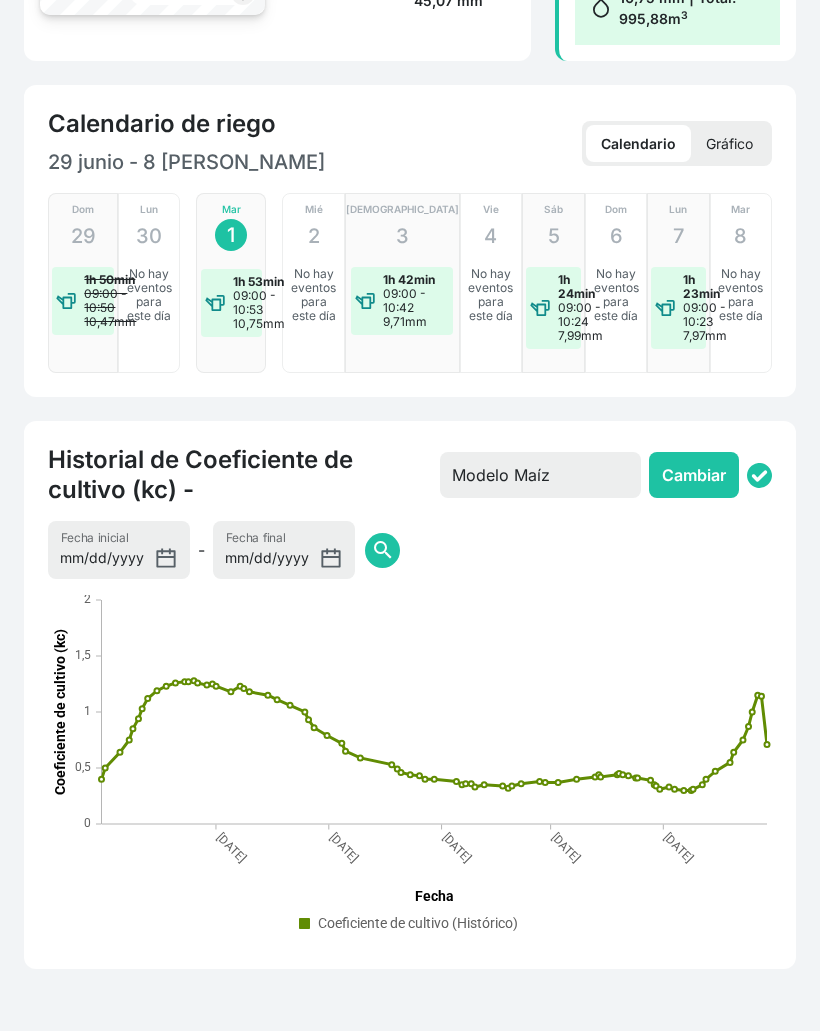 click 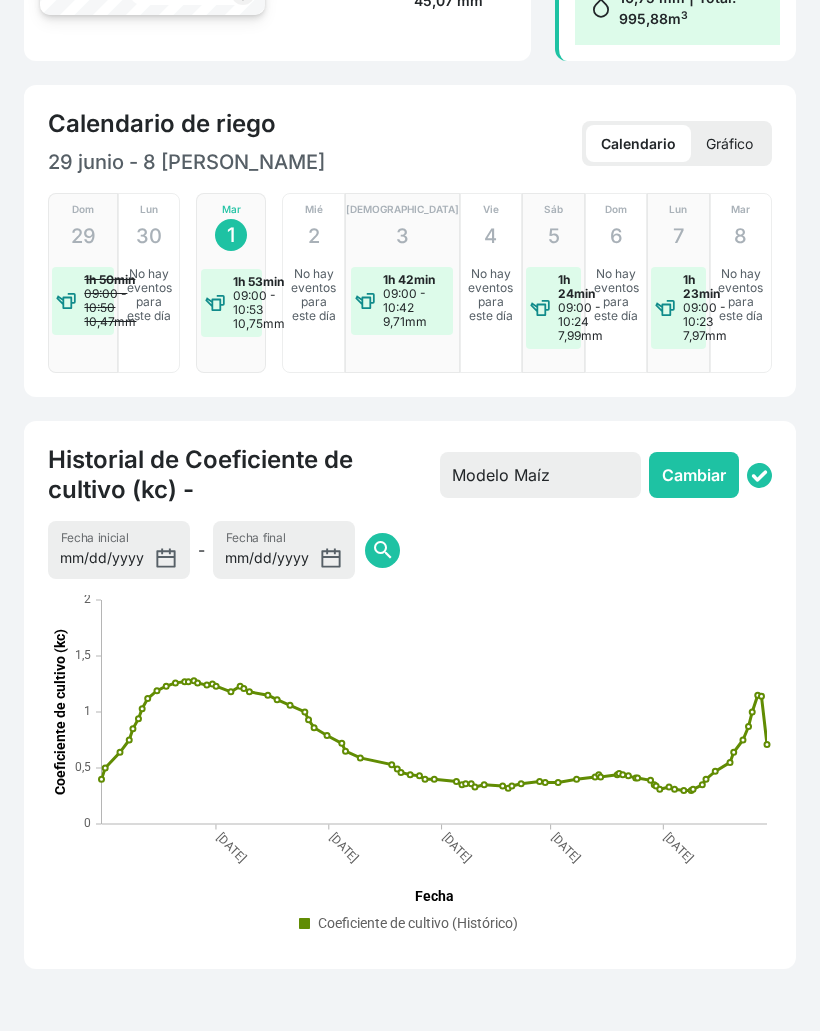 click 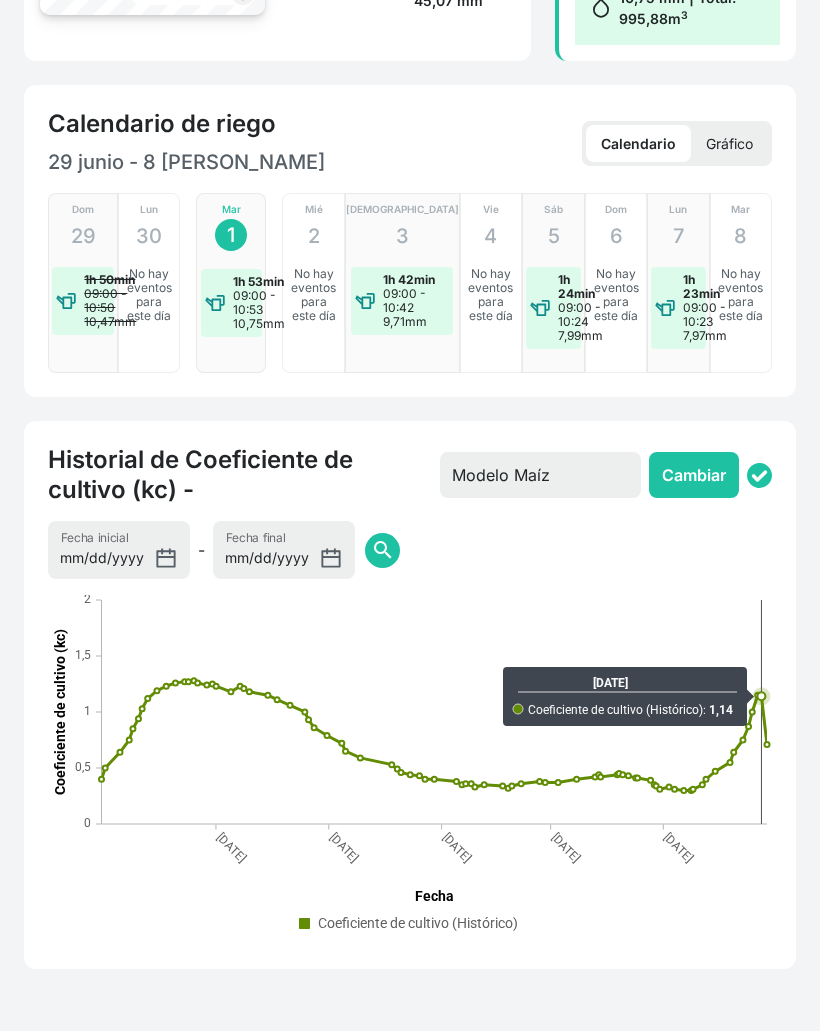 click 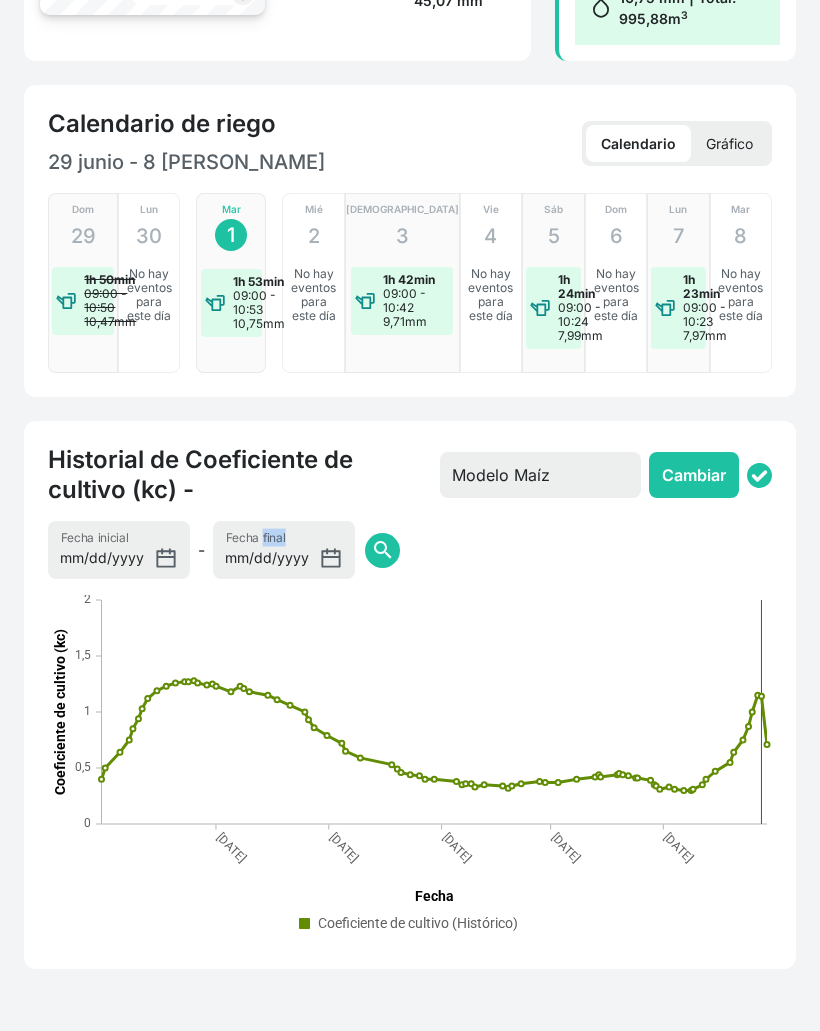 click 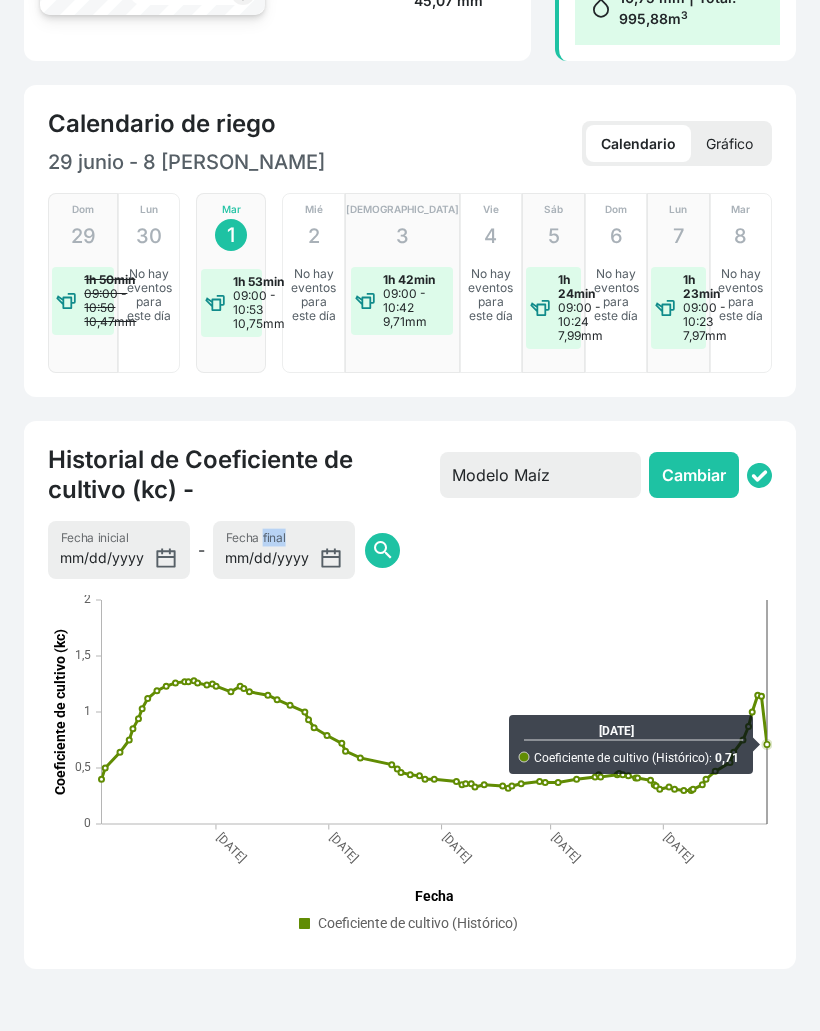 click 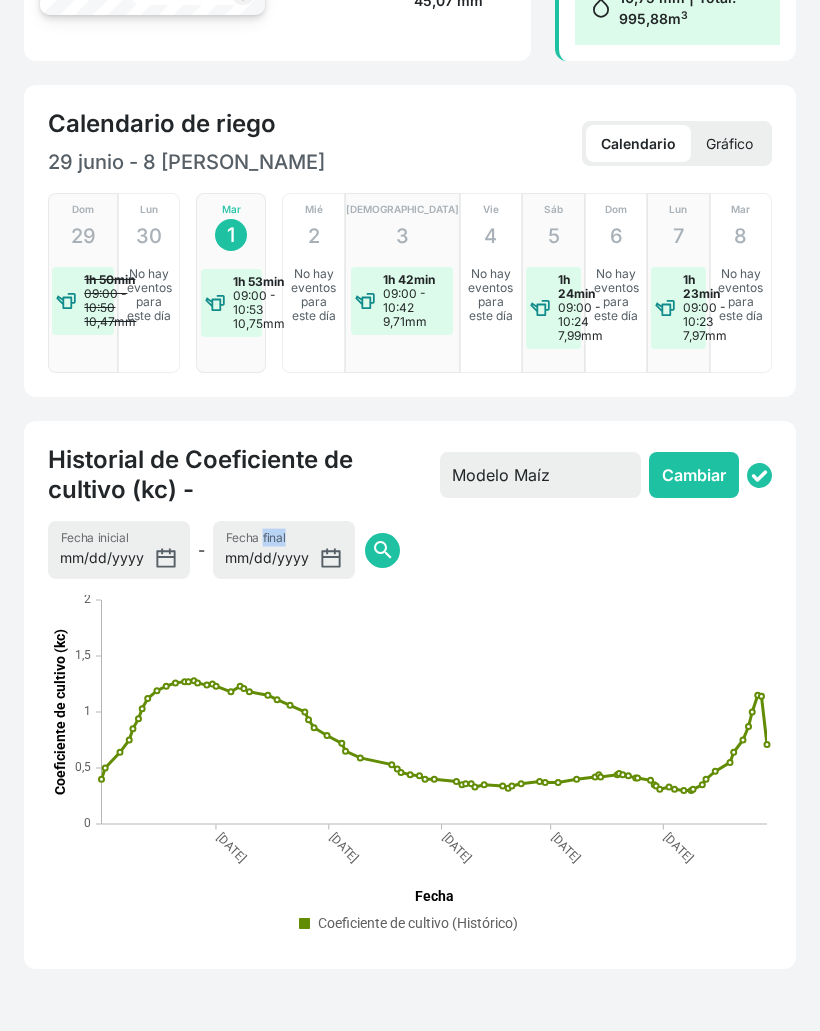 click 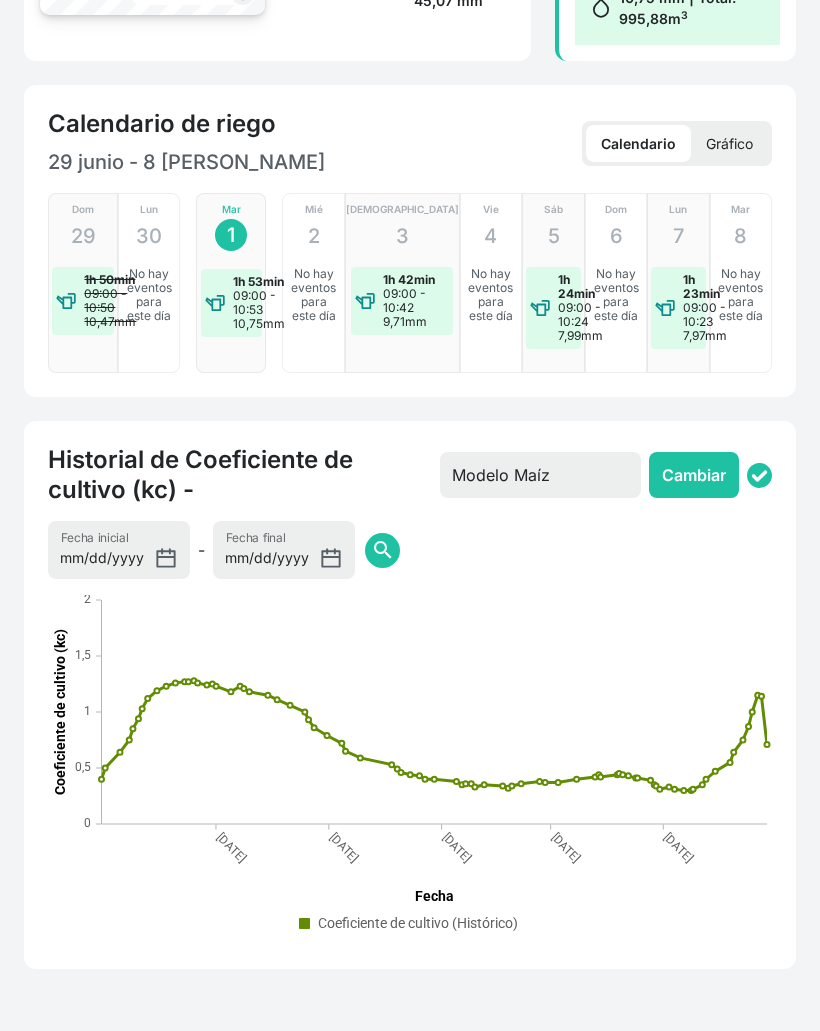 click 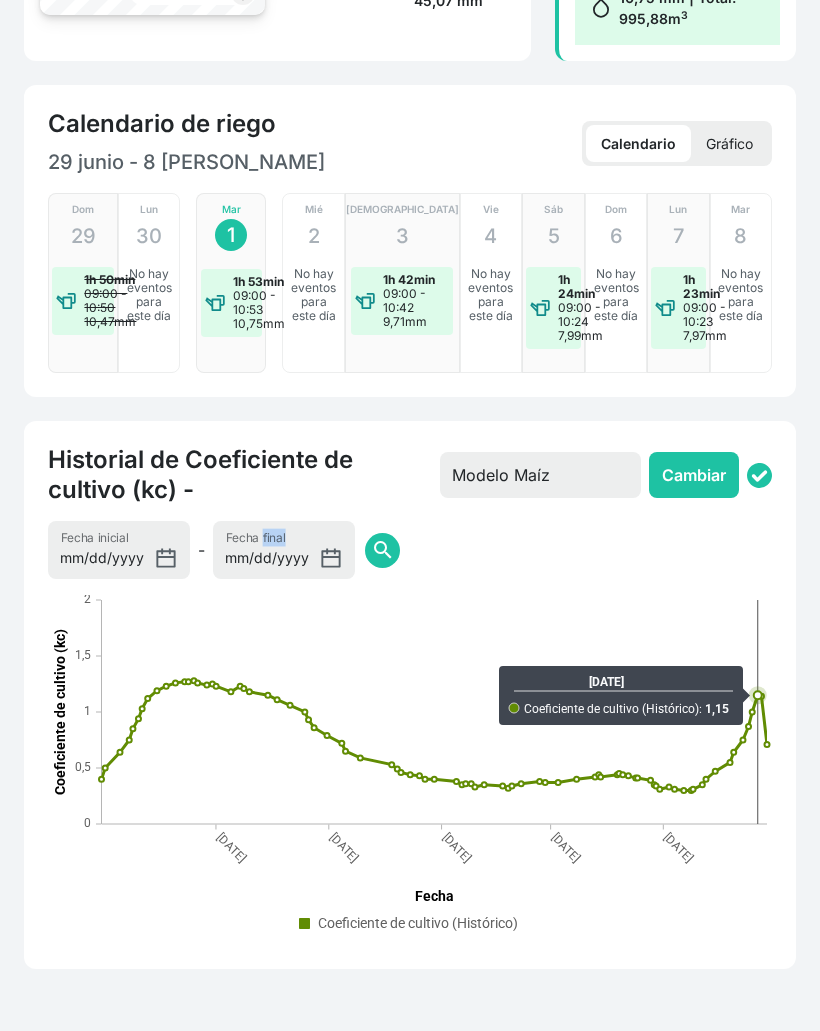 click 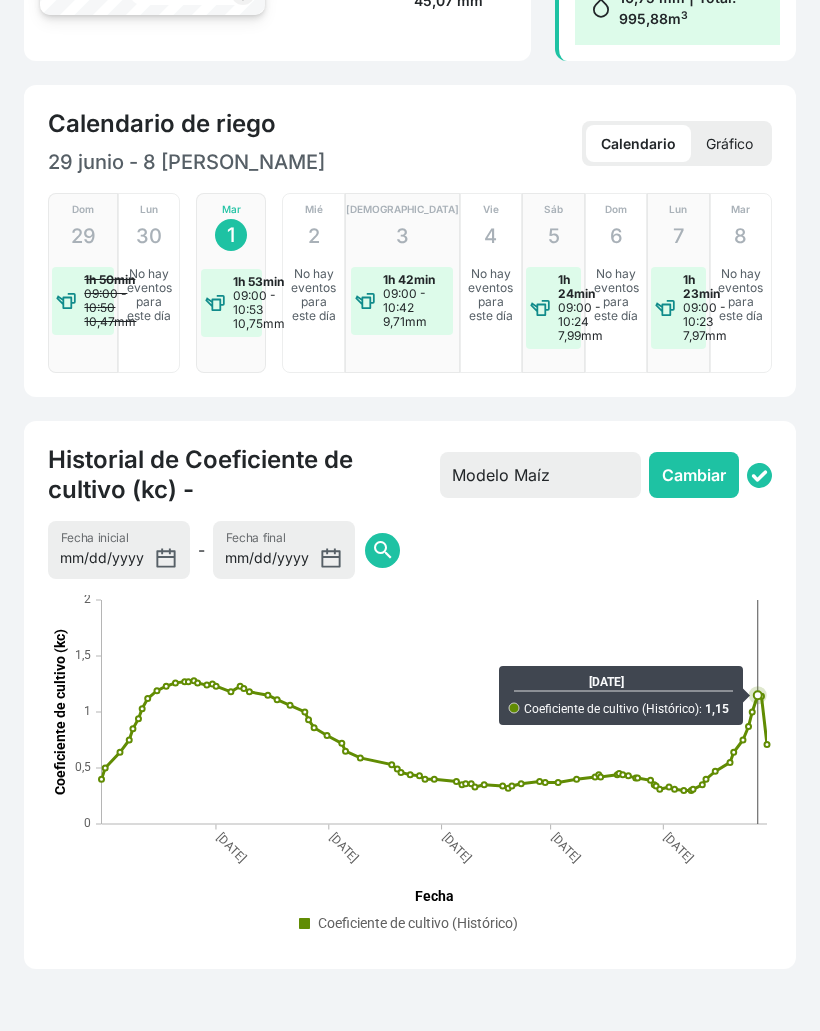 click on "Historial de Coeficiente de cultivo (kc) -  Modelo Maíz  Cambiar  2024-07-01 Fecha inicial - 2026-07-01 Fecha final  search  2025-06-21 Coeficiente de cultivo (Histórico)  ‎:   1,15 2024-09-01 2024-11-01 2025-01-01 2025-03-01 2025-05-01 Fecha 0 0,5 1 1,5 2 Coeficiente de cultivo (kc) Coeficiente de cultivo (Histórico)" 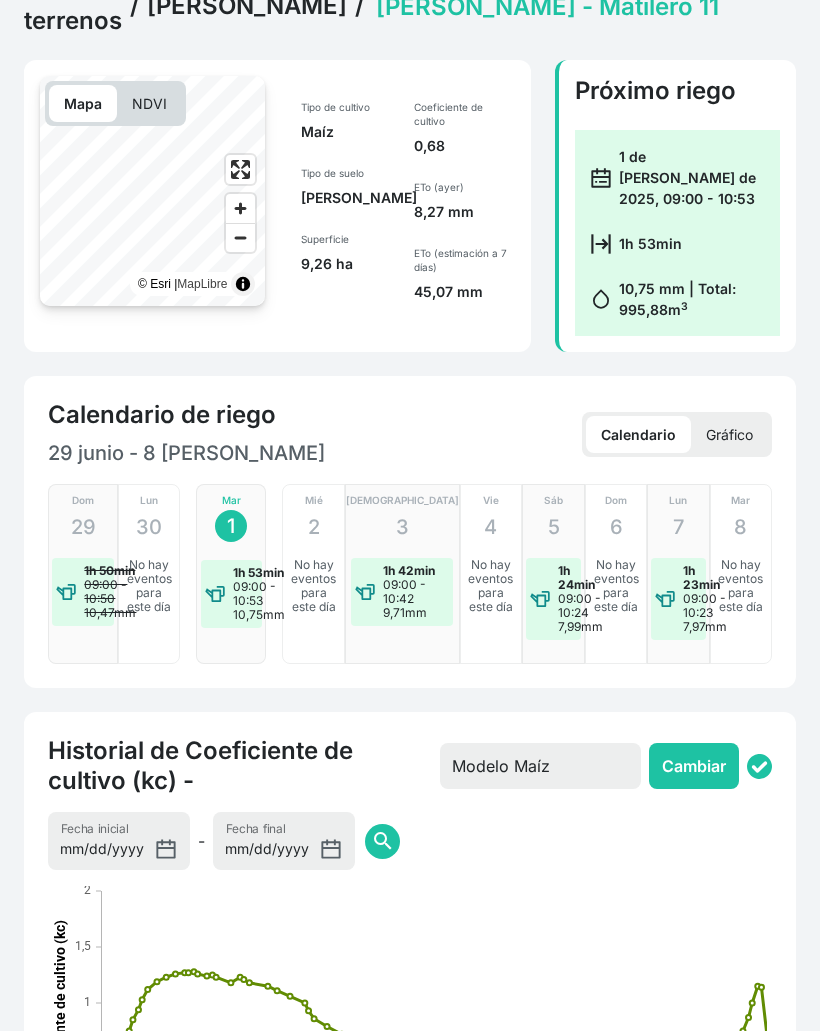 scroll, scrollTop: 0, scrollLeft: 0, axis: both 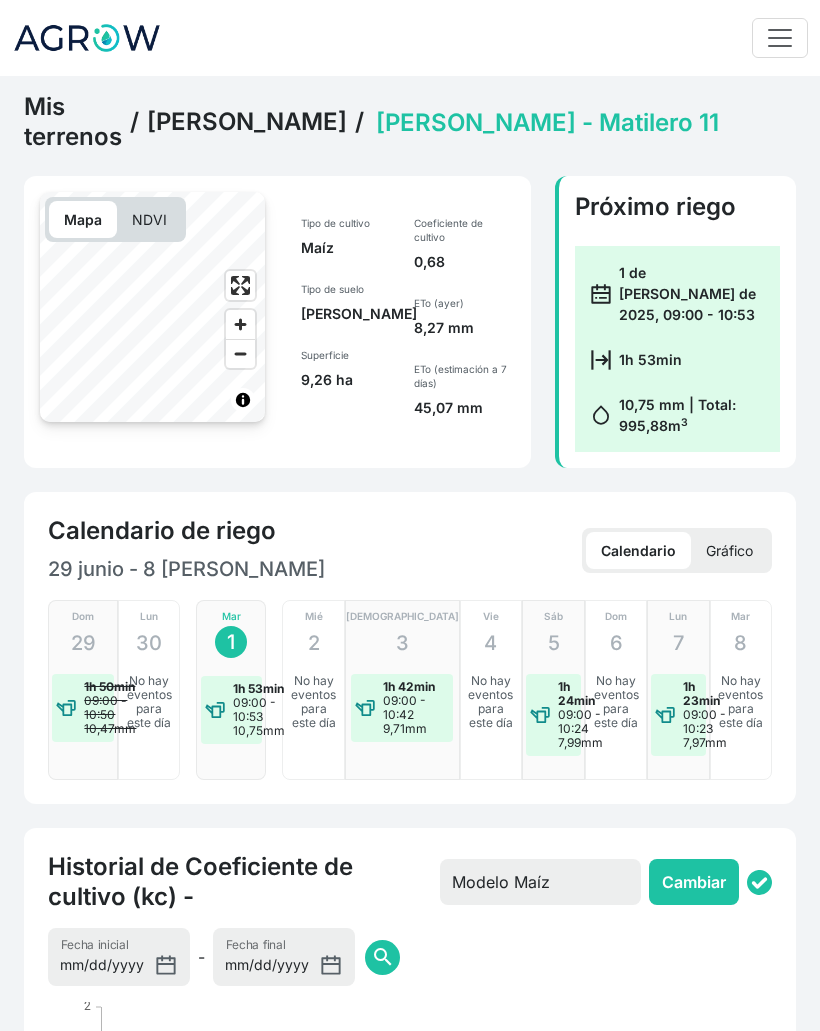 click on "NDVI" 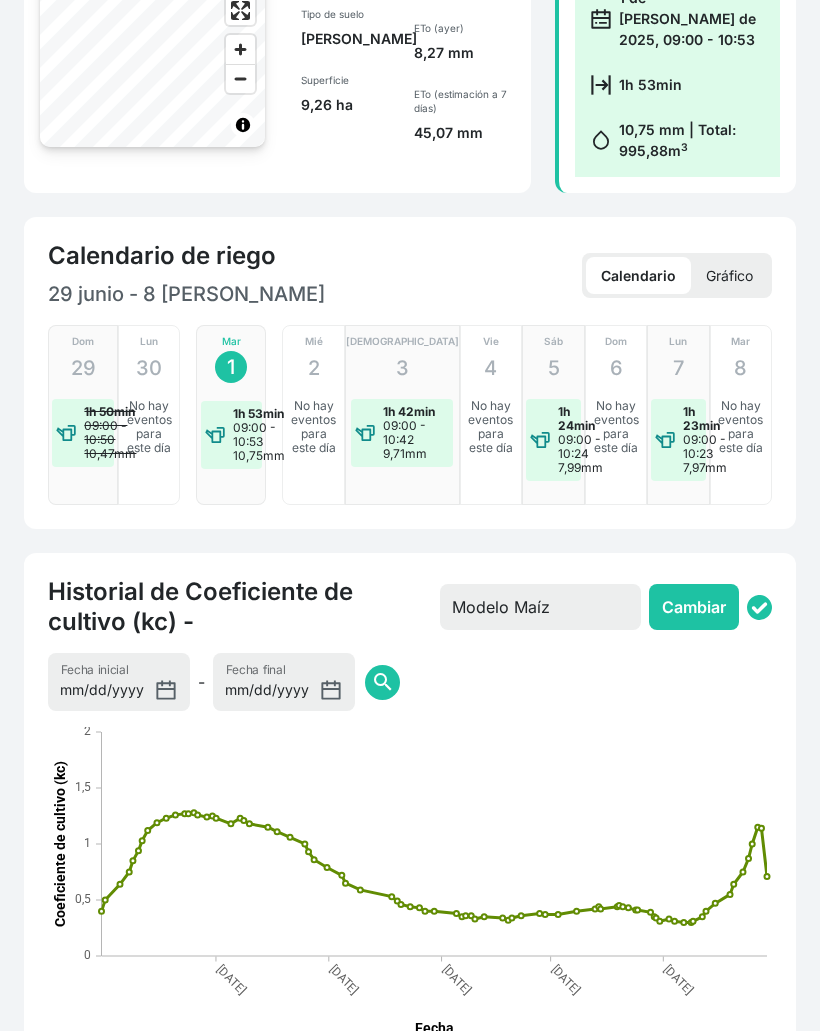 scroll, scrollTop: 0, scrollLeft: 0, axis: both 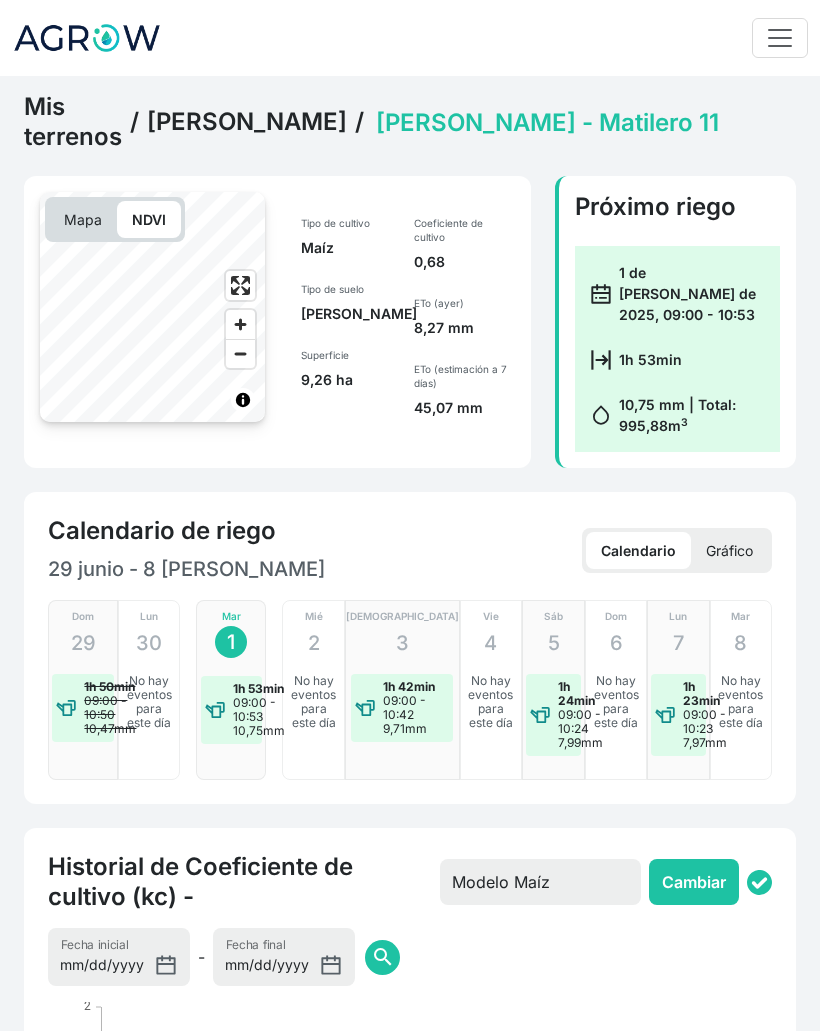 click on "Jorge Alastrue" 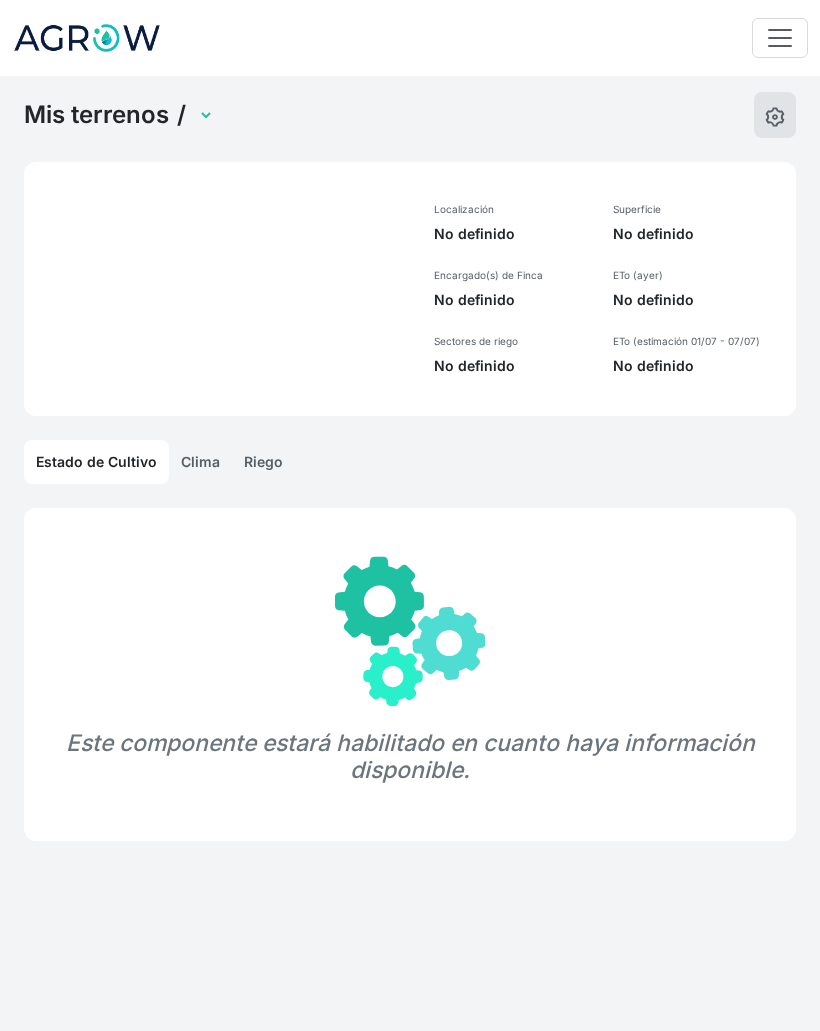select on "1288" 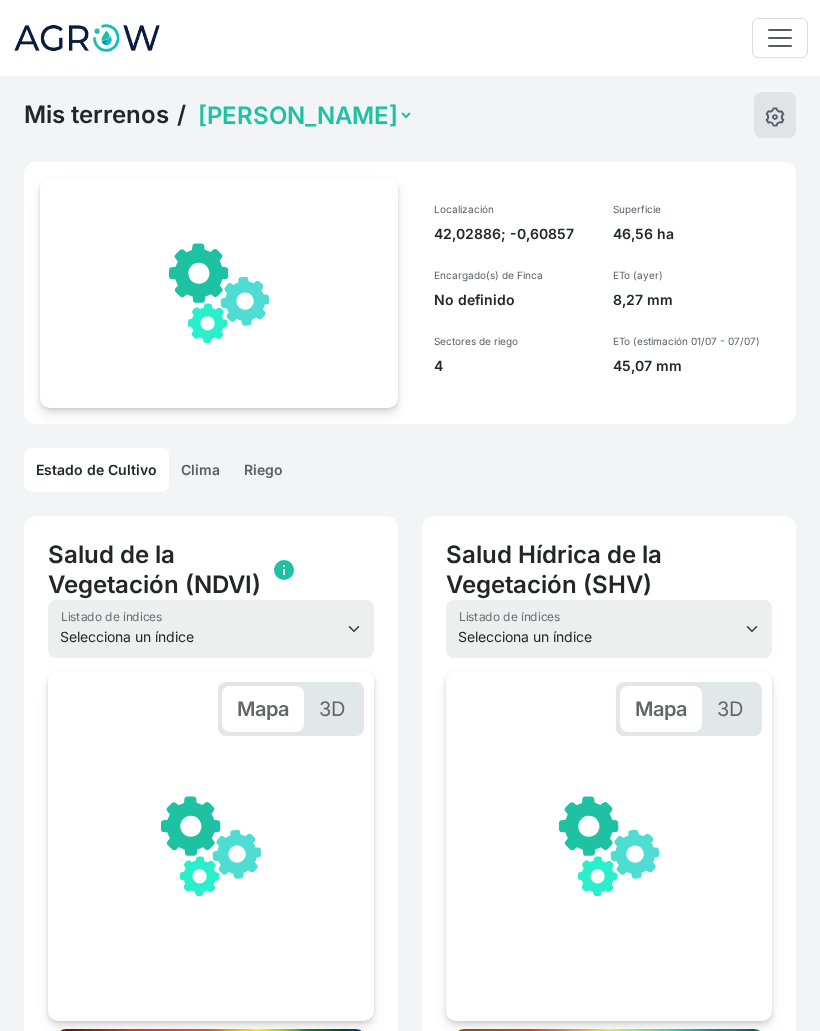 scroll, scrollTop: 0, scrollLeft: 301, axis: horizontal 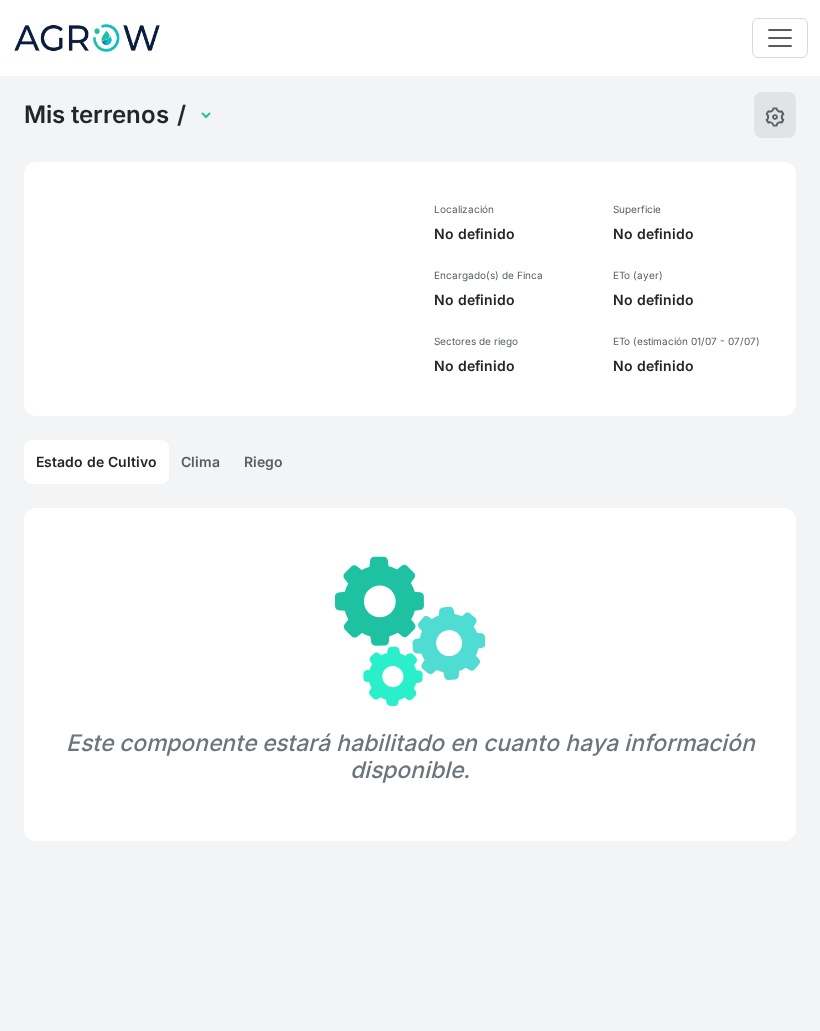 select on "1279" 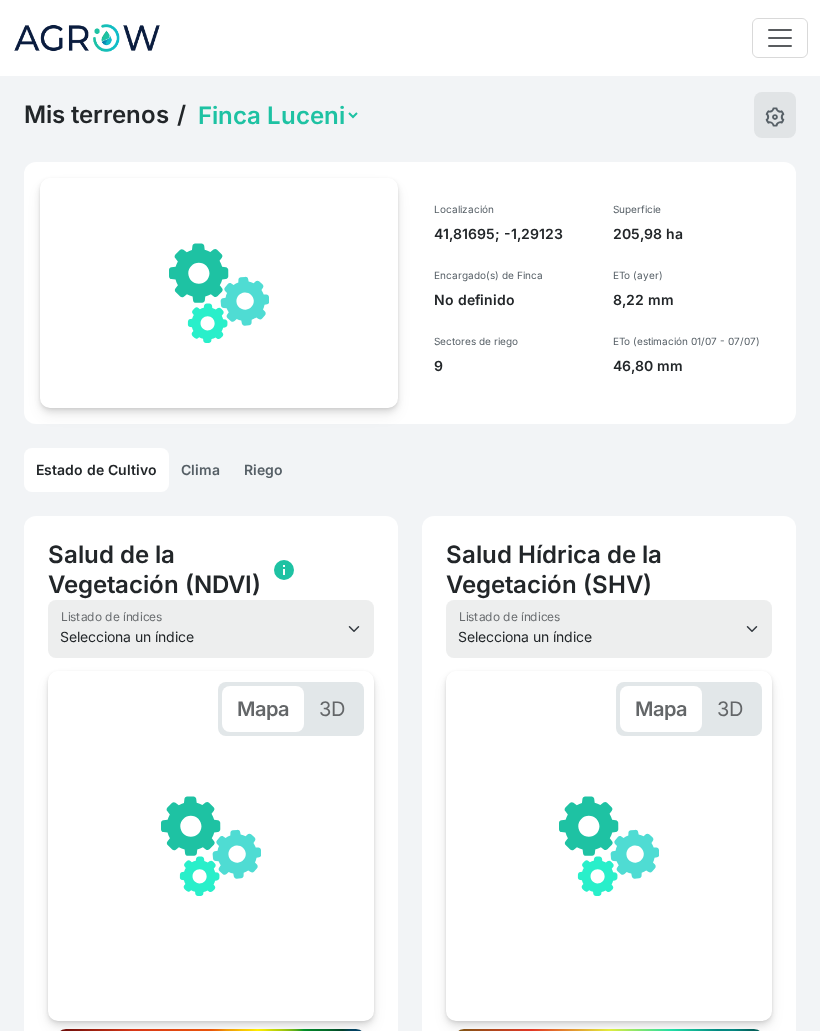 scroll, scrollTop: 105, scrollLeft: 0, axis: vertical 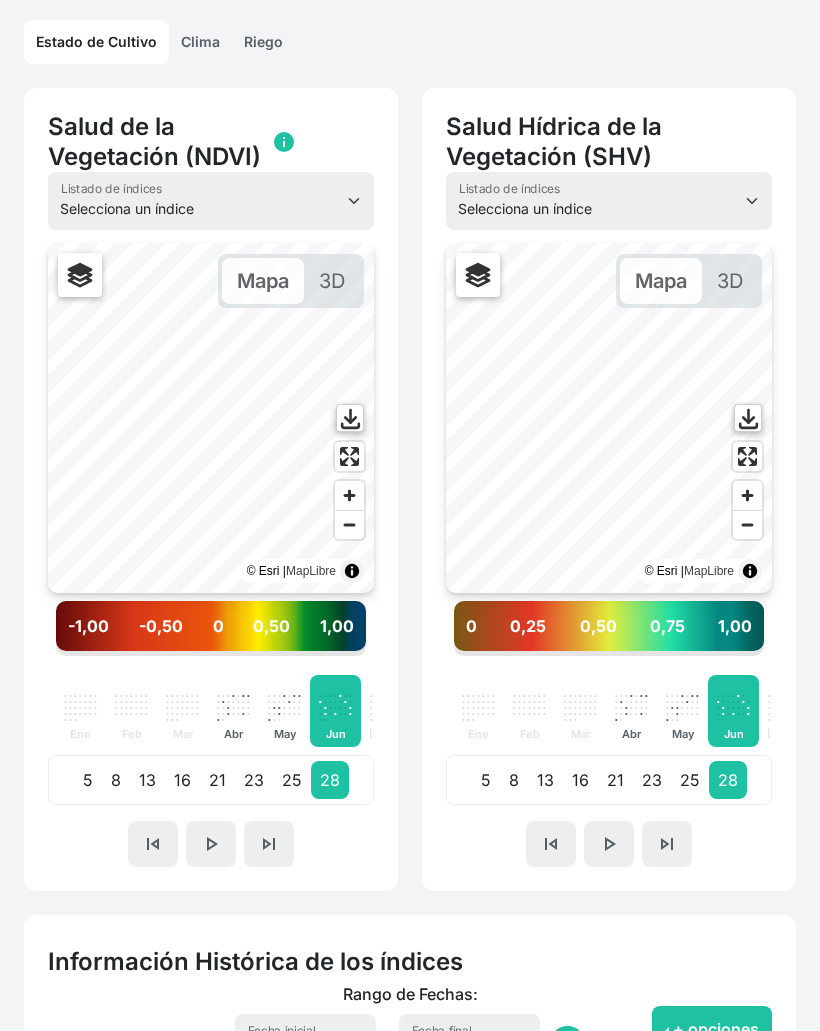 click on "skip_previous" at bounding box center [153, 844] 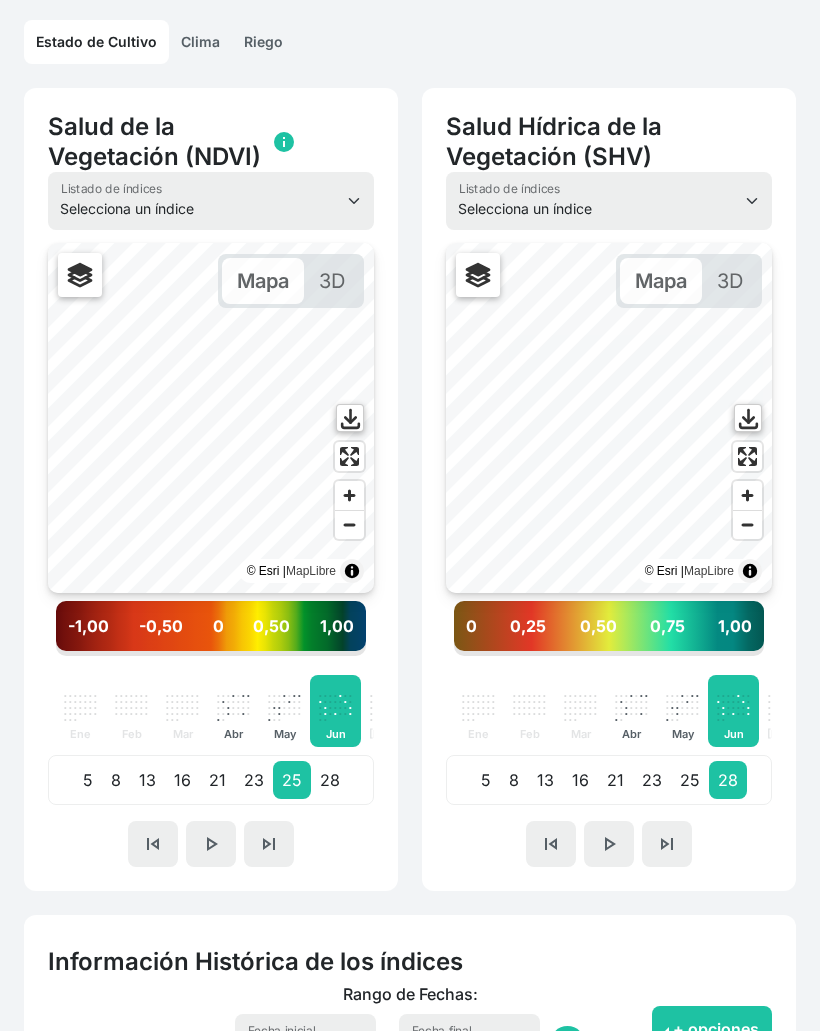 click on "skip_next" at bounding box center (269, 844) 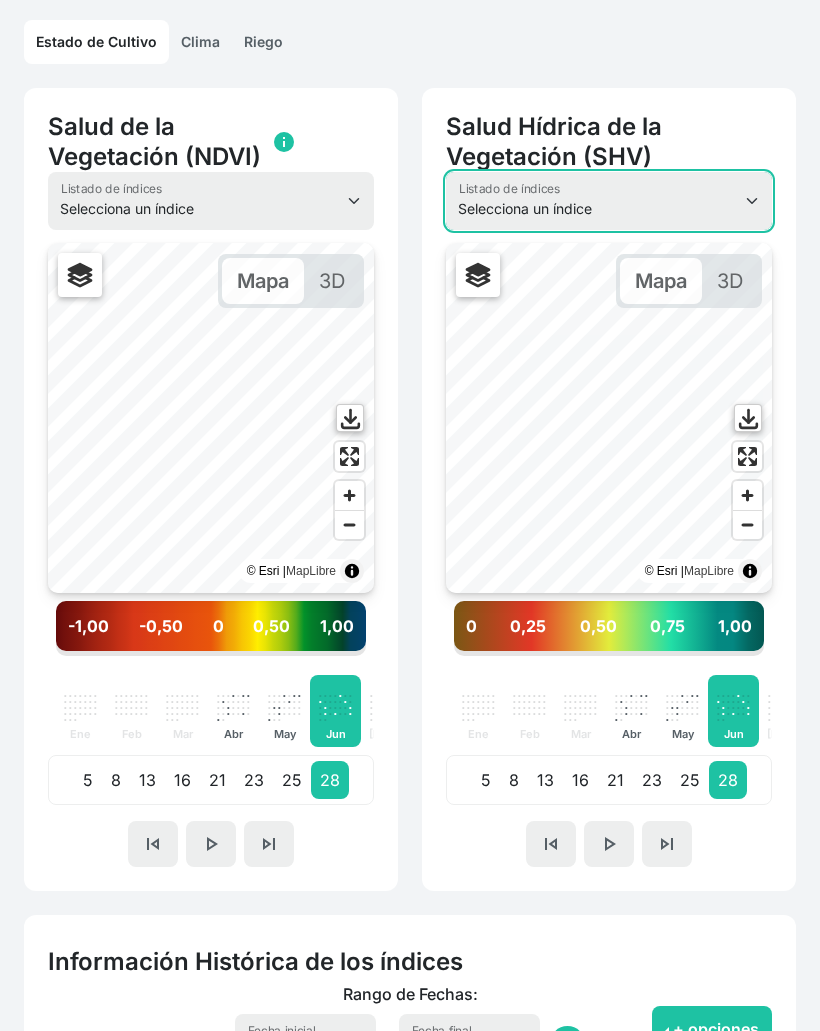 click on "Selecciona un índice   NDVI   NDMI   SAVI   FVC   SHV   Thermal" at bounding box center (609, 201) 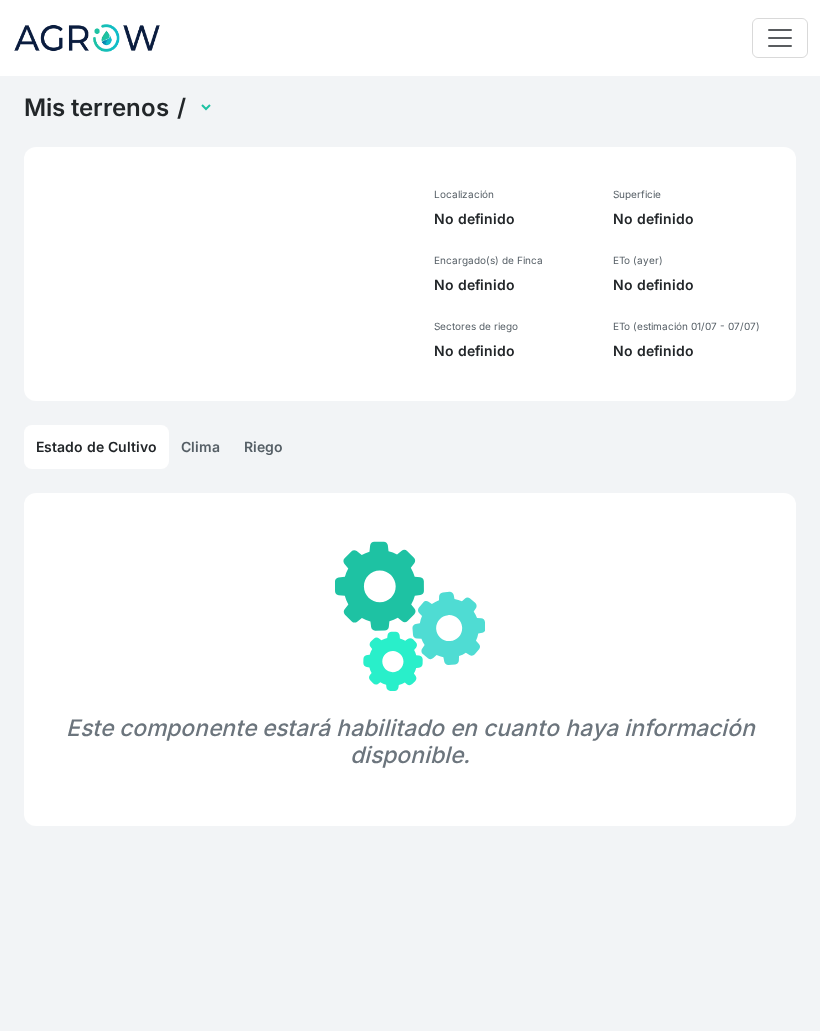 scroll, scrollTop: 0, scrollLeft: 0, axis: both 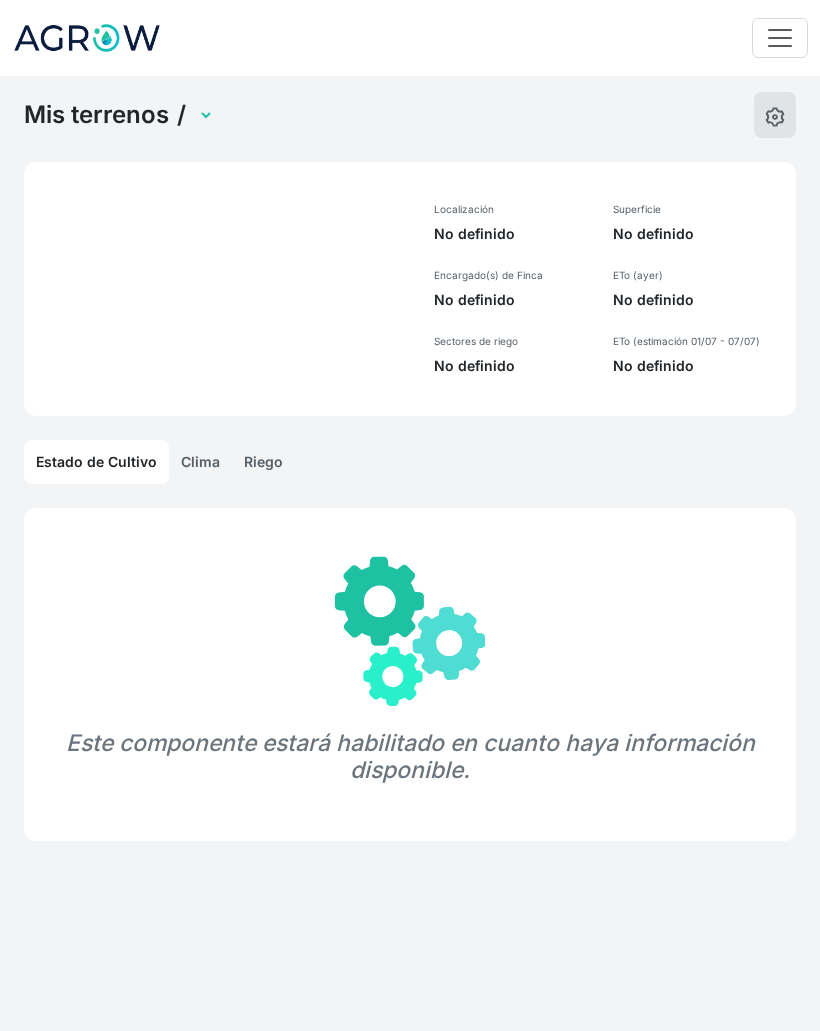 select on "1232" 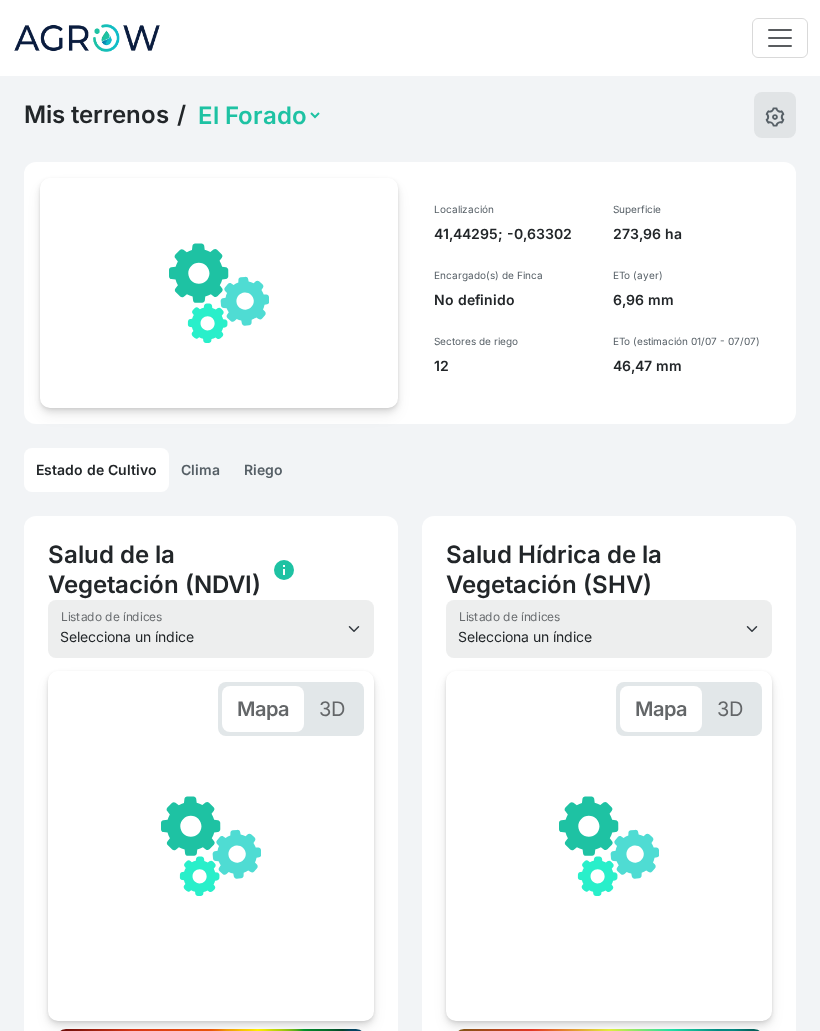 scroll, scrollTop: 0, scrollLeft: 301, axis: horizontal 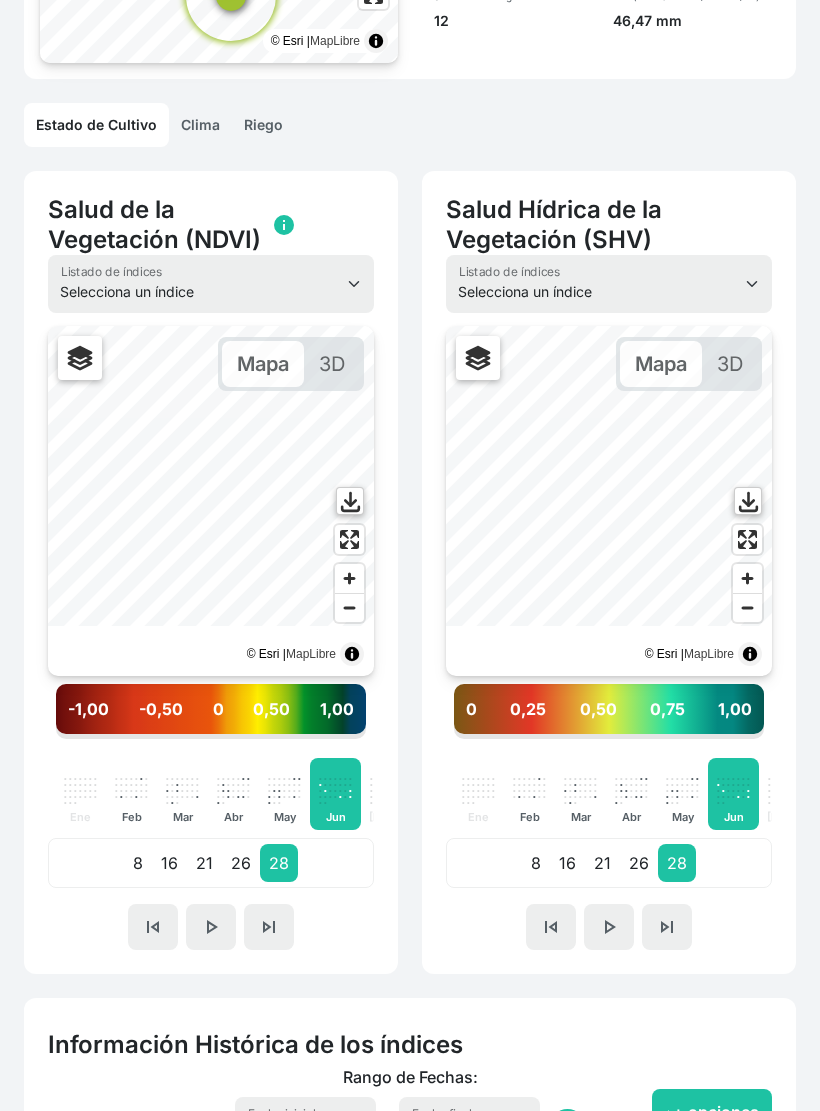 click on "21" at bounding box center (204, 864) 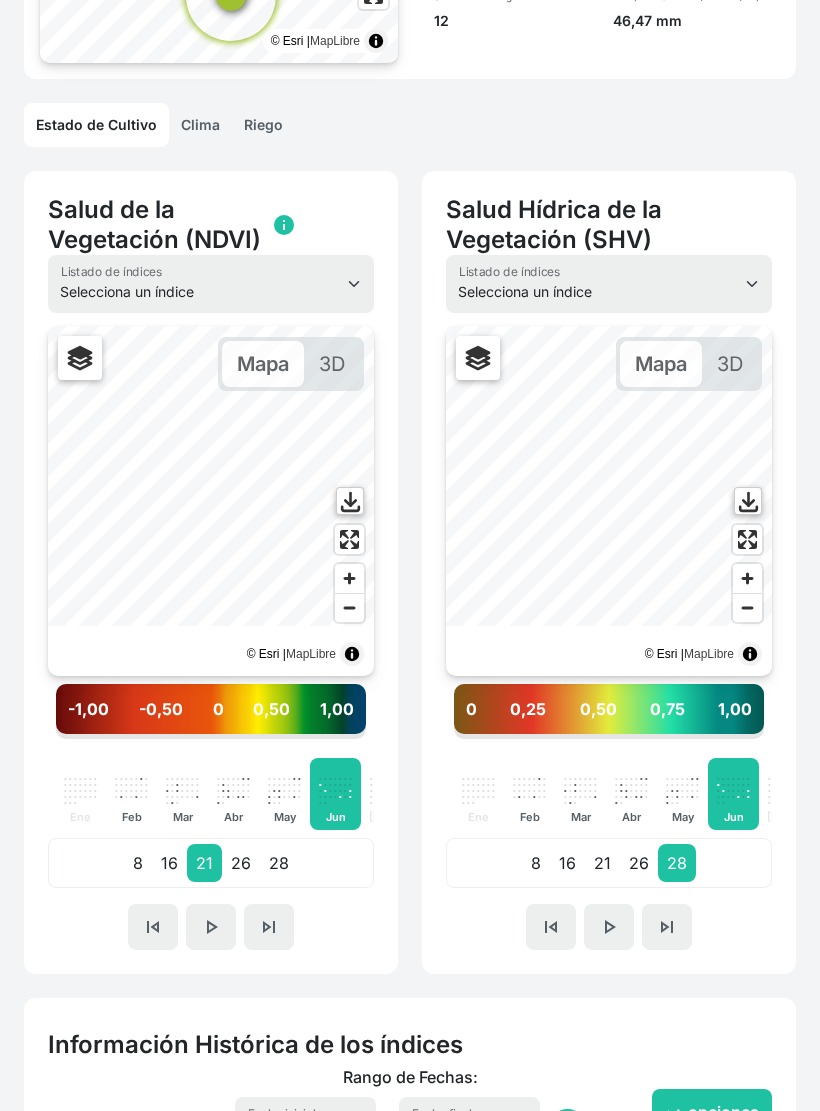 click on "26" at bounding box center [241, 863] 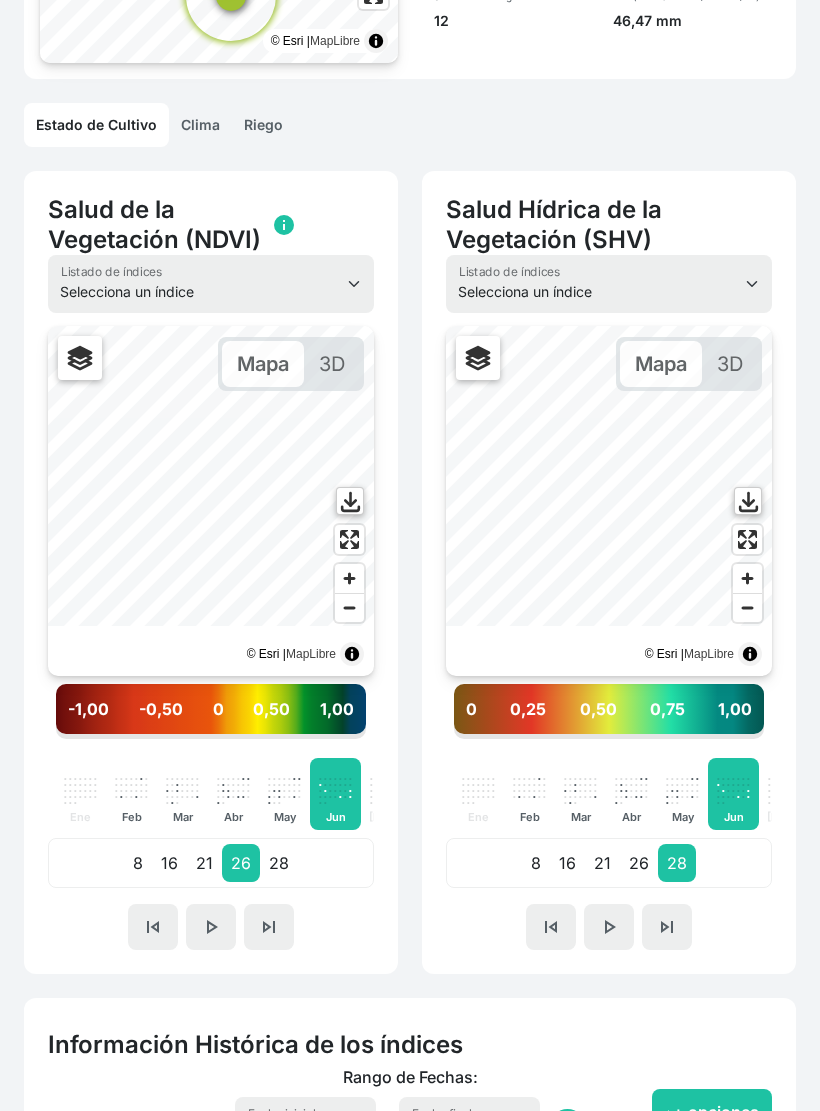 click on "28" at bounding box center [279, 863] 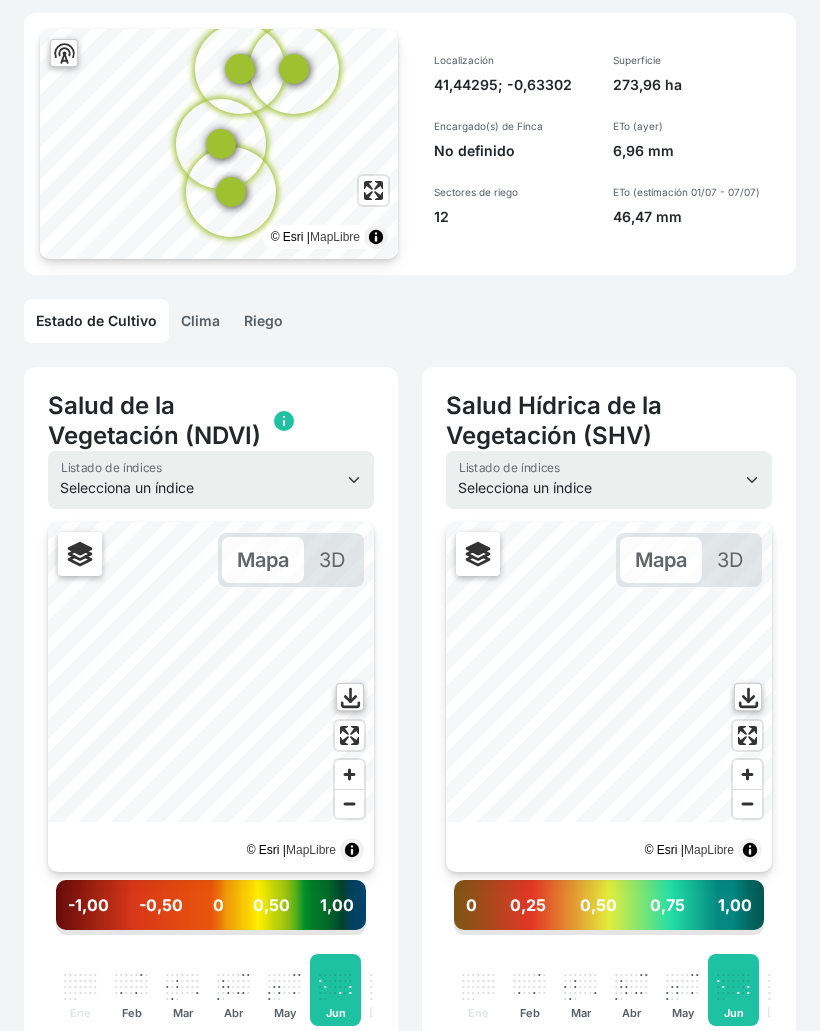 scroll, scrollTop: 0, scrollLeft: 0, axis: both 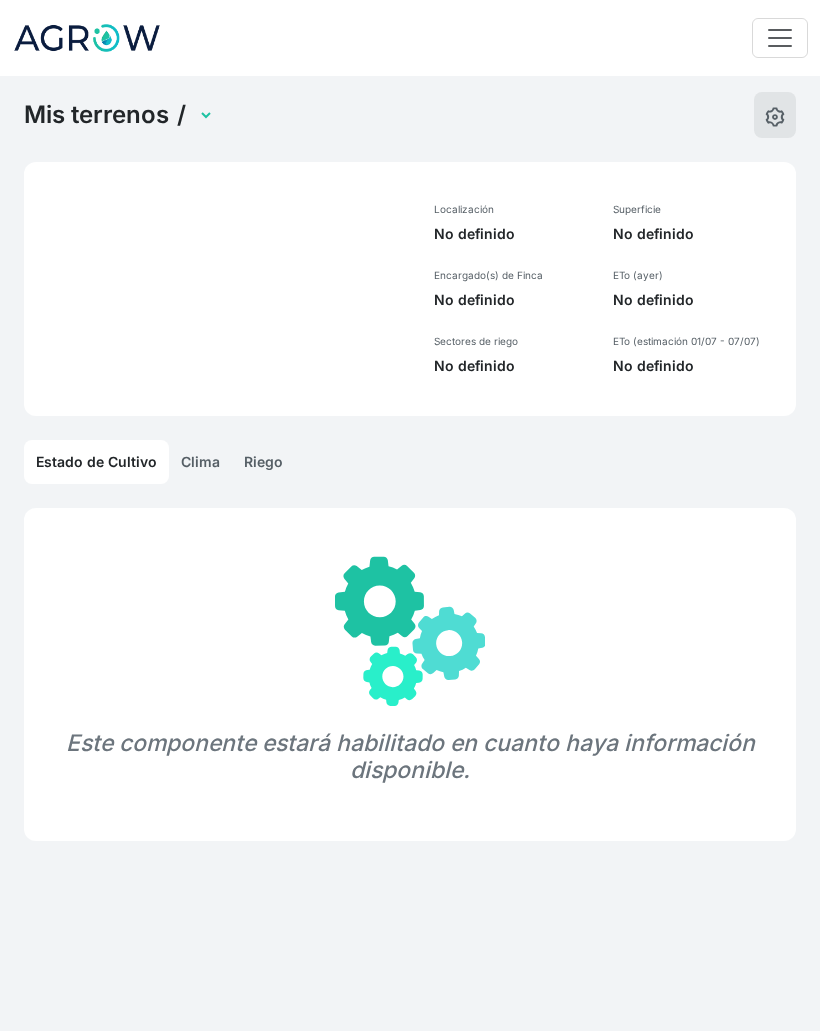 select on "1229" 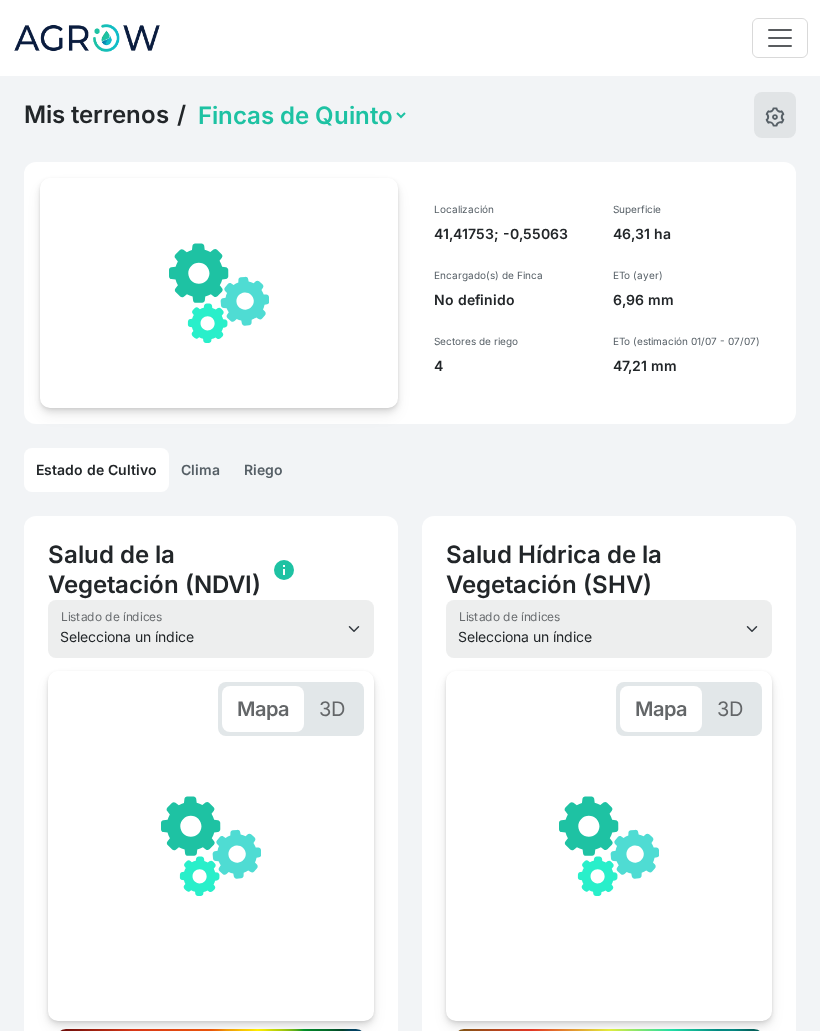 scroll, scrollTop: 0, scrollLeft: 301, axis: horizontal 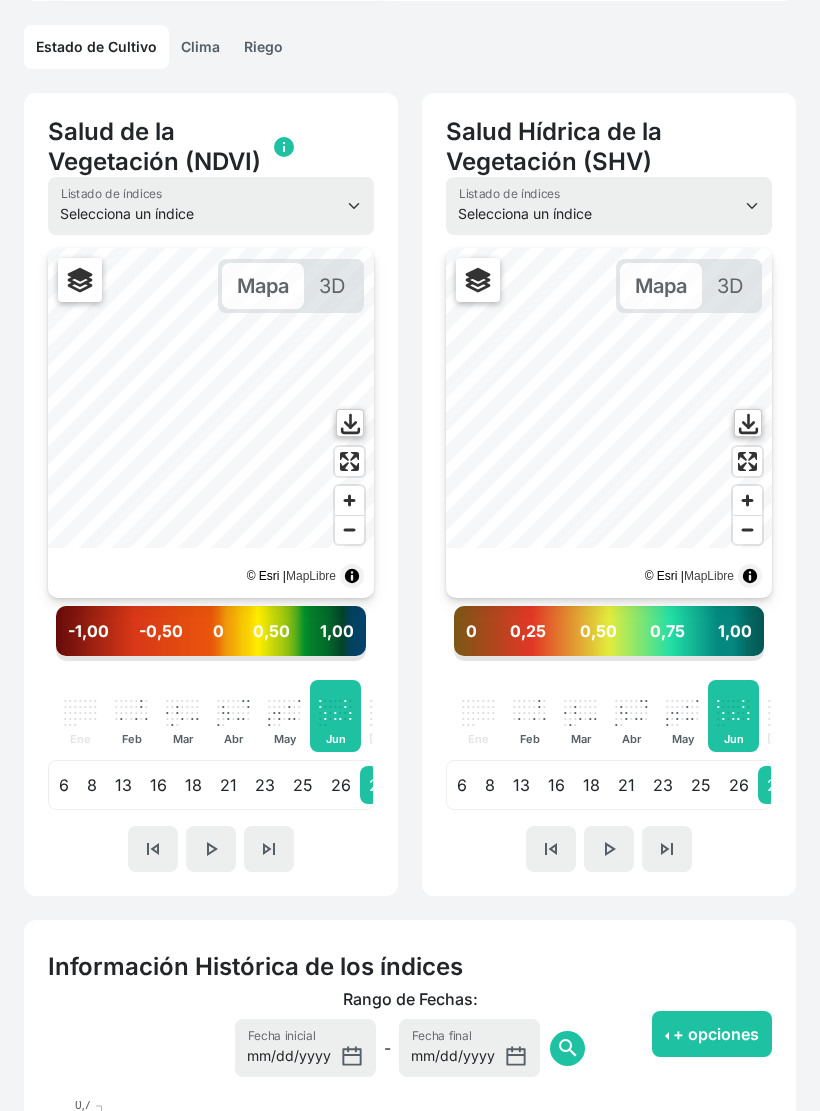 click on "skip_previous" at bounding box center (153, 850) 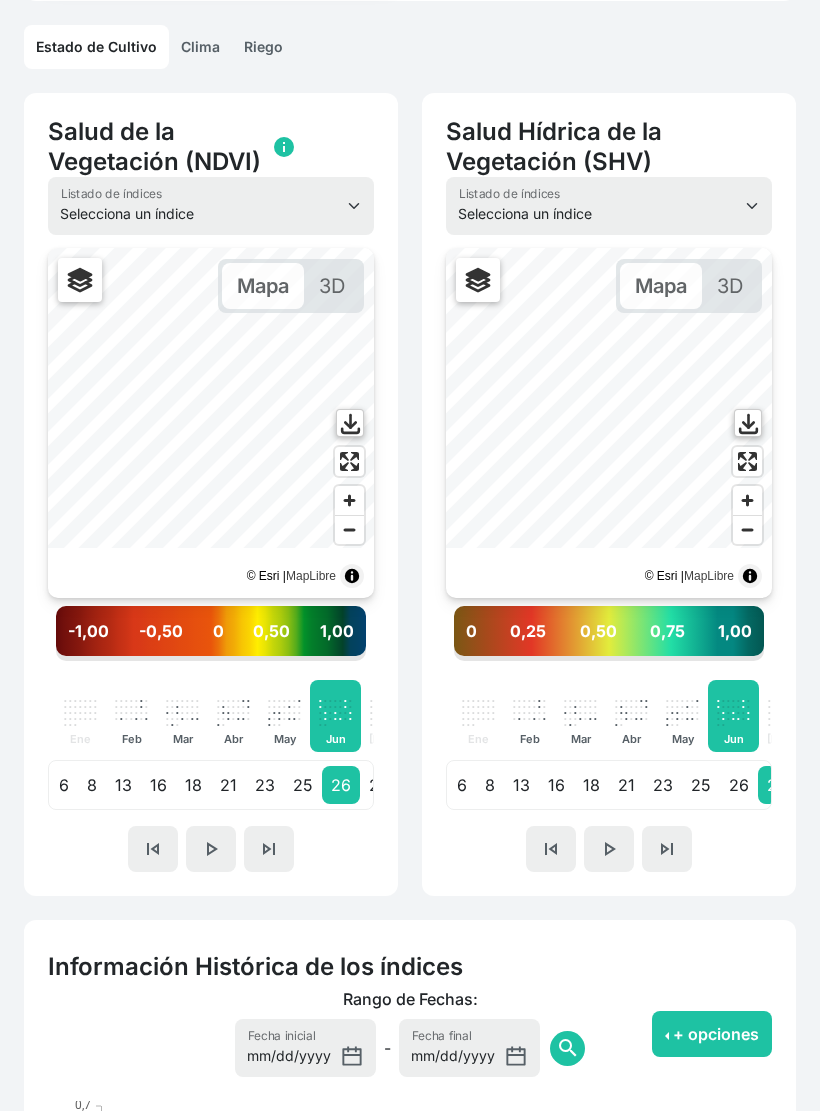 click on "skip_previous" at bounding box center (153, 849) 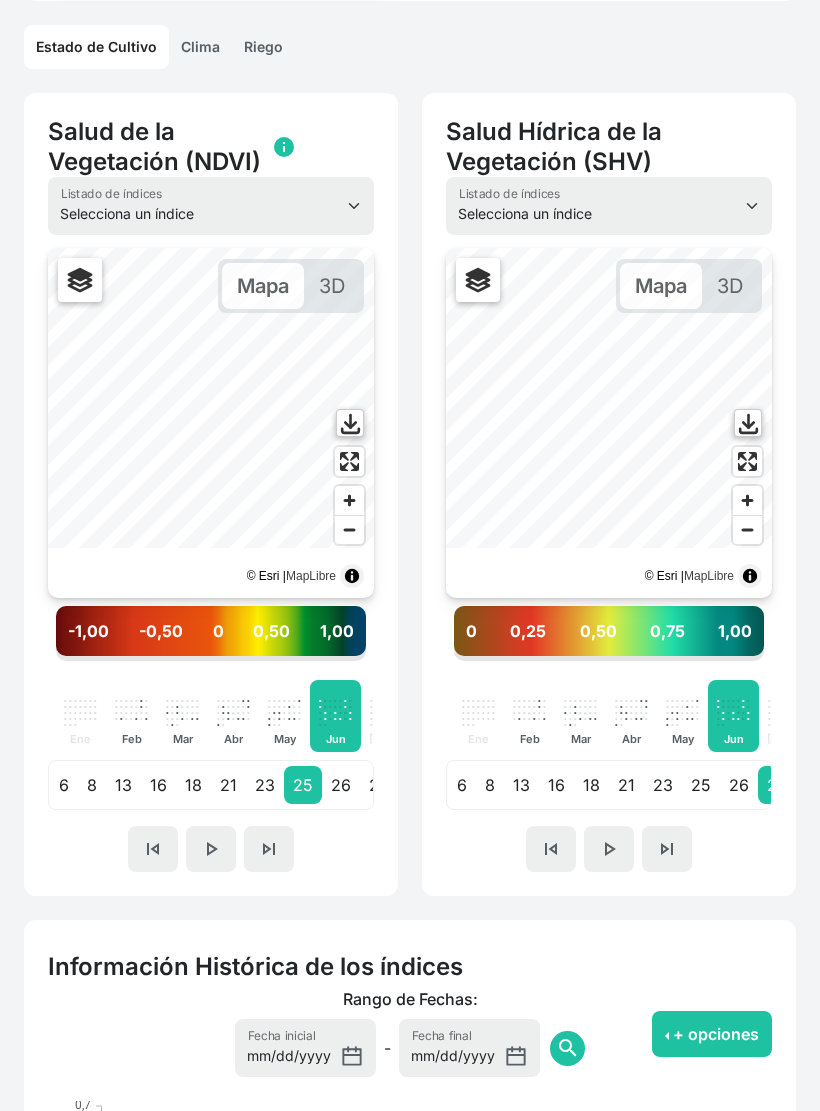 click on "skip_previous" at bounding box center [153, 849] 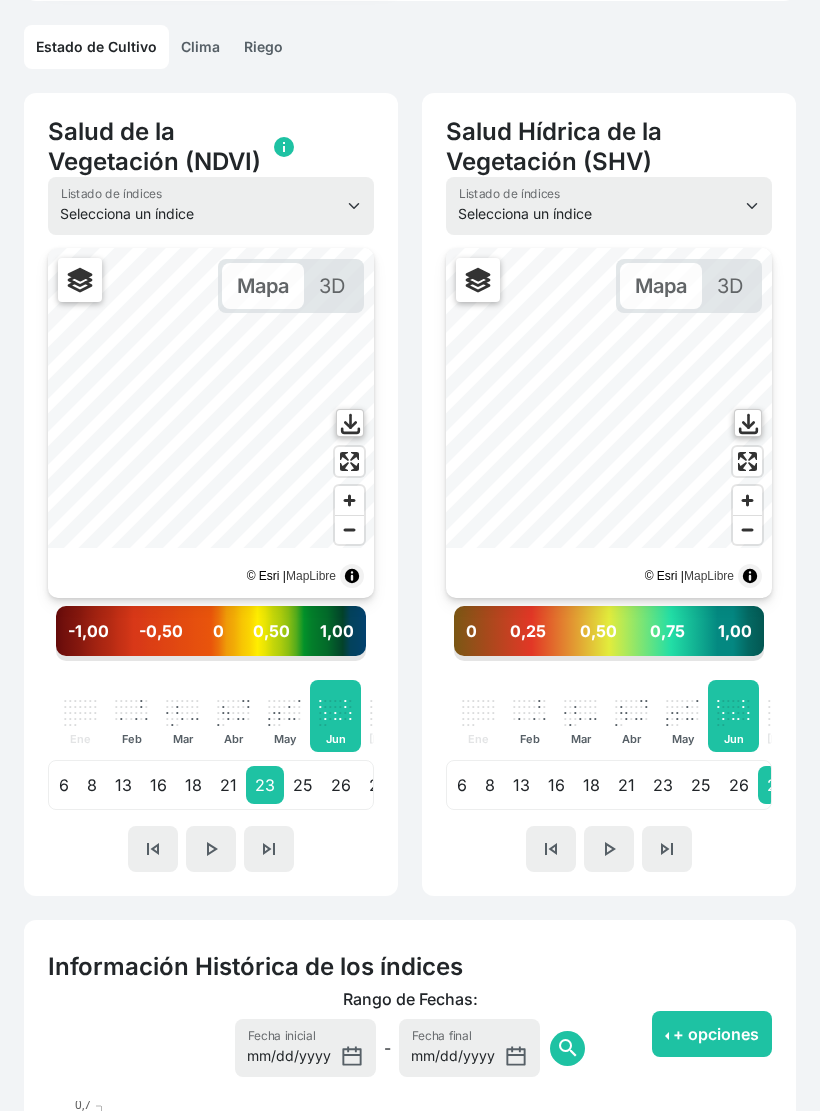 click on "skip_previous" at bounding box center [153, 849] 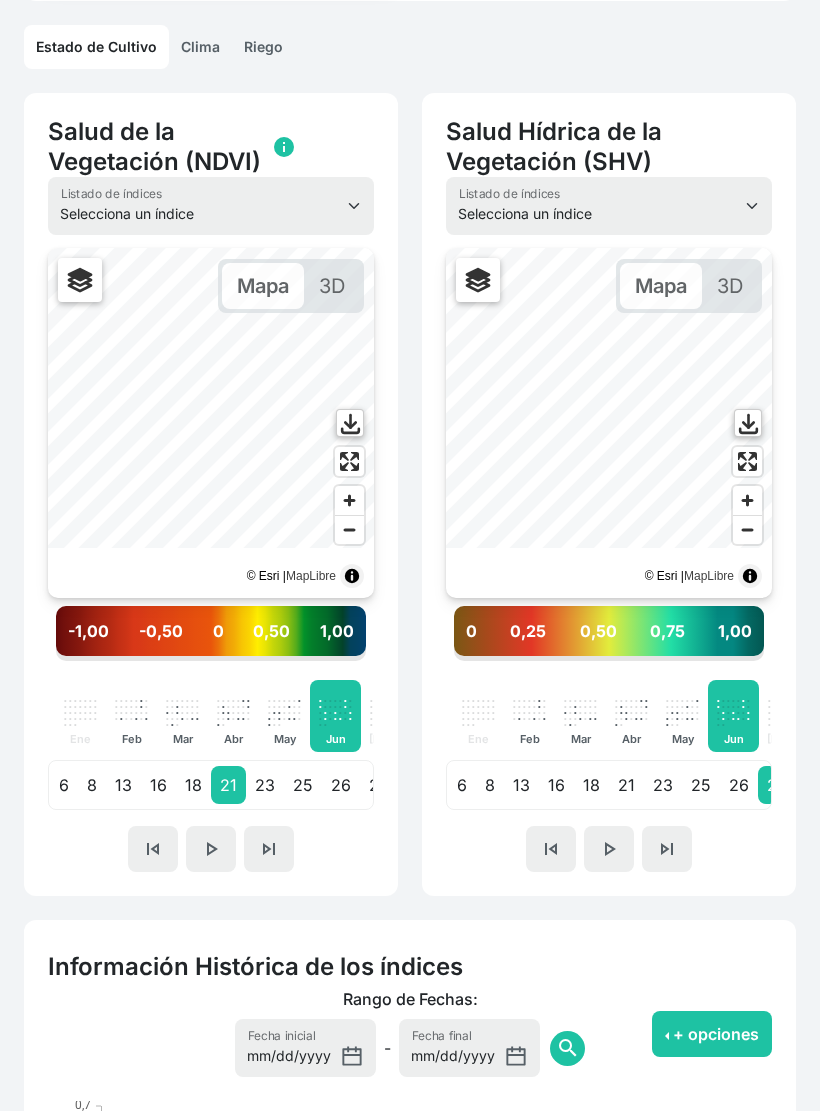 click on "skip_previous" at bounding box center [153, 849] 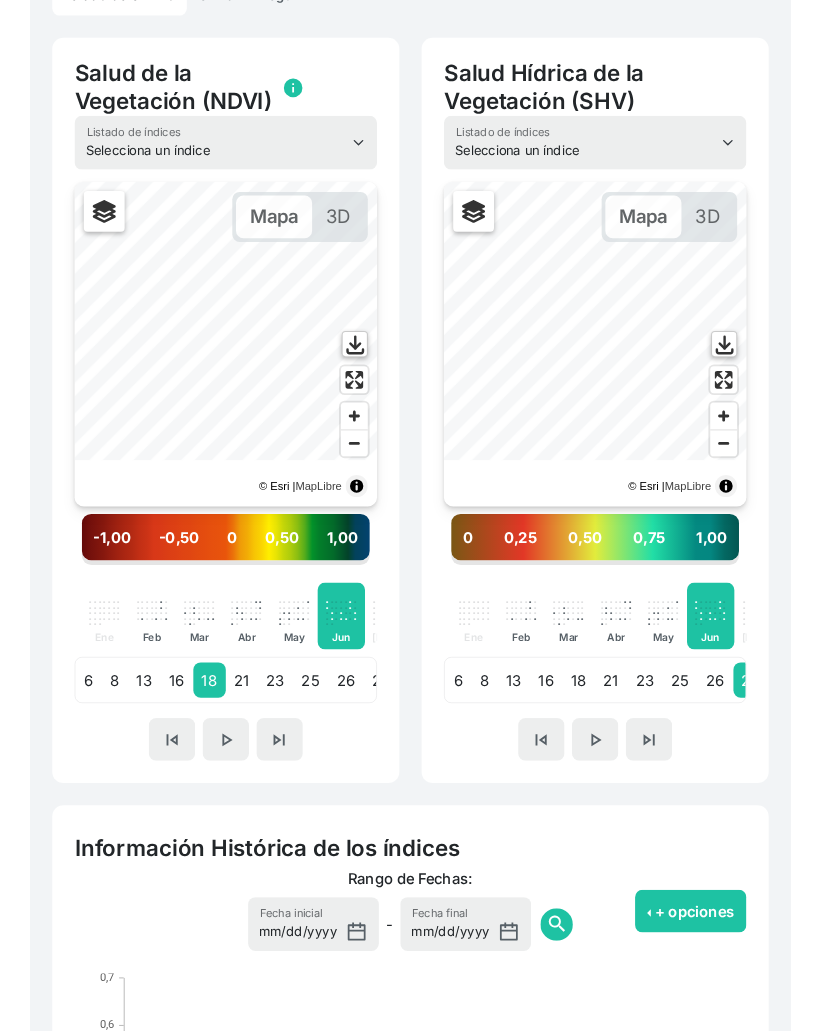 scroll, scrollTop: 549, scrollLeft: 0, axis: vertical 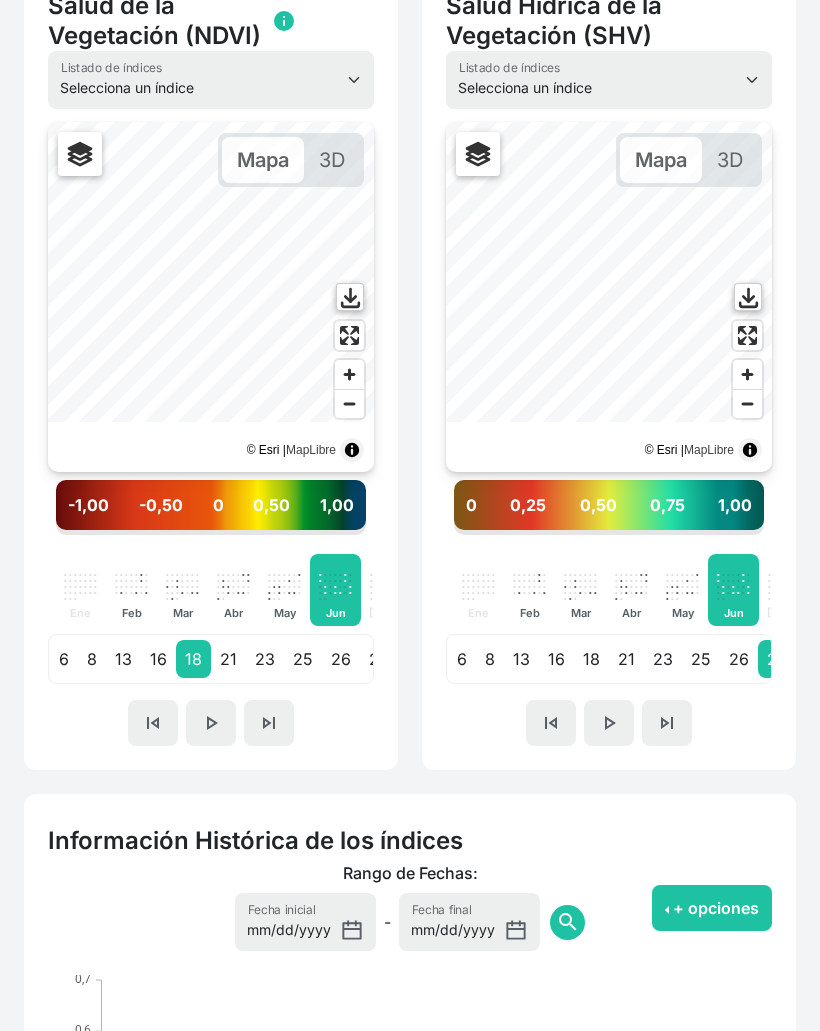 click on "skip_next" at bounding box center [269, 723] 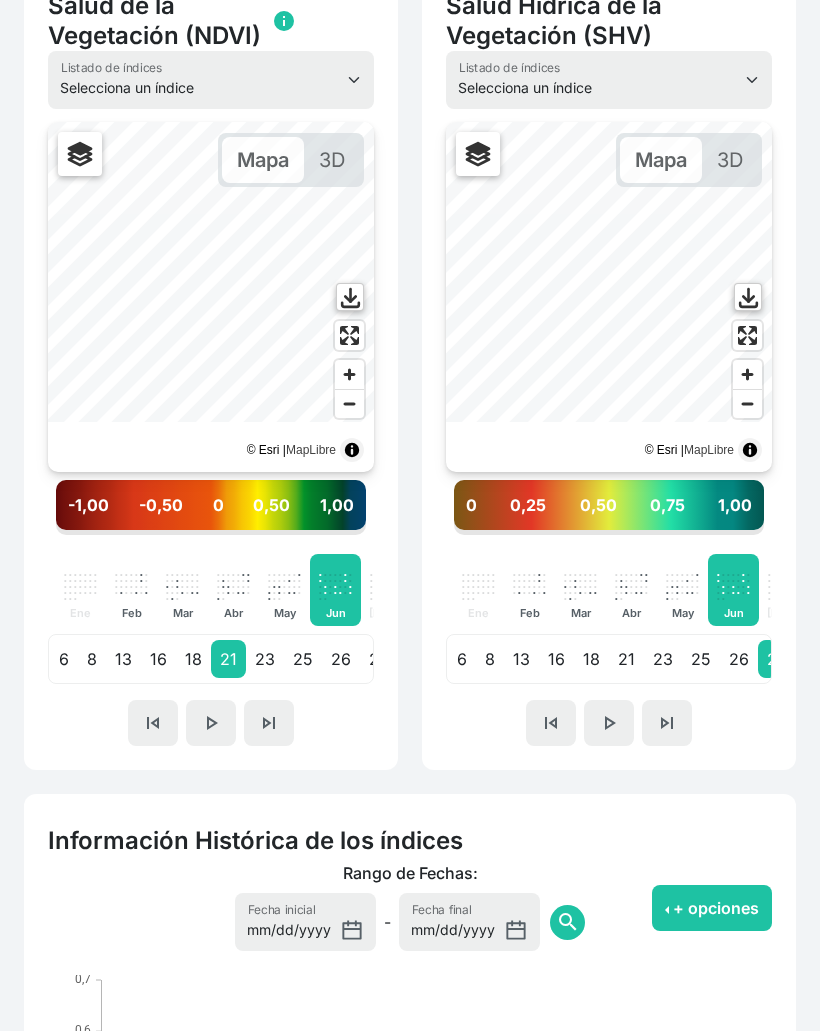 click on "skip_next" at bounding box center (269, 723) 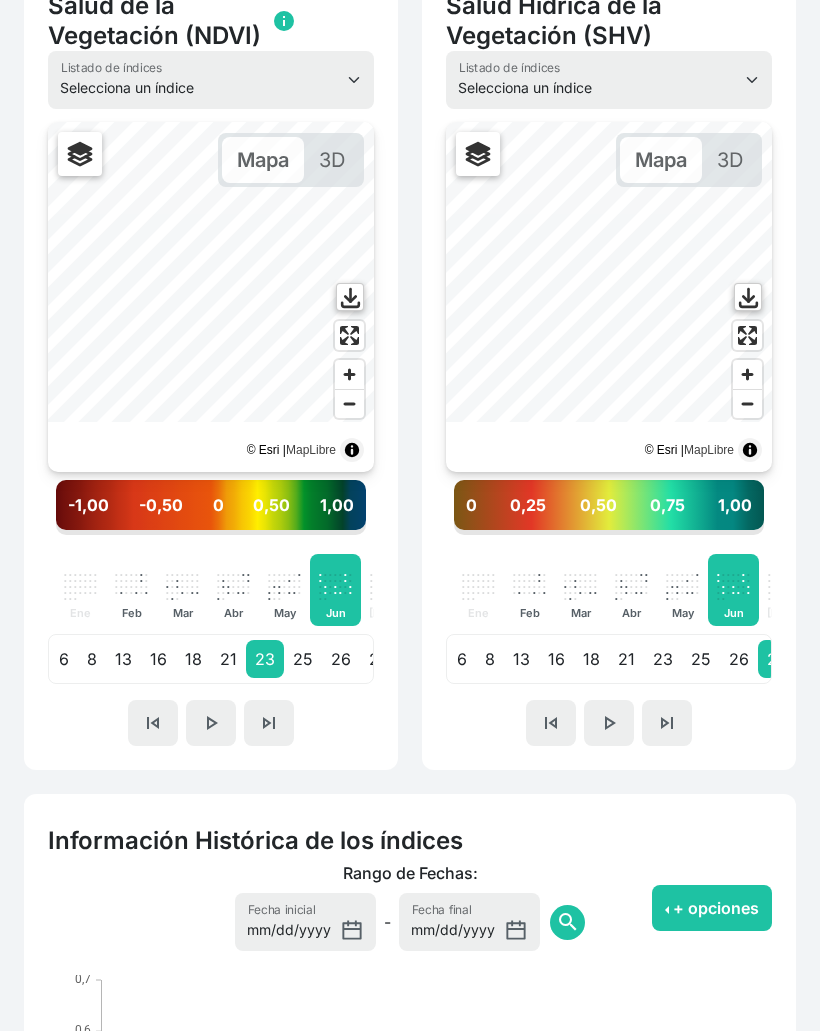 click on "skip_next" at bounding box center (269, 723) 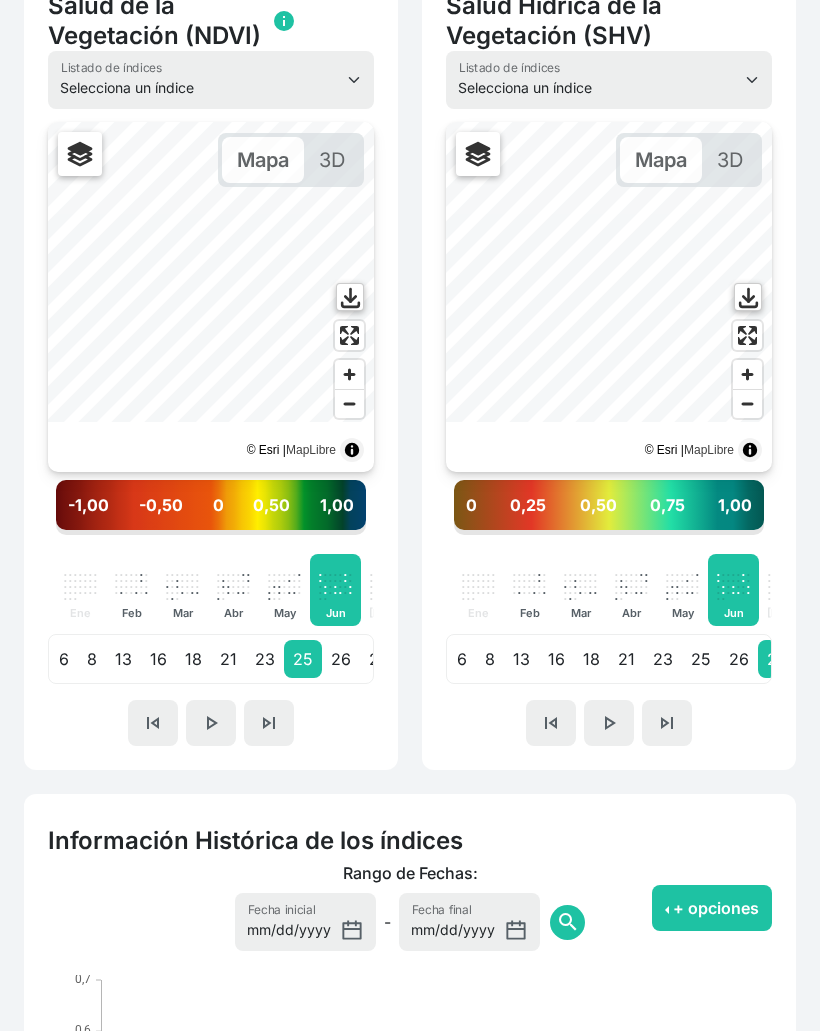 click on "skip_next" at bounding box center [269, 723] 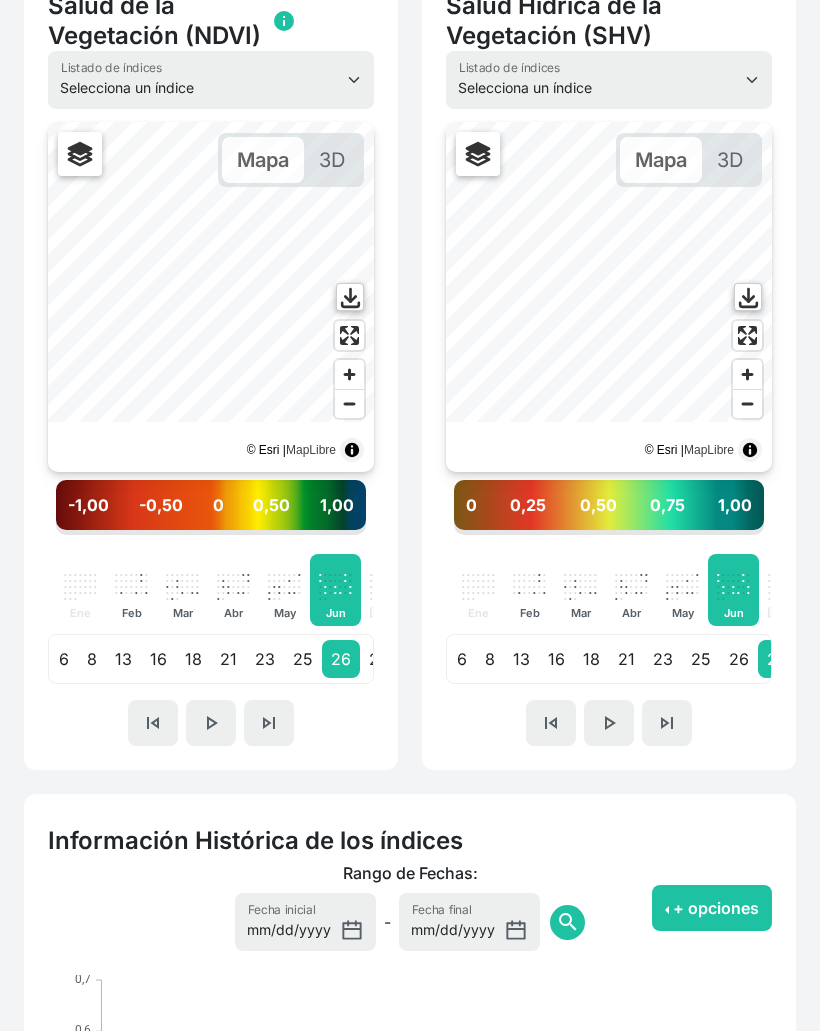 click on "skip_next" at bounding box center (269, 723) 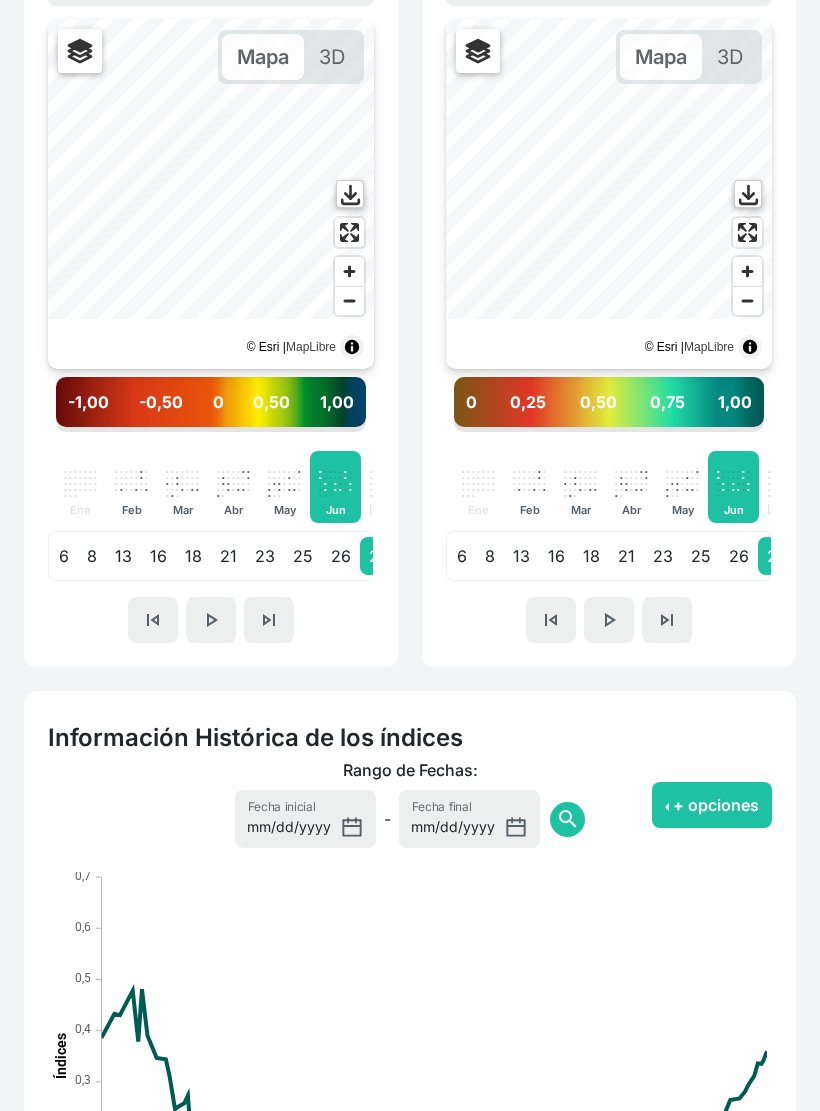 scroll, scrollTop: 671, scrollLeft: 0, axis: vertical 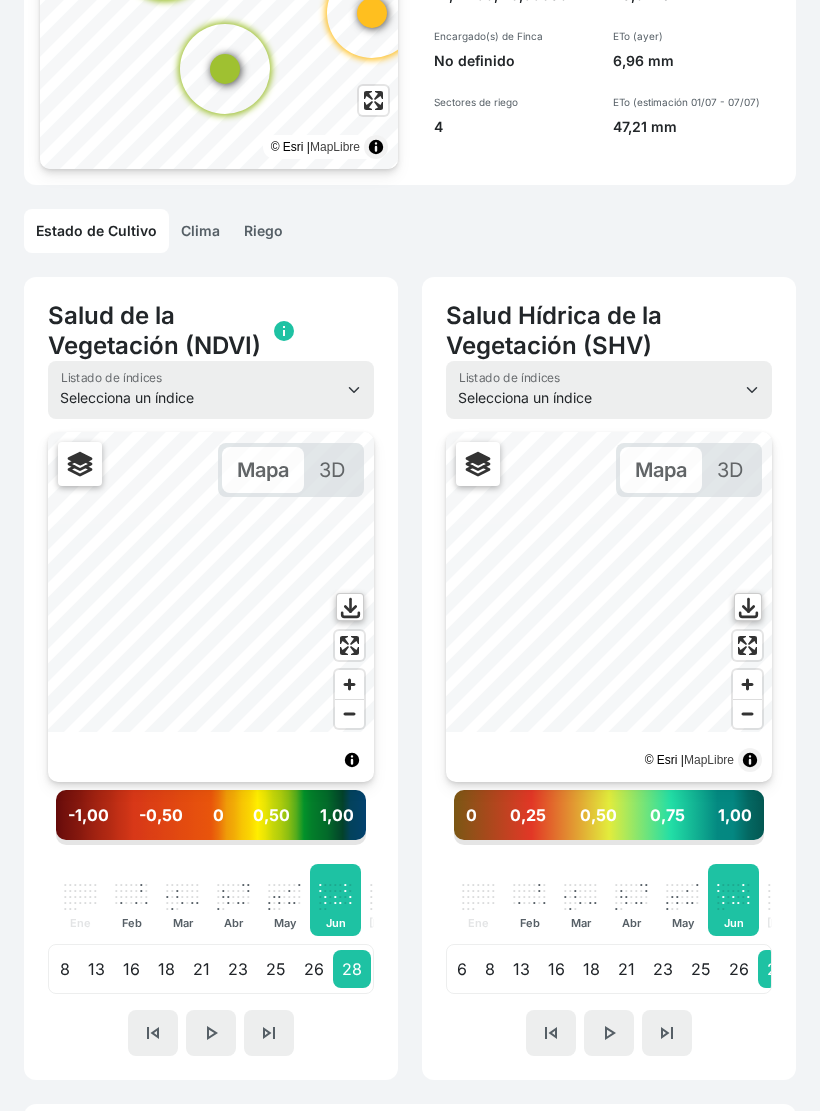 click on "21" at bounding box center [626, 969] 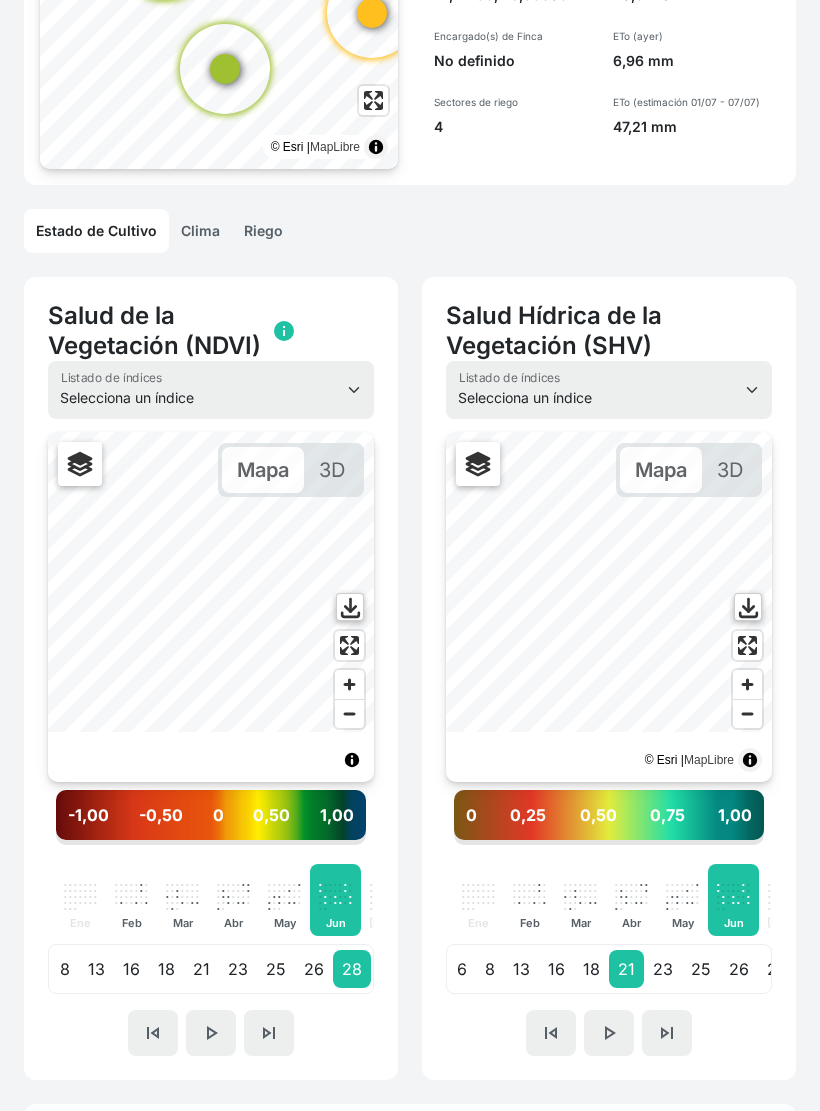 click on "26" at bounding box center (314, 969) 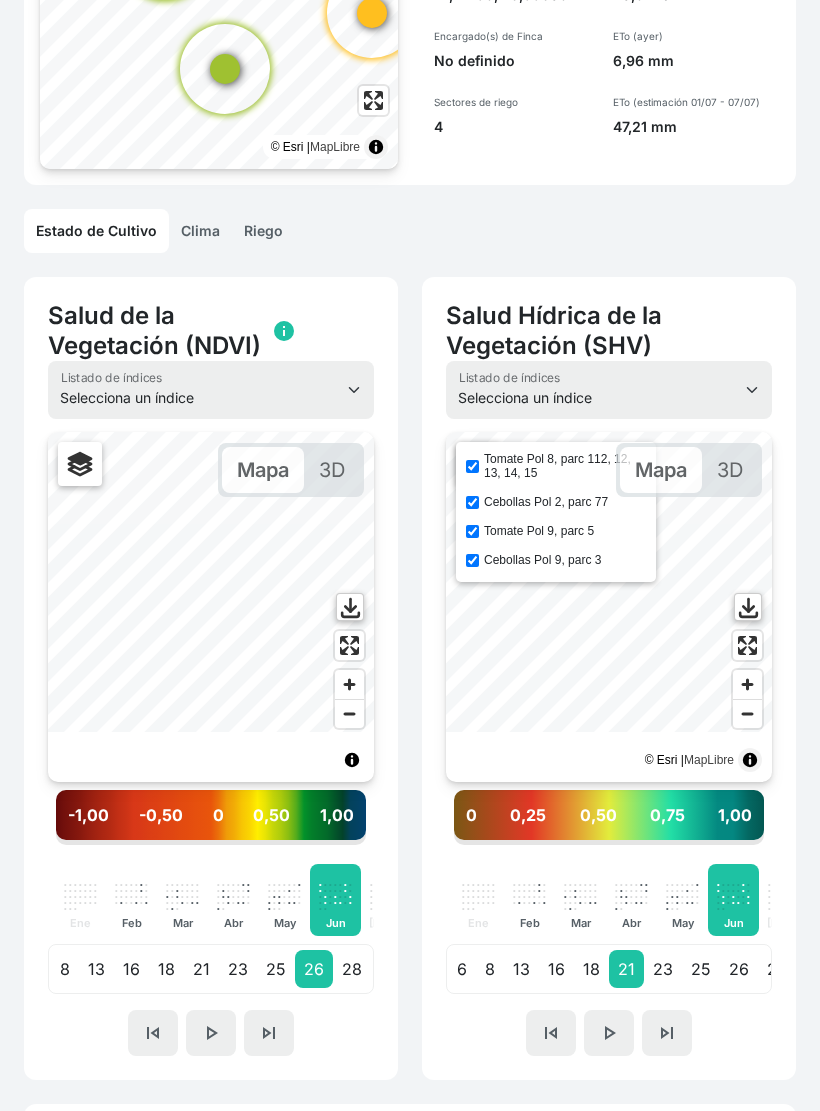 click on "Cebollas Pol 2, parc 77" at bounding box center (472, 502) 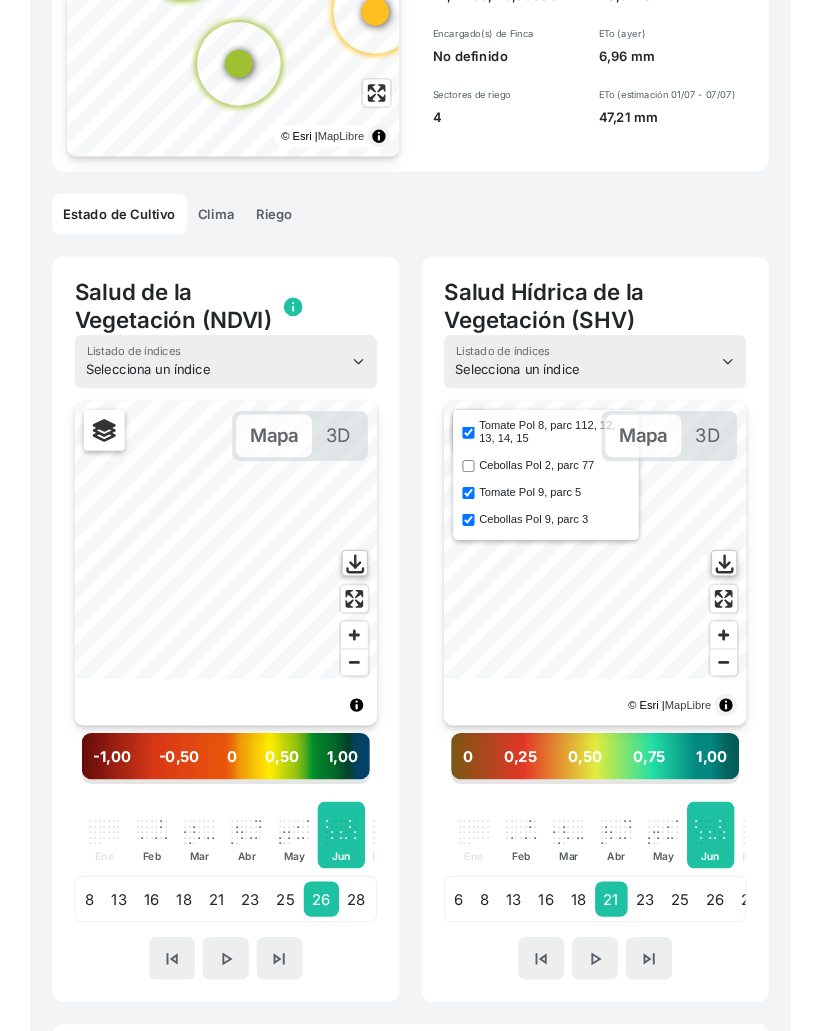 scroll, scrollTop: 319, scrollLeft: 0, axis: vertical 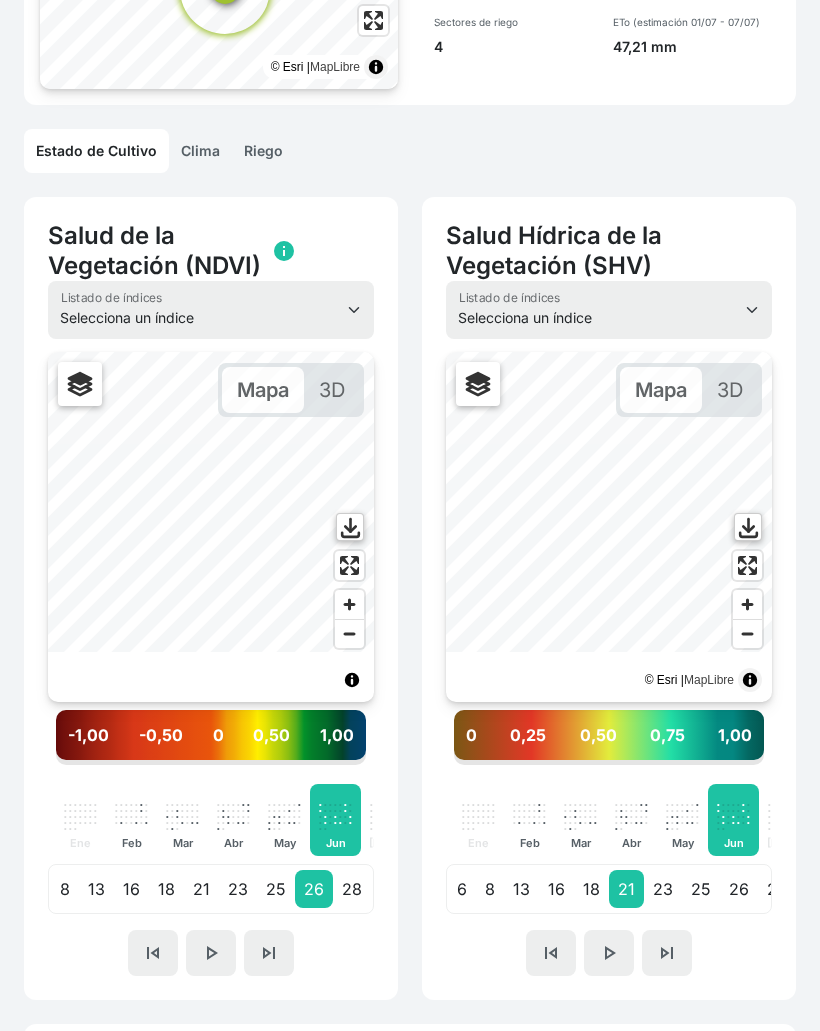 click on "28" at bounding box center [352, 889] 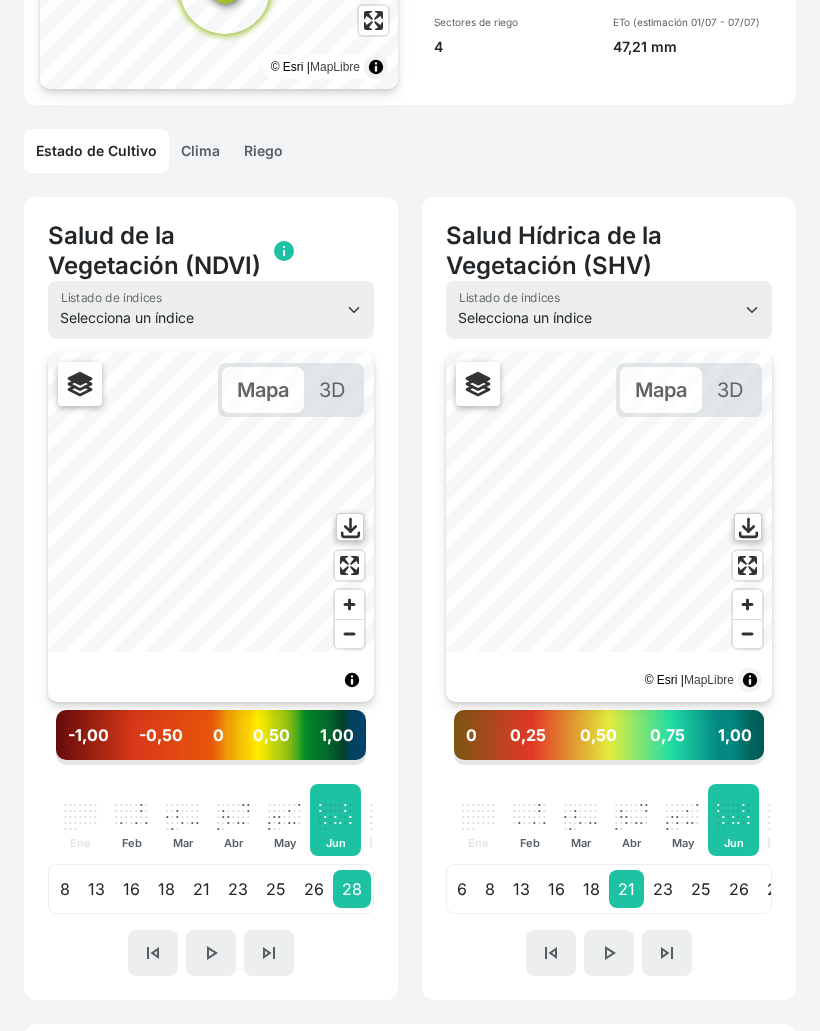 click on "26" at bounding box center [314, 889] 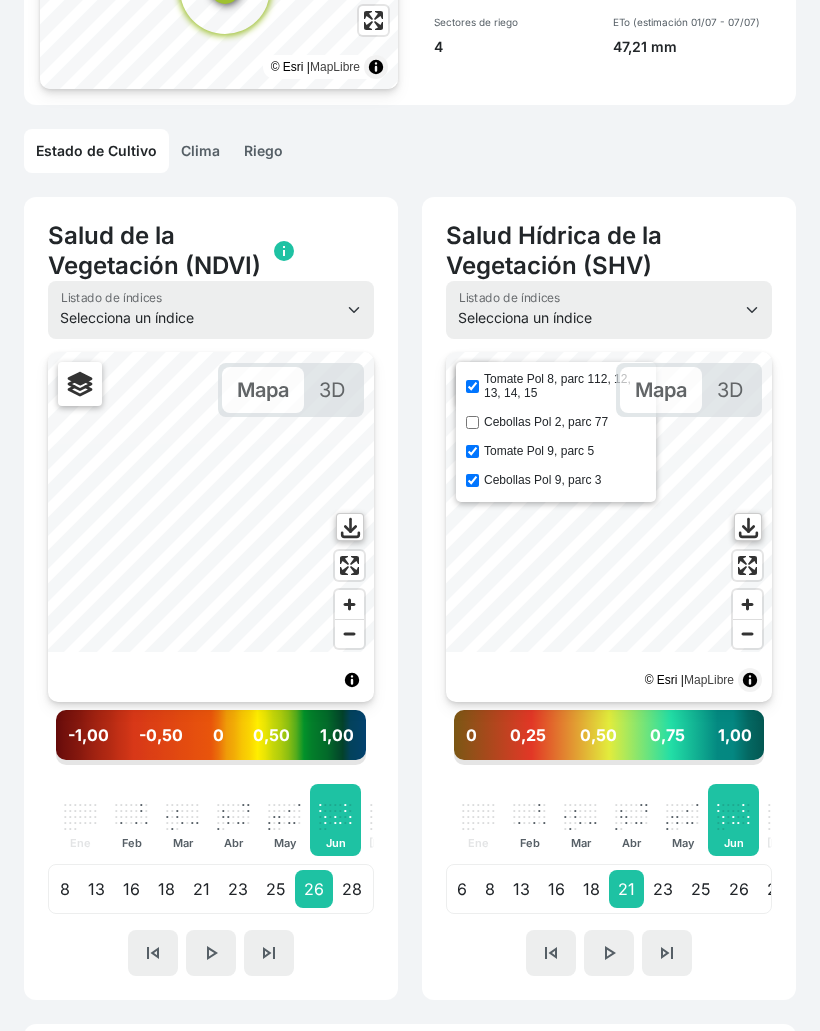 click on "Tomate Pol 8, parc 112, 12, 13, 14, 15" at bounding box center [565, 386] 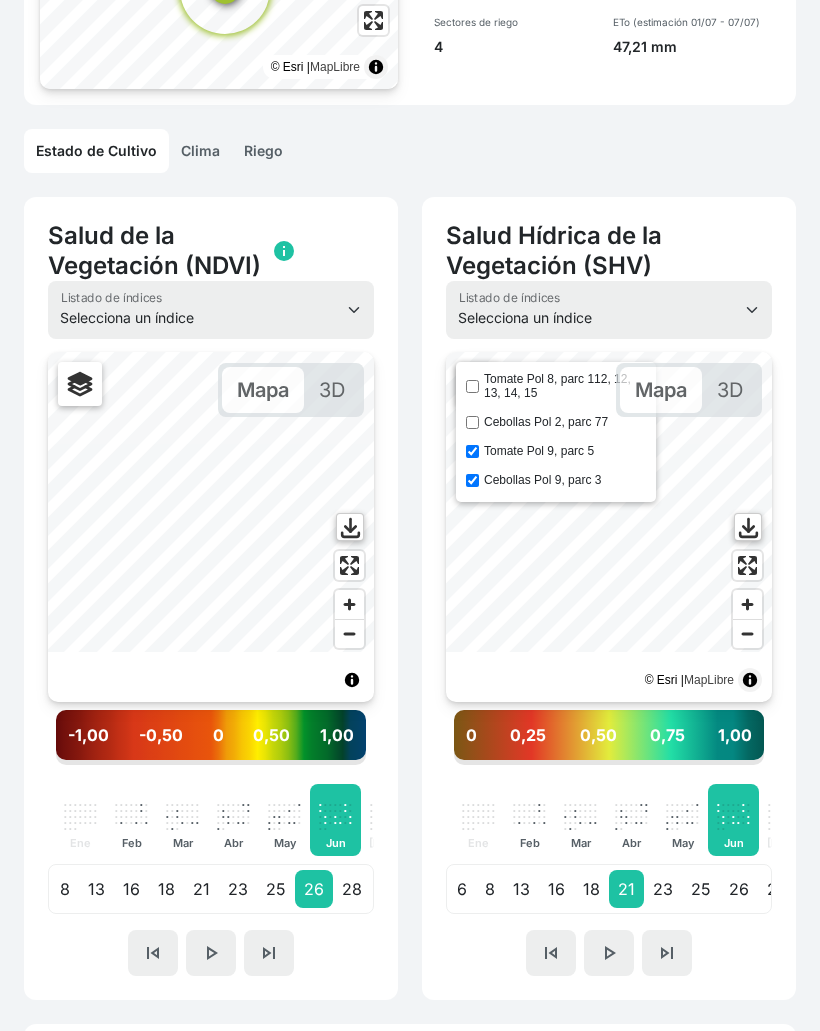 click on "Tomate Pol 8, parc 112, 12, 13, 14, 15" at bounding box center [472, 386] 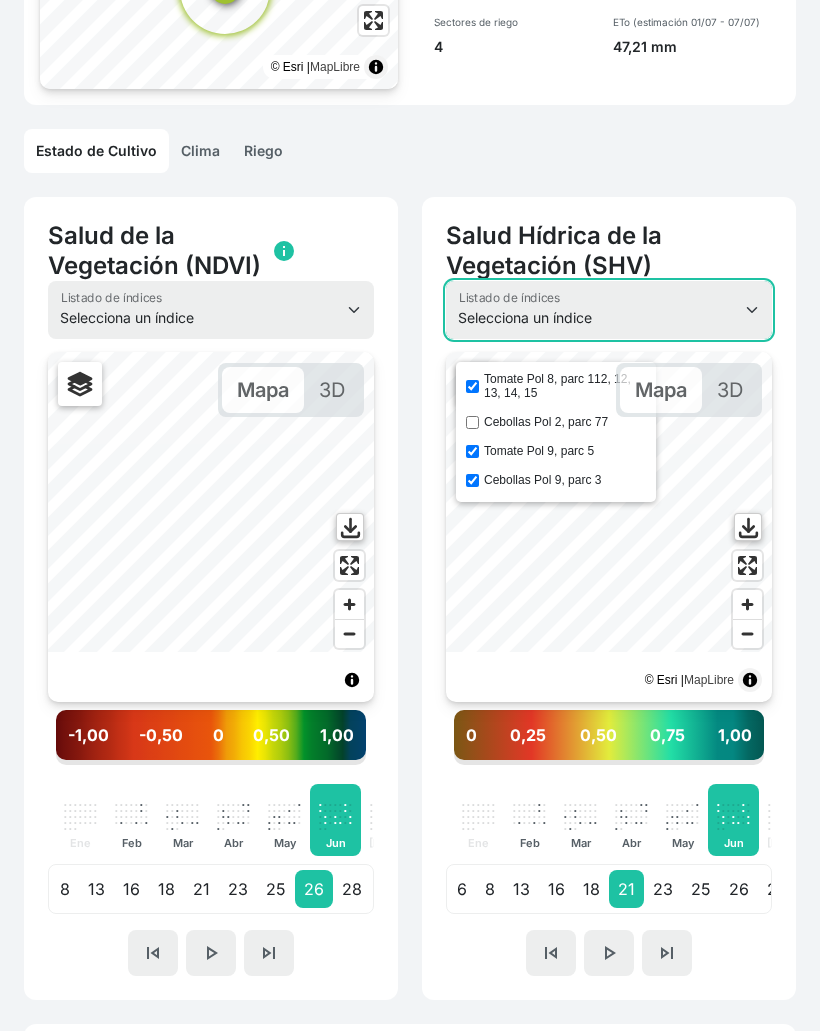 click on "Selecciona un índice   NDVI   NDMI   SAVI   FVC   SHV   Thermal" at bounding box center [609, 310] 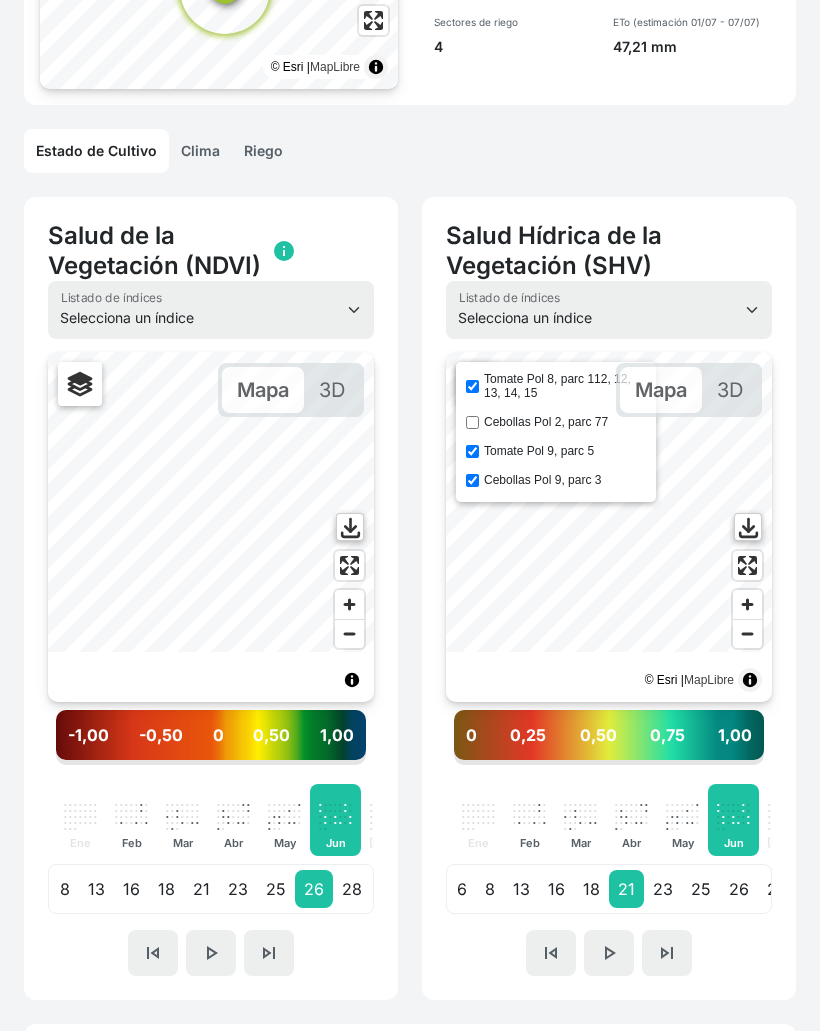 click on "28" at bounding box center (352, 889) 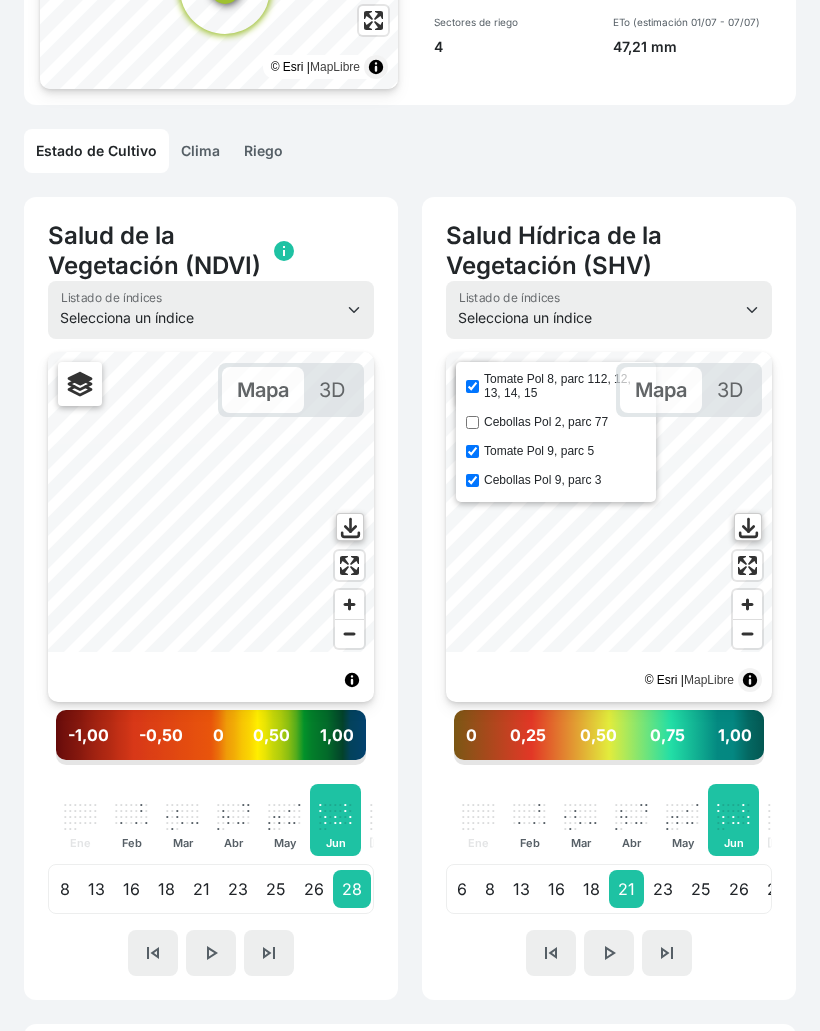 click on "Tomate Pol 9, parc 5" at bounding box center (472, 451) 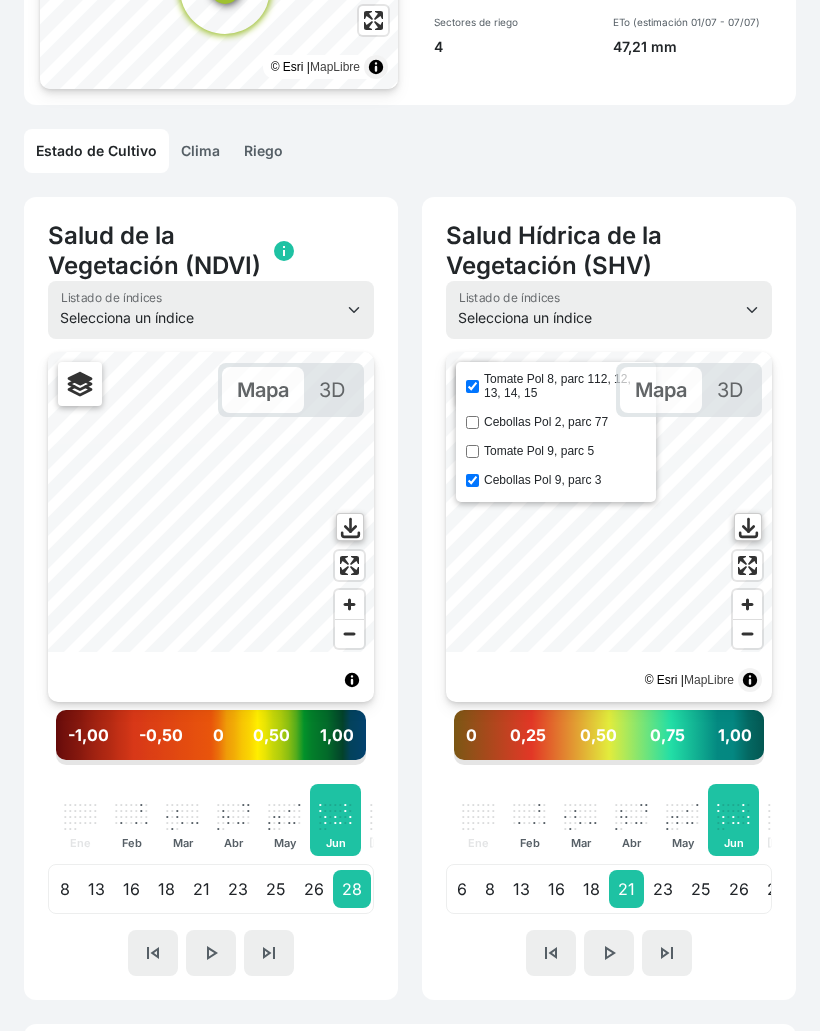 click on "Tomate Pol 9, parc 5" at bounding box center [472, 451] 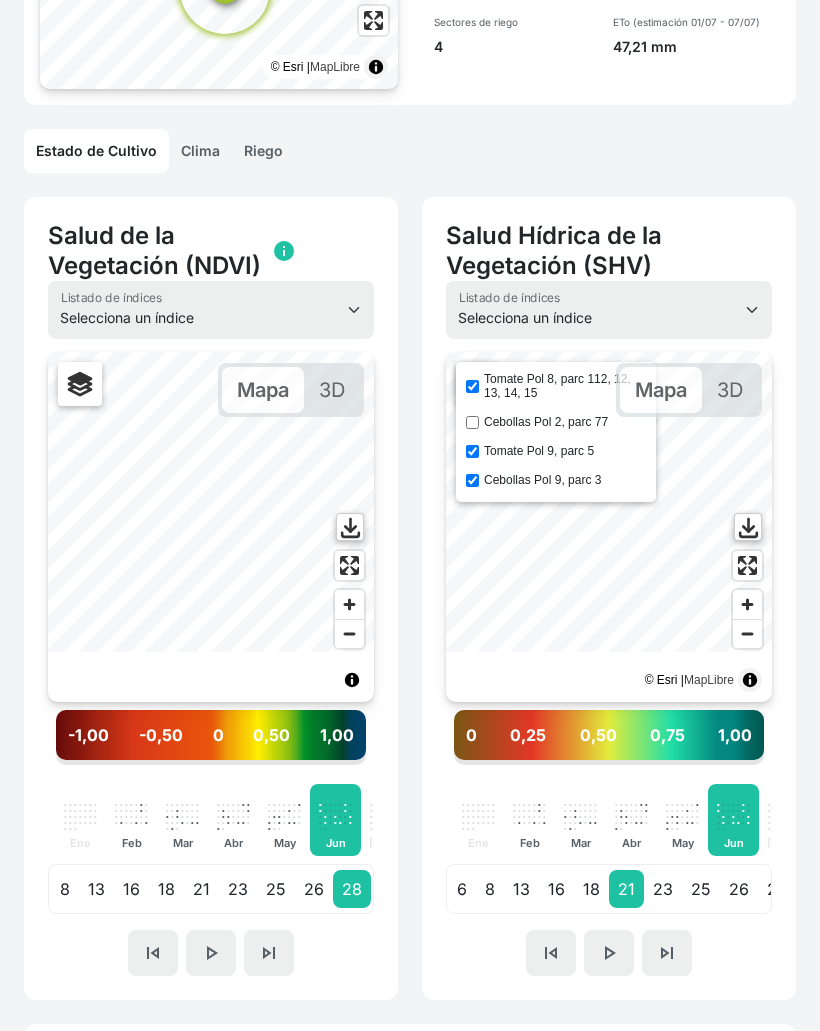 click on "Cebollas Pol 9, parc 3" at bounding box center [472, 480] 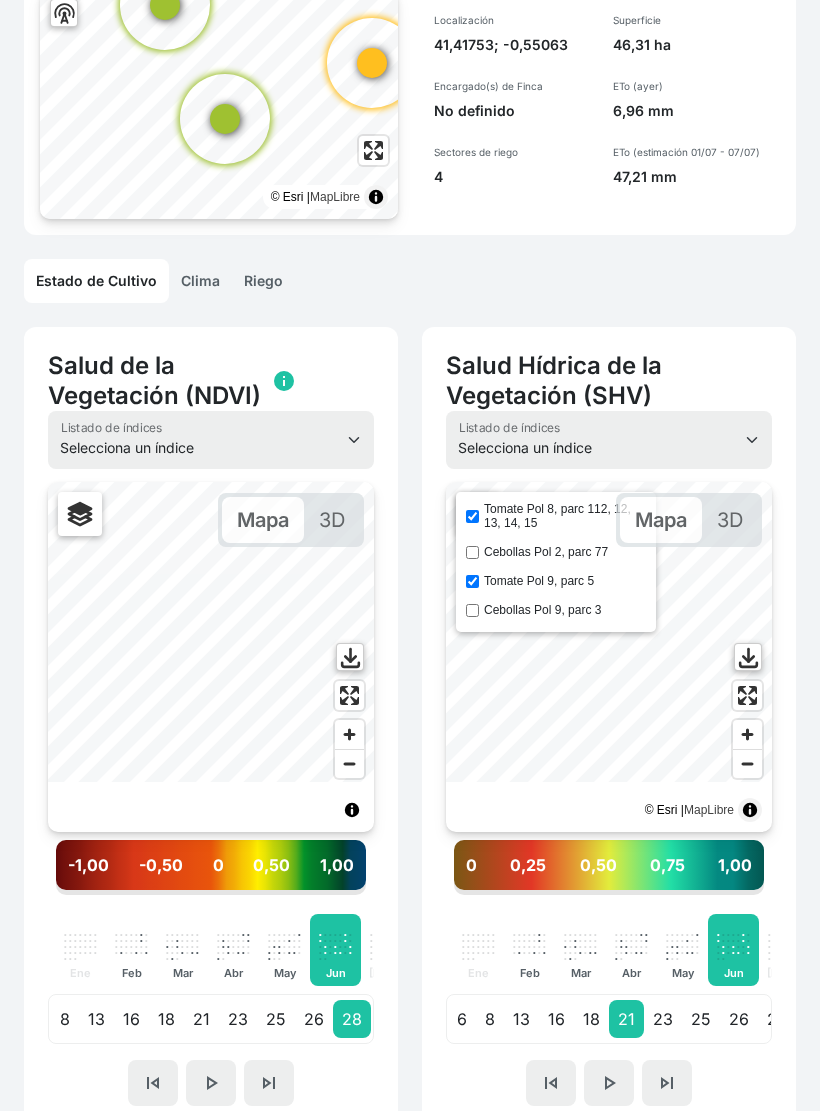click on "Riego" 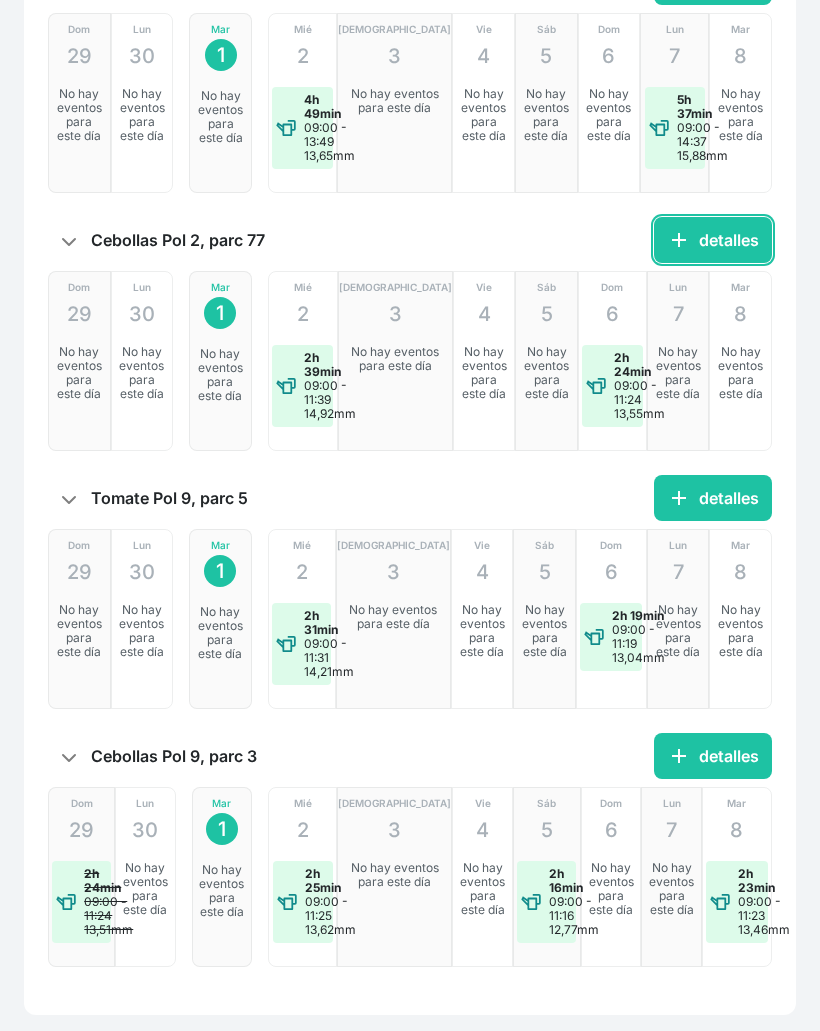 click on "add  detalles" 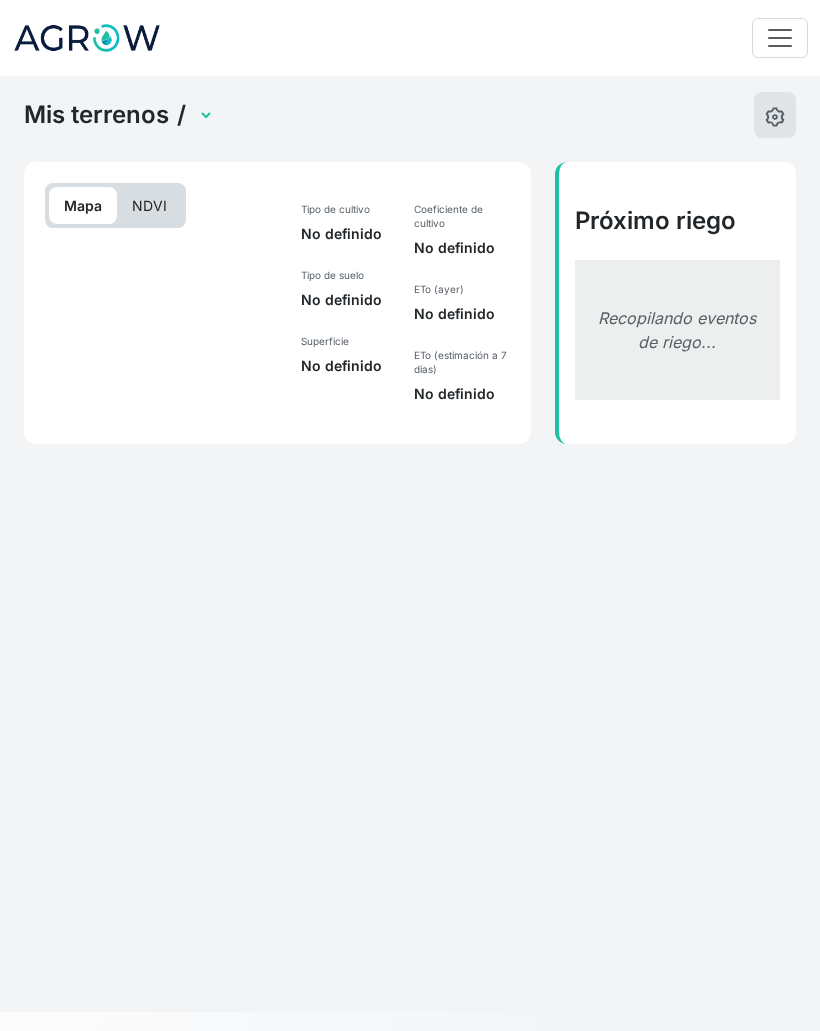 scroll, scrollTop: 0, scrollLeft: 0, axis: both 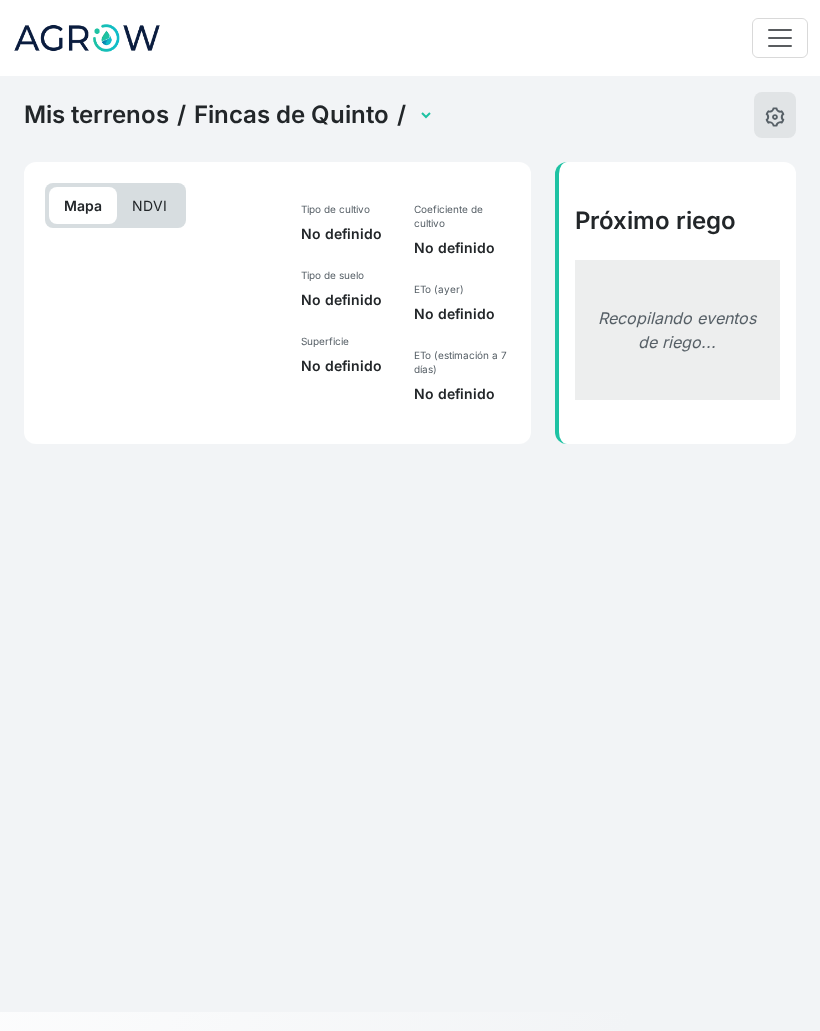 select on "2475" 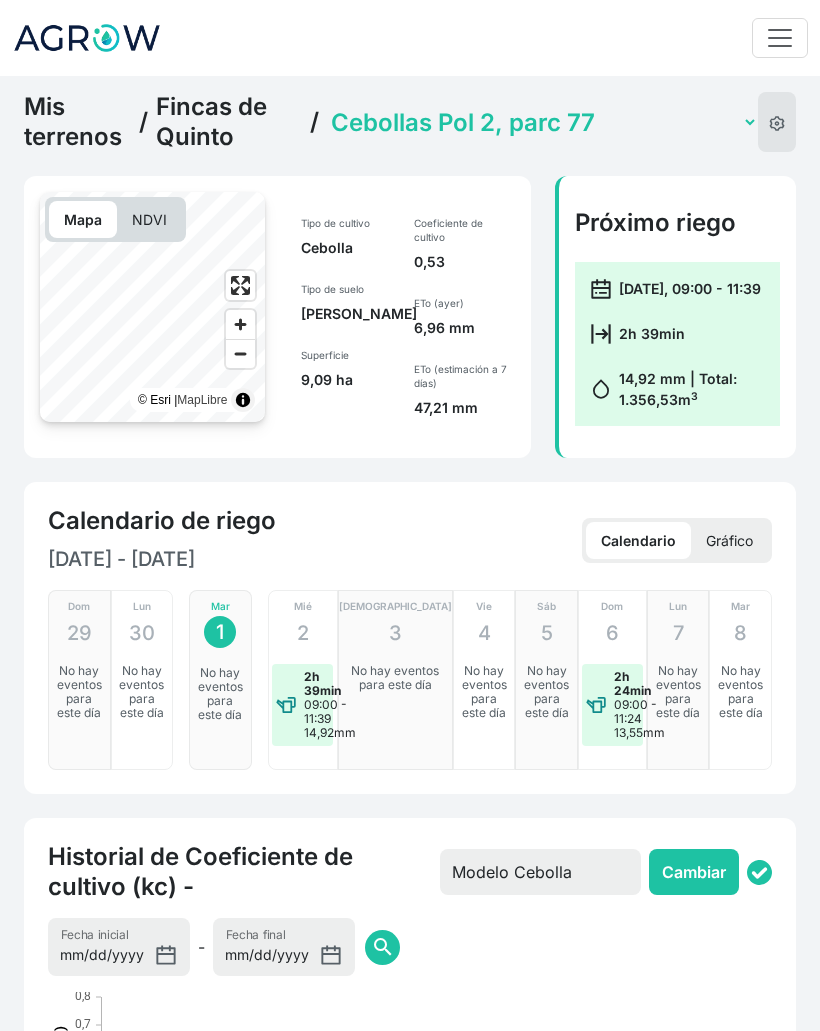 click on "Cebollas Pol 2, parc 77     Cebollas Pol 9, parc 3   Tomate Pol 8, parc 112, 12, 13, 14, 15   Tomate Pol 9, parc 5" 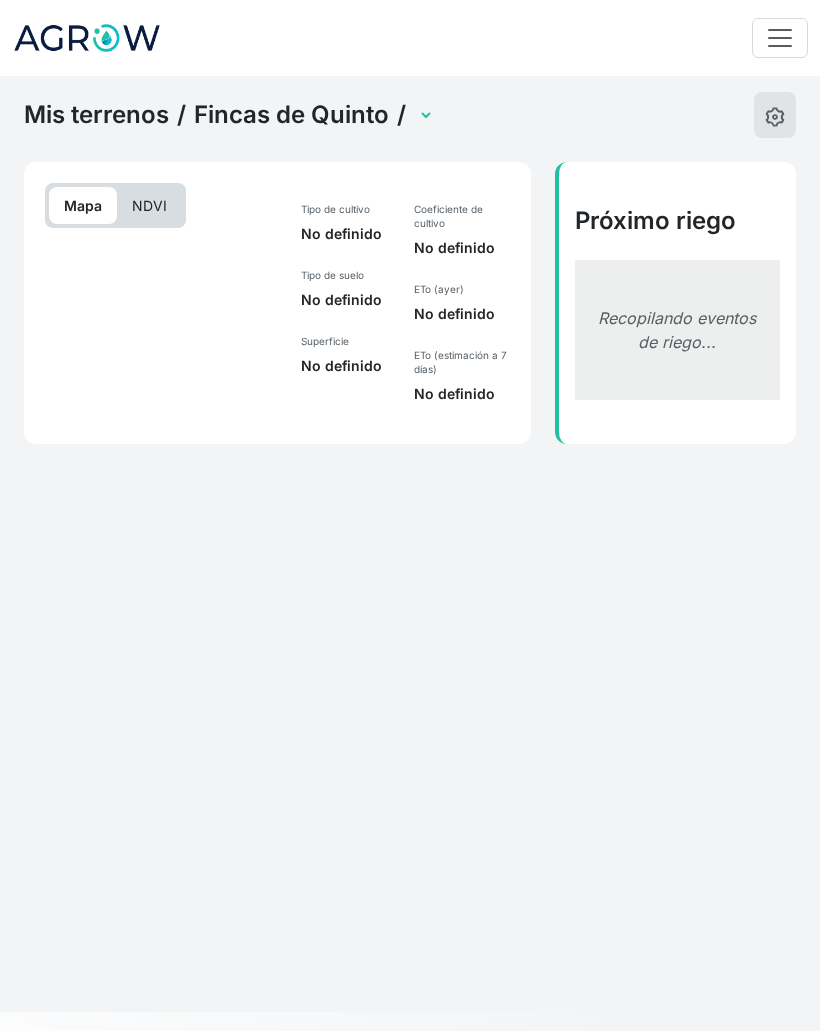 select on "2479" 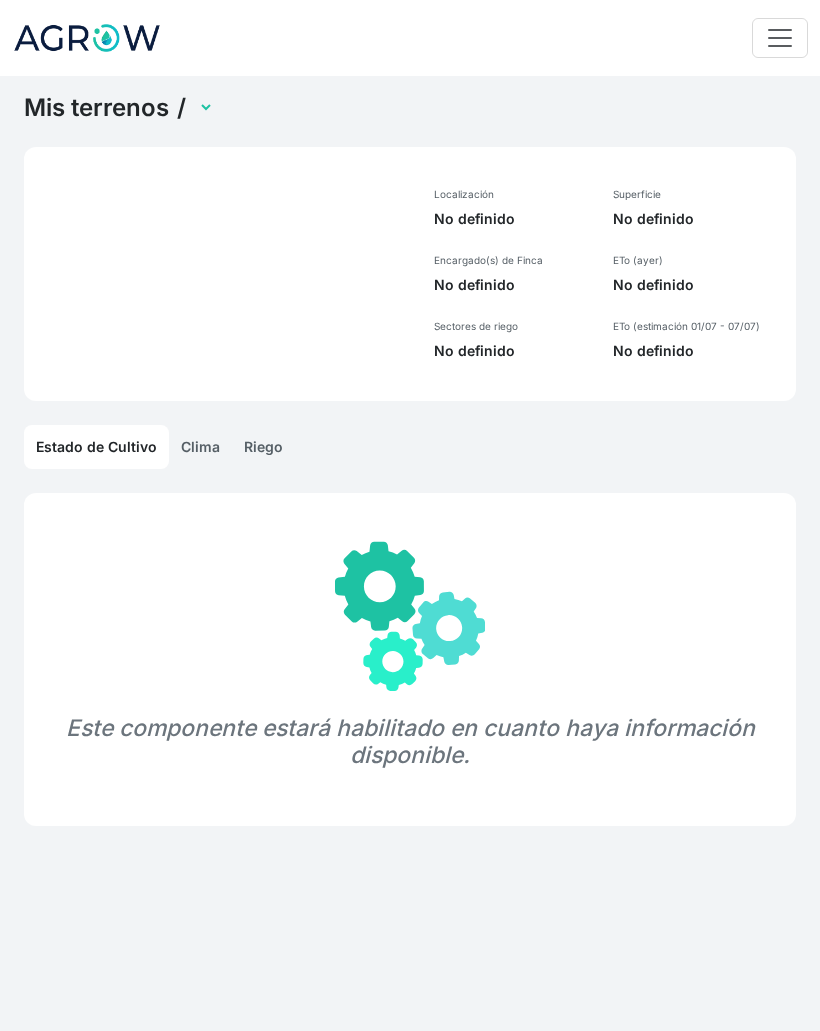 scroll, scrollTop: 0, scrollLeft: 0, axis: both 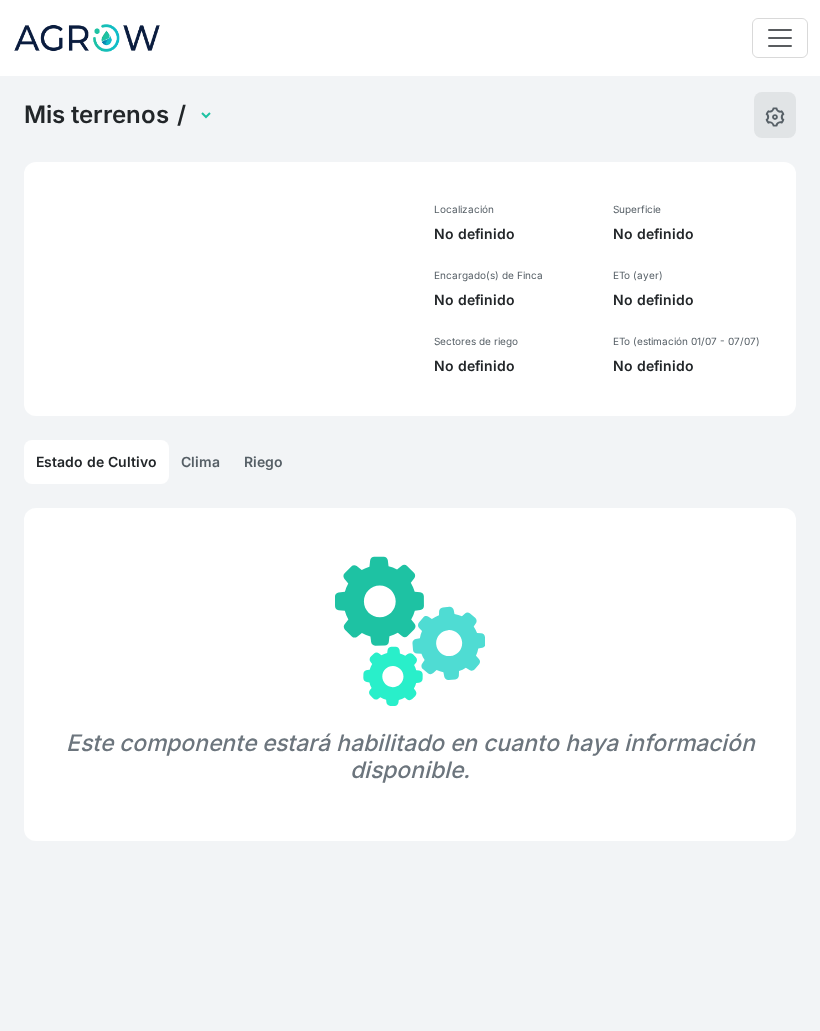 select on "1233" 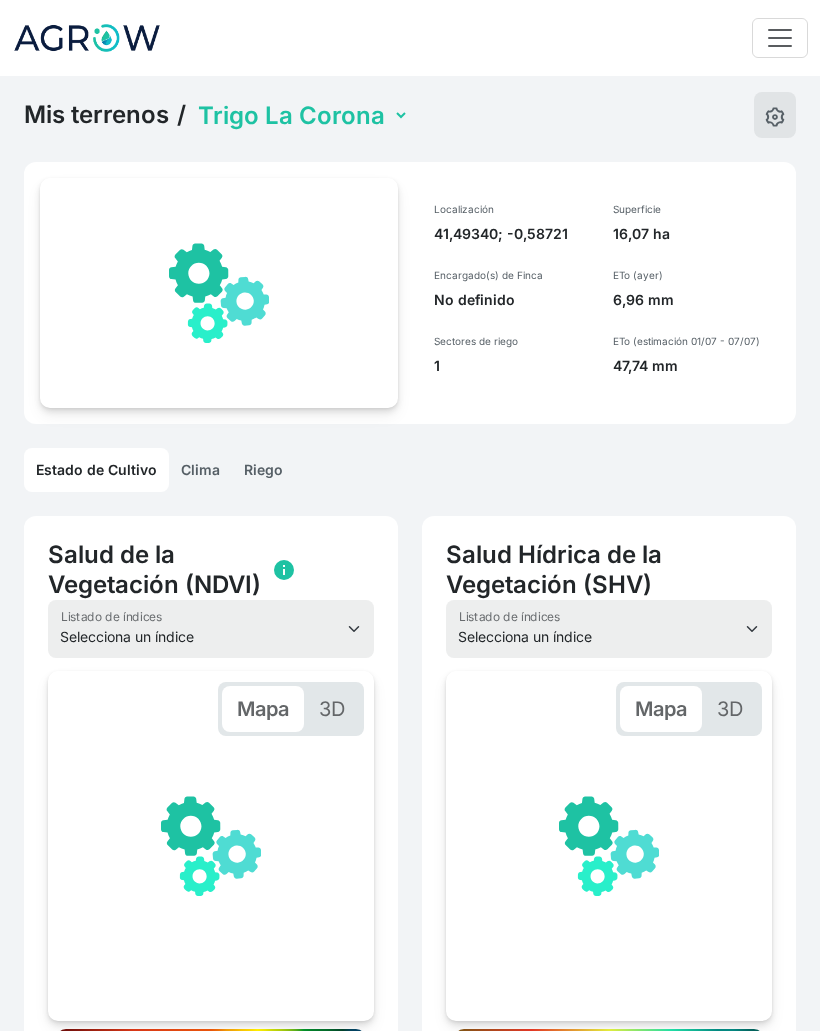scroll, scrollTop: 0, scrollLeft: 301, axis: horizontal 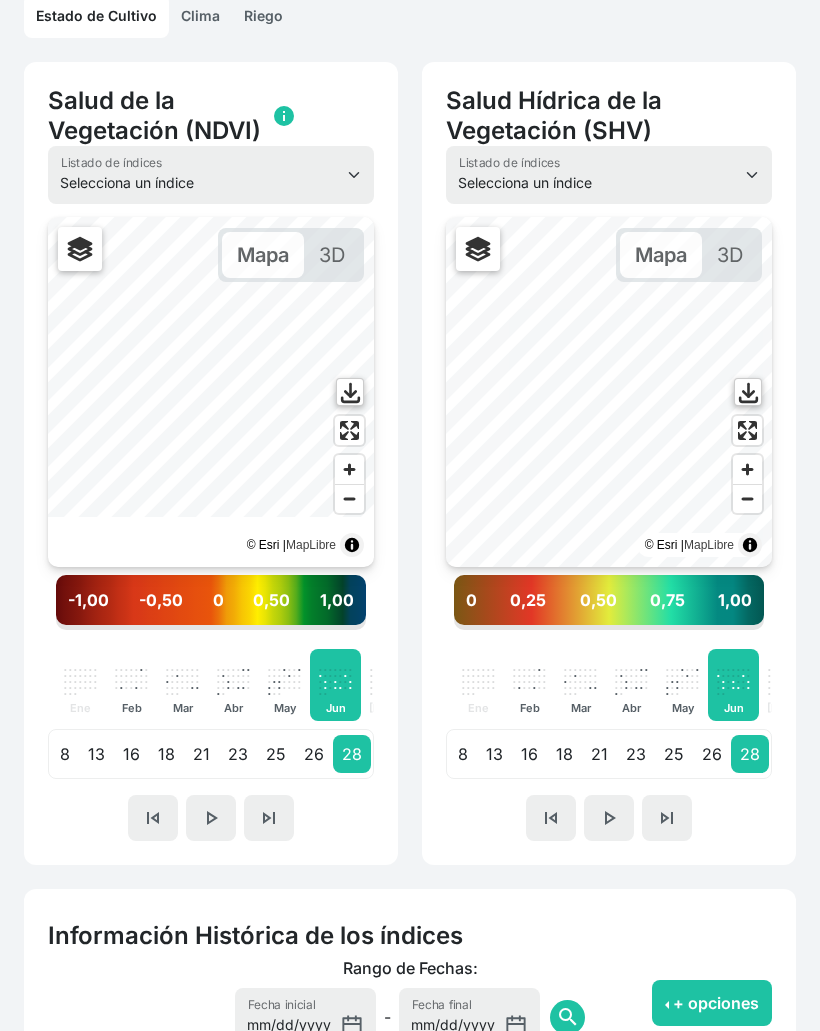 click on "23" at bounding box center [238, 754] 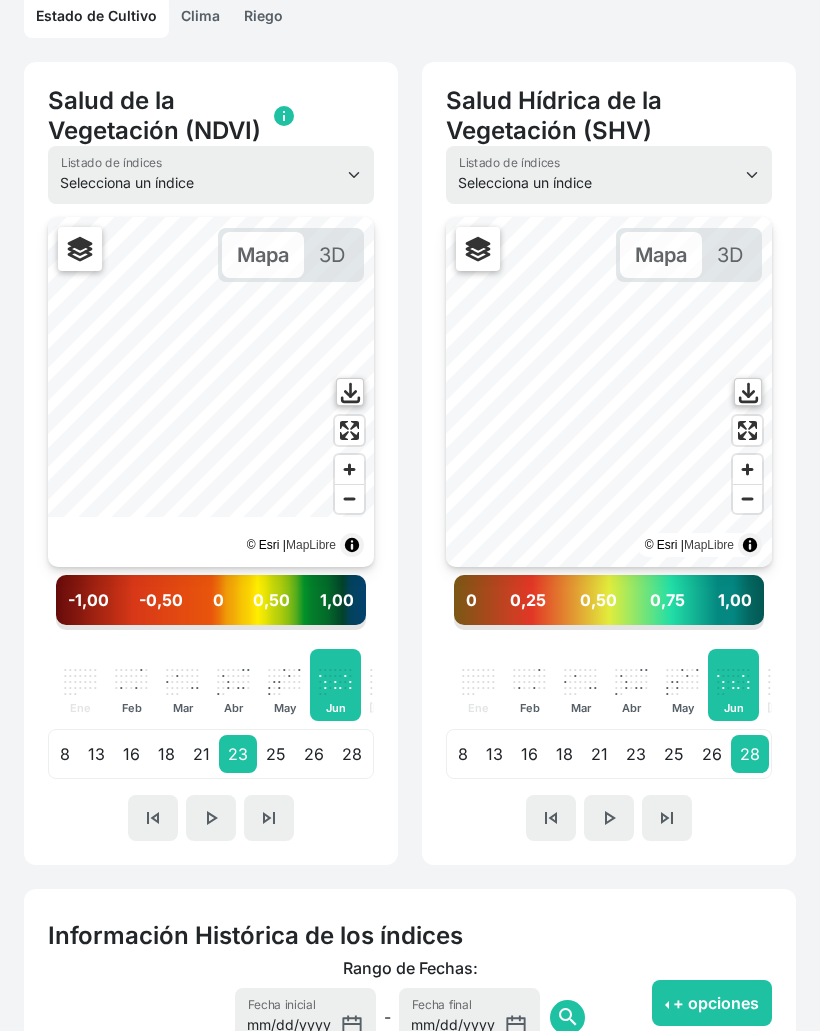 click on "25" at bounding box center (276, 754) 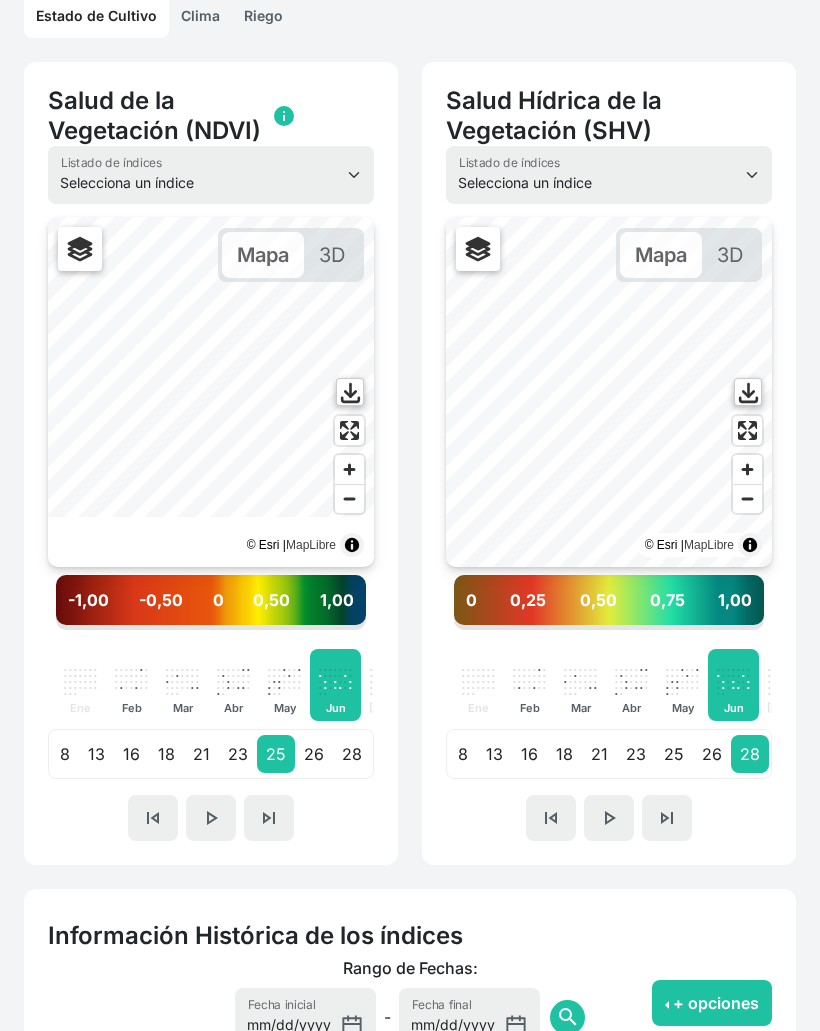 click on "26" at bounding box center [314, 754] 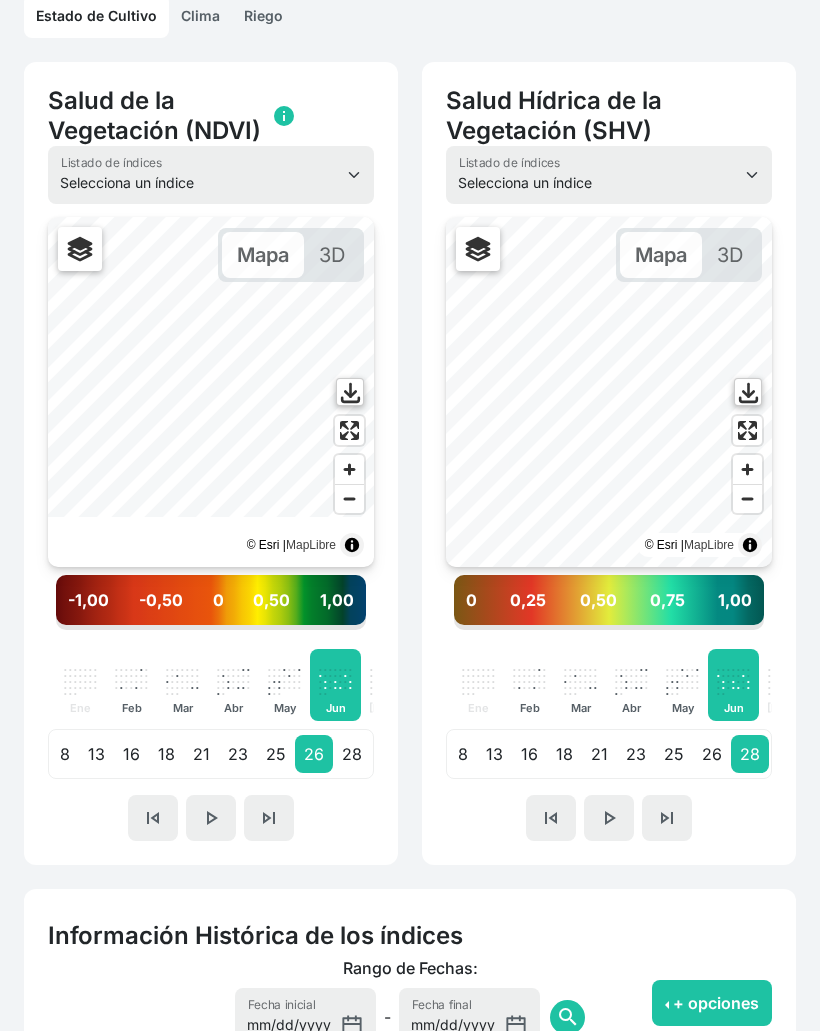 click on "28" at bounding box center [352, 754] 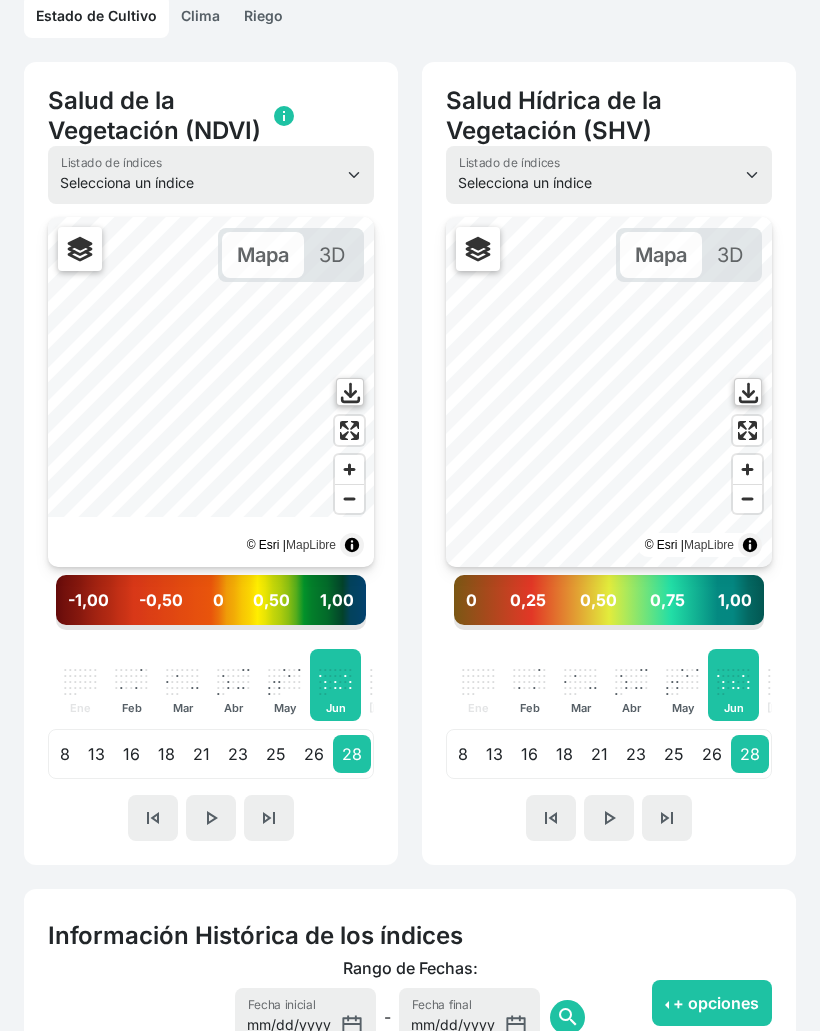 click on "21" at bounding box center (201, 754) 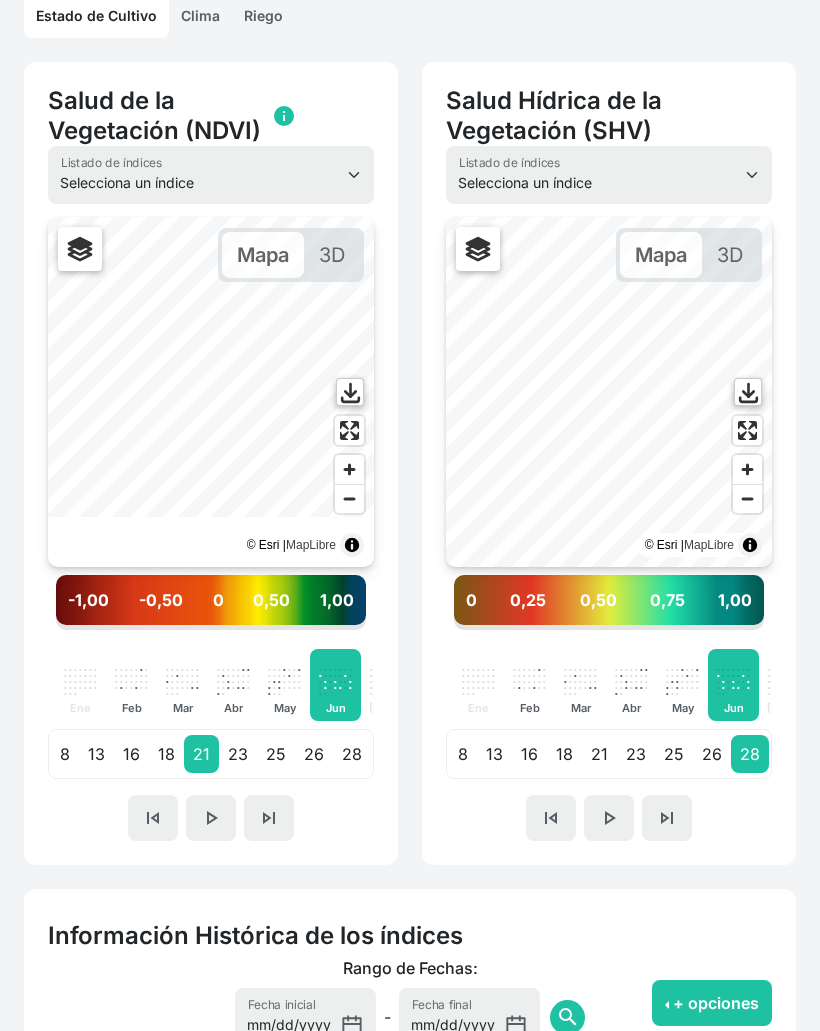 click on "23" at bounding box center [238, 754] 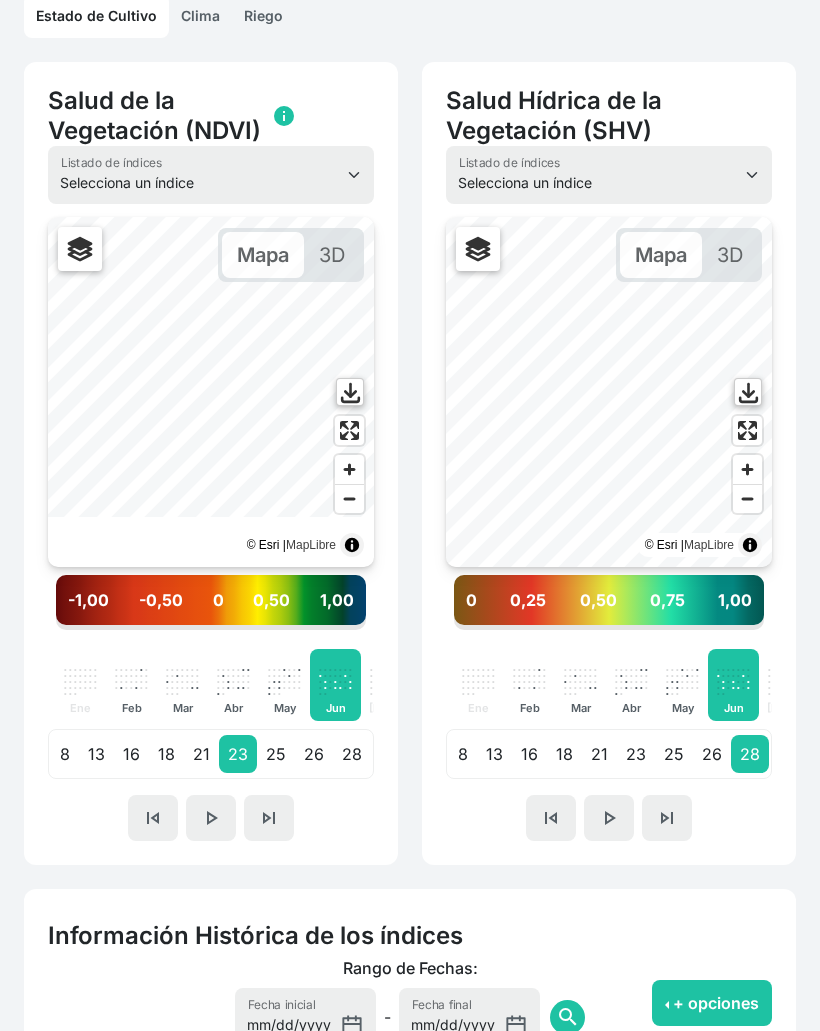 click on "25" at bounding box center [276, 754] 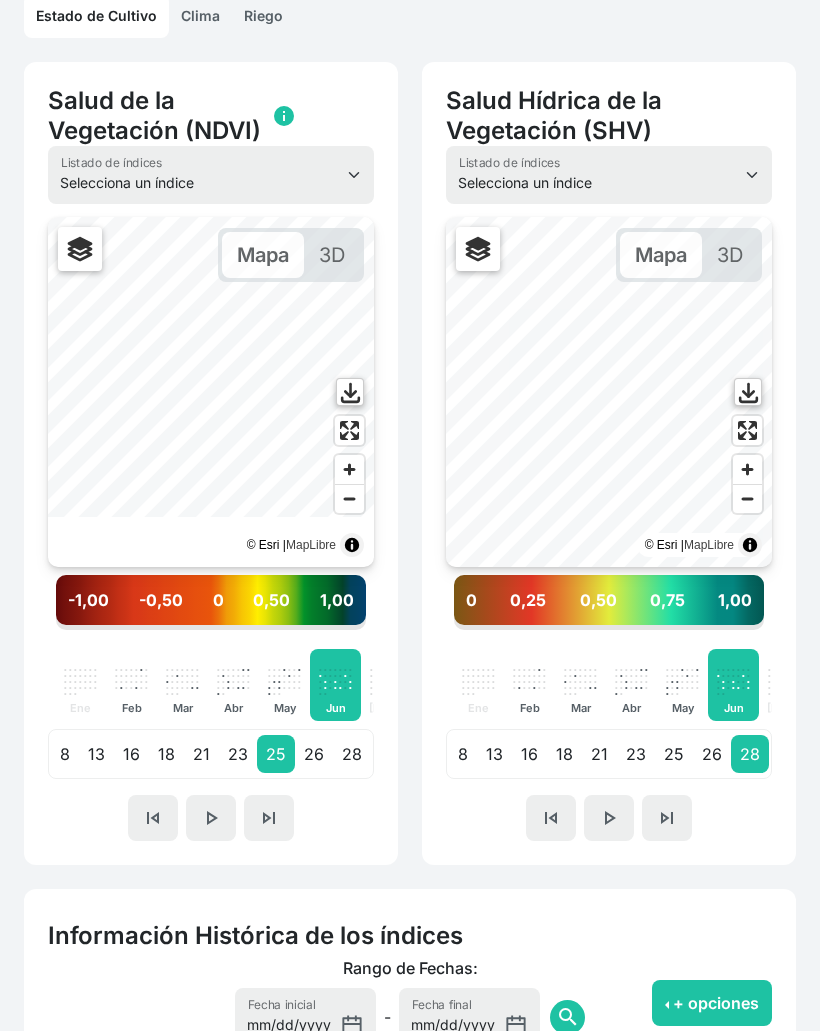 click on "26" at bounding box center (314, 754) 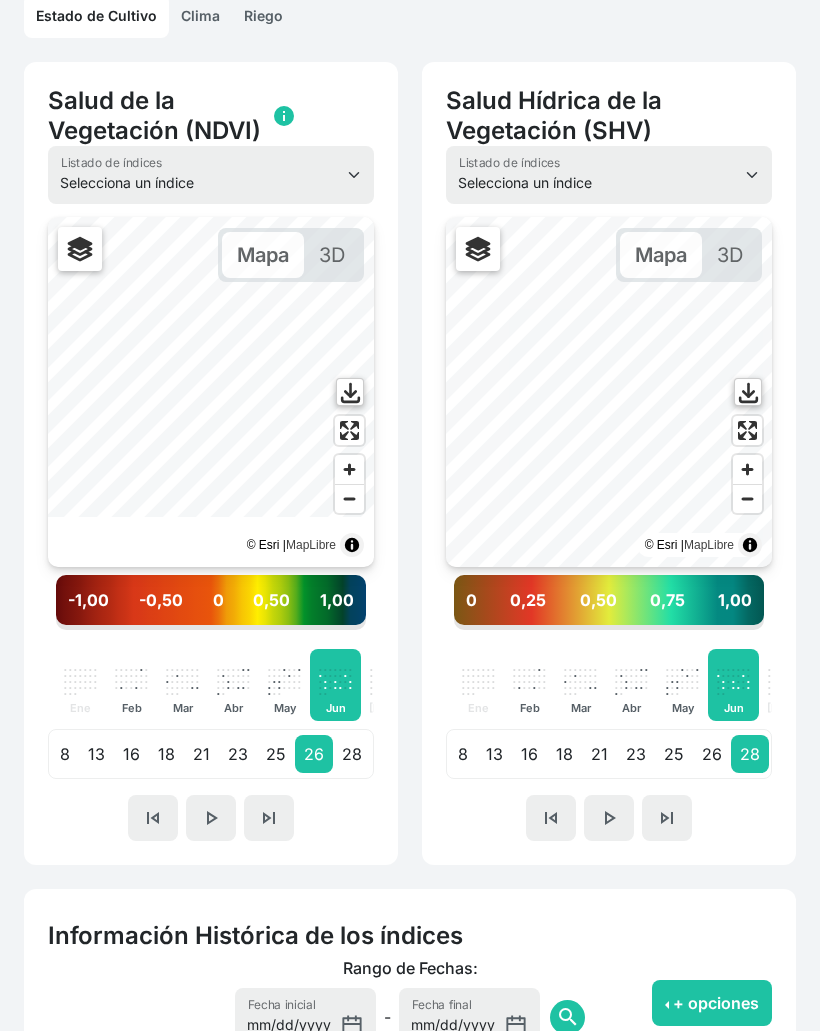click on "28" at bounding box center [352, 754] 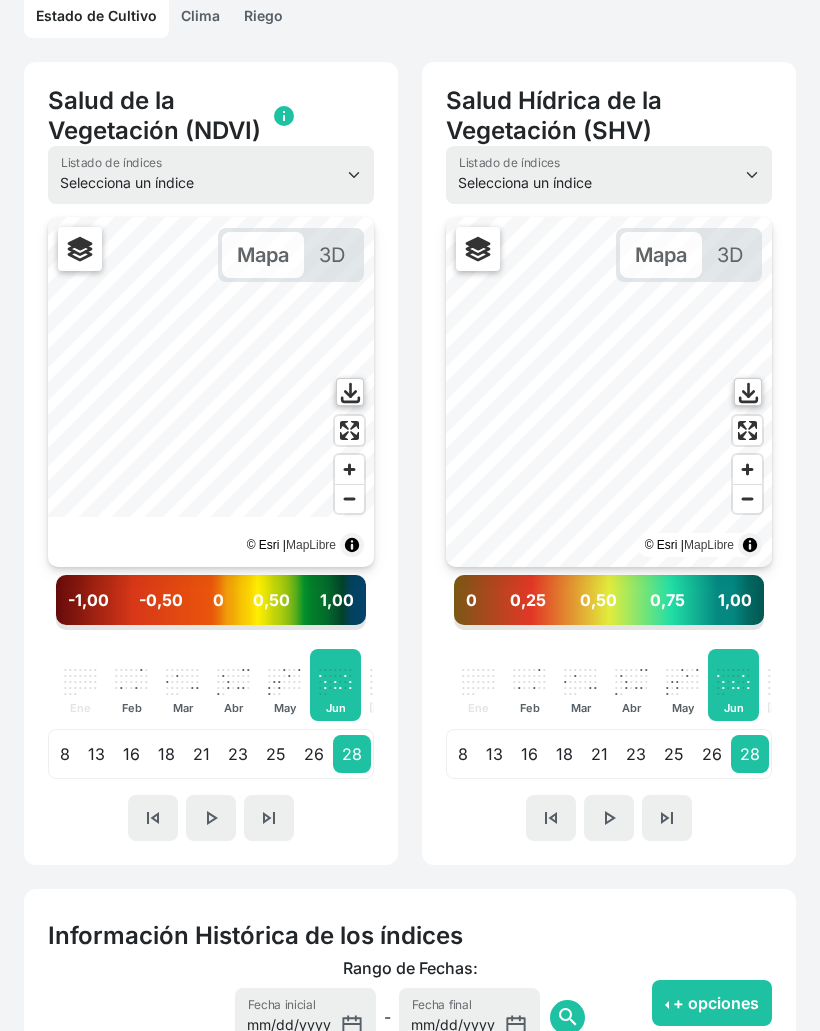 click on "25" at bounding box center [276, 754] 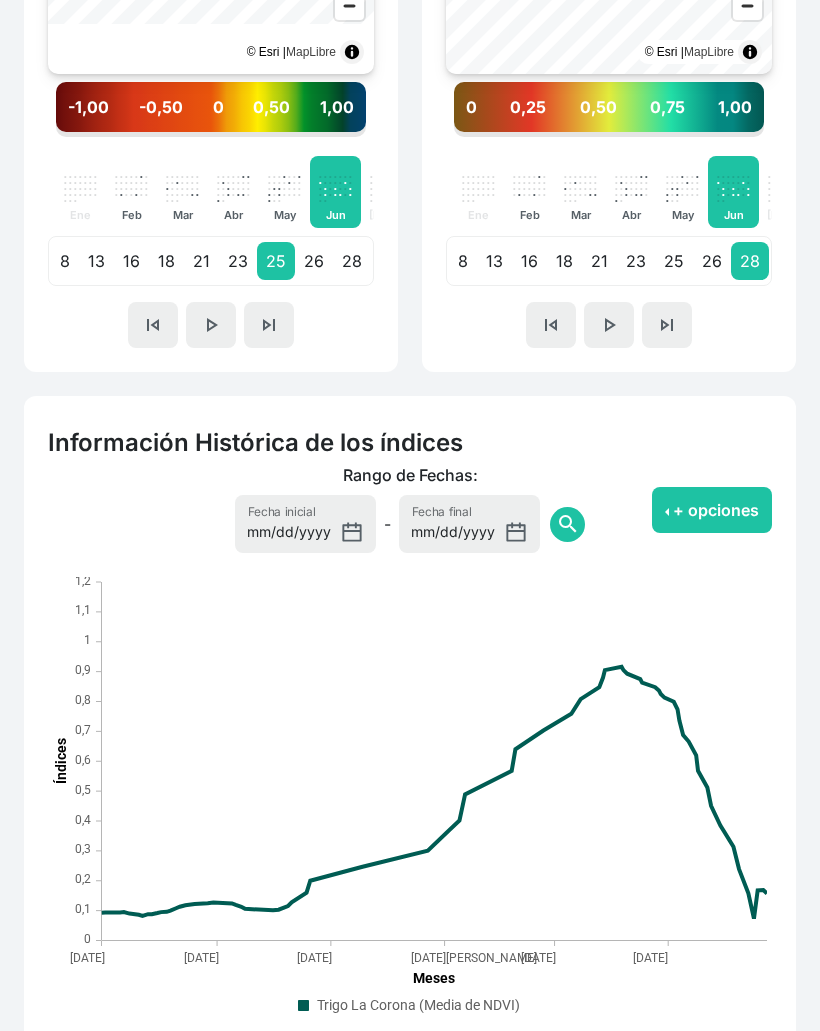 scroll, scrollTop: 947, scrollLeft: 0, axis: vertical 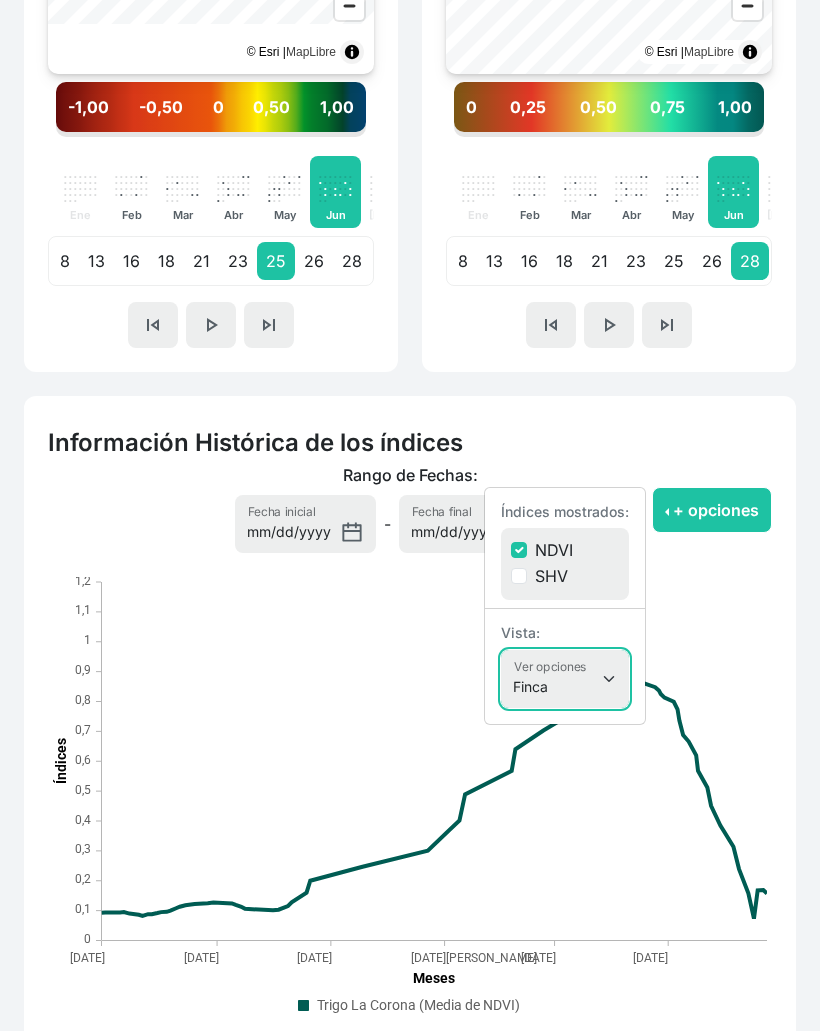 click on "Finca   Sectores   Finca + Sectores" at bounding box center [565, 679] 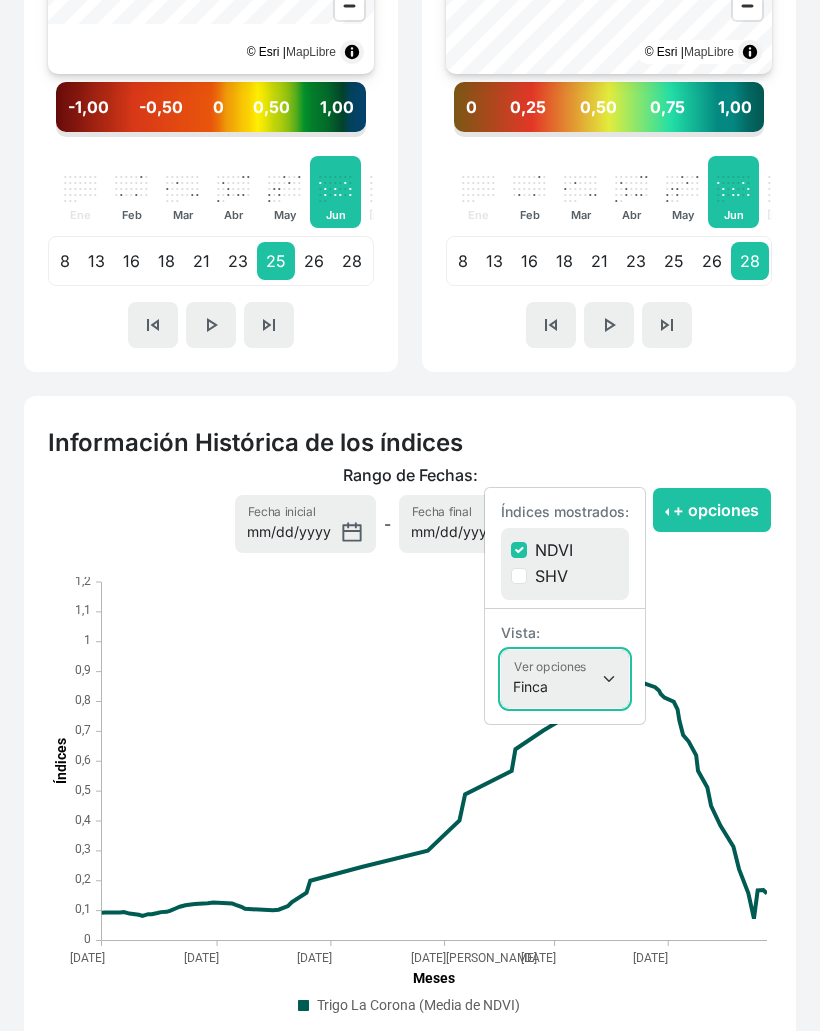 select on "terrain" 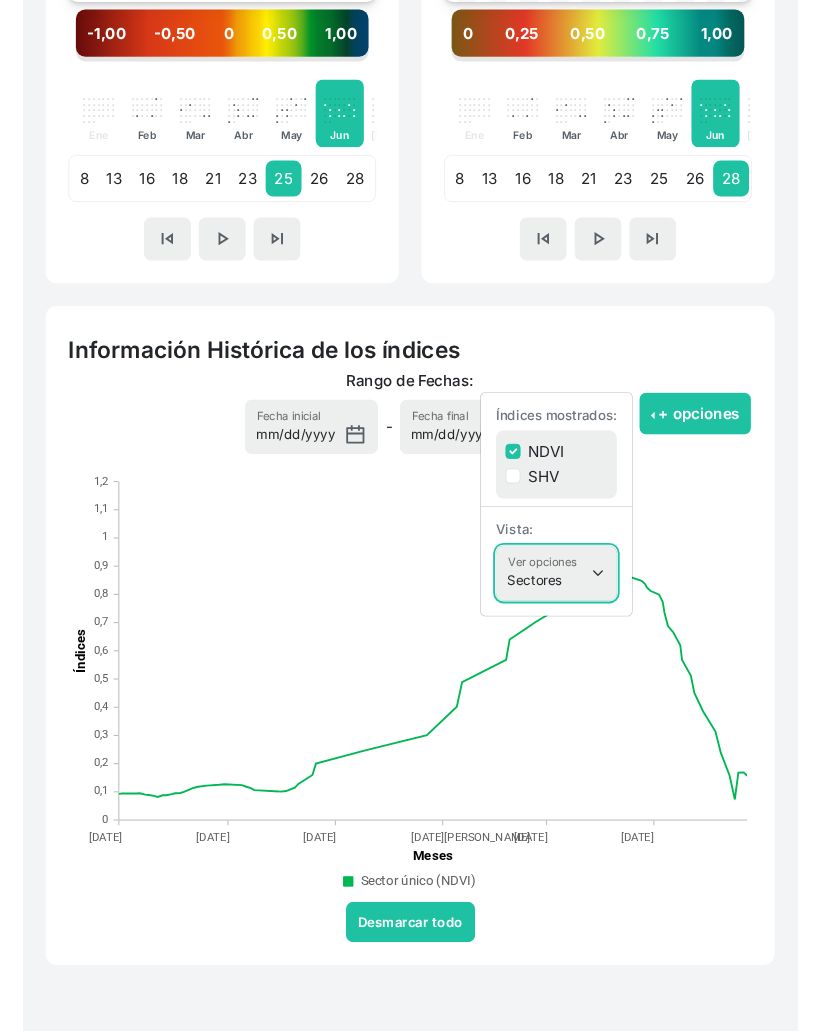 scroll, scrollTop: 1080, scrollLeft: 0, axis: vertical 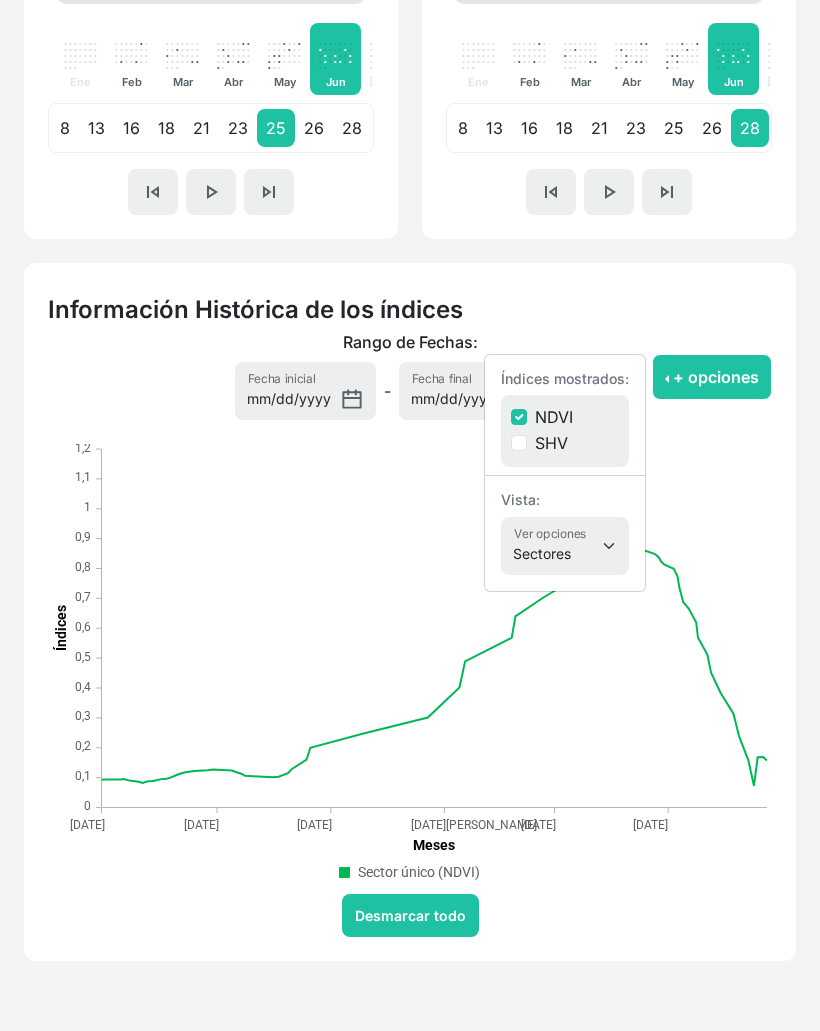 click 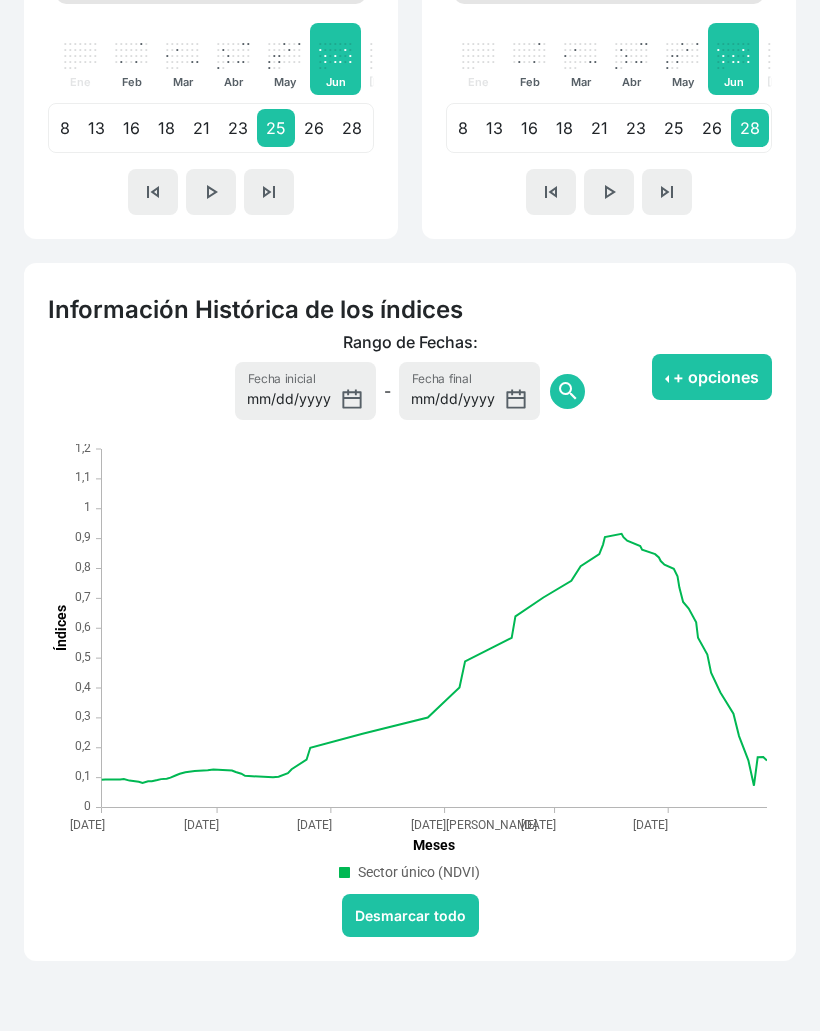 click 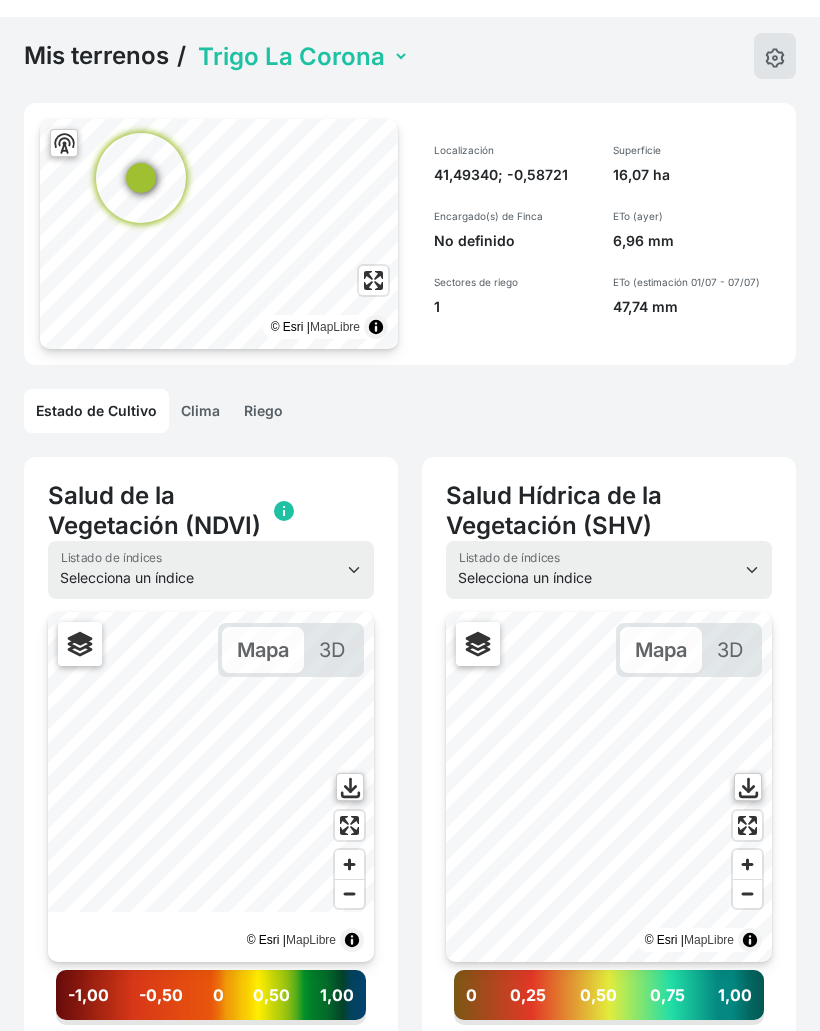 scroll, scrollTop: 58, scrollLeft: 0, axis: vertical 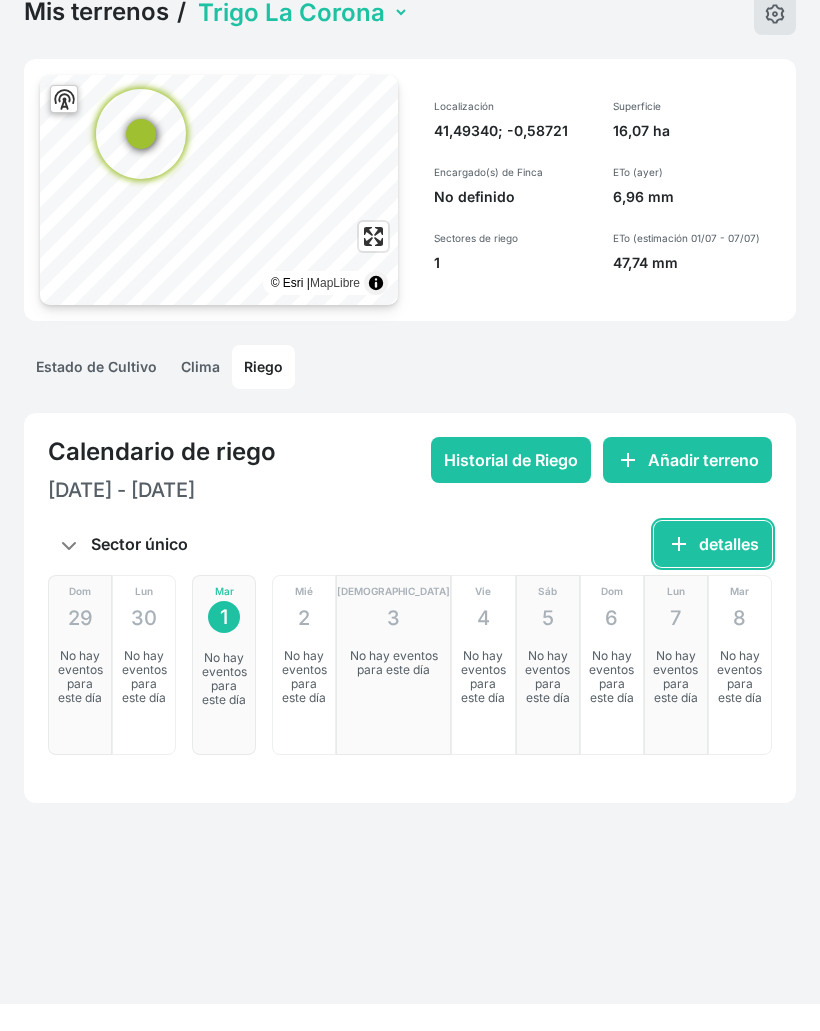 click on "add  detalles" 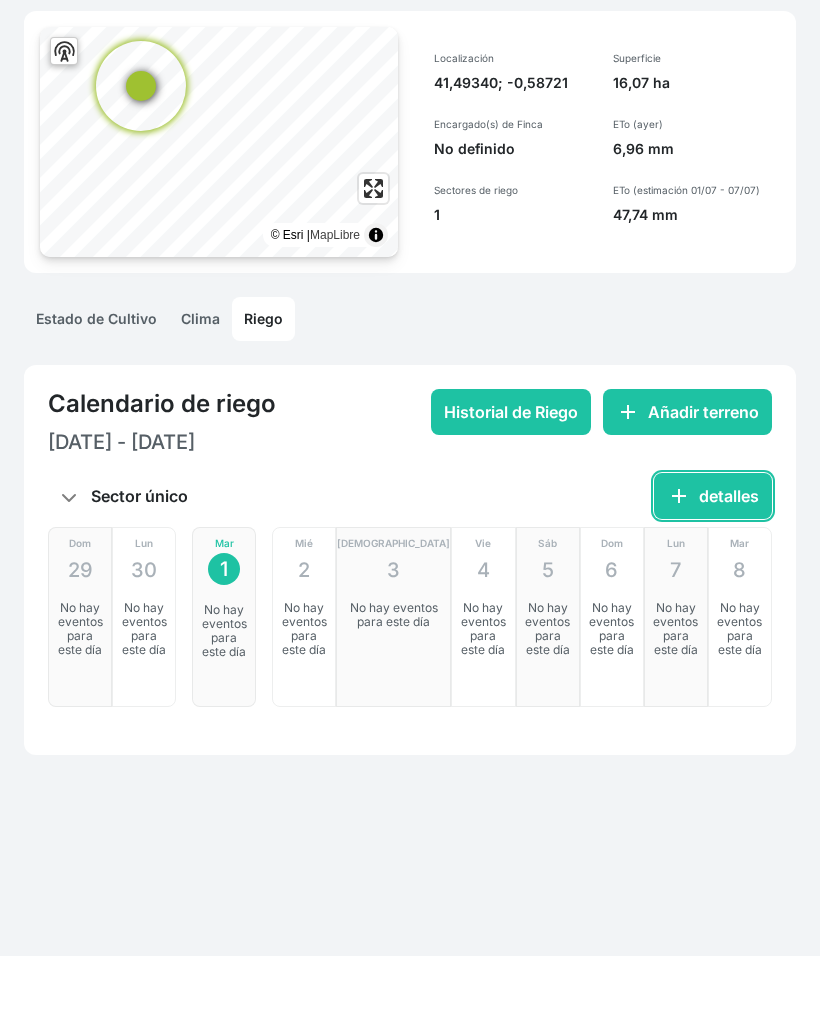 scroll, scrollTop: 0, scrollLeft: 0, axis: both 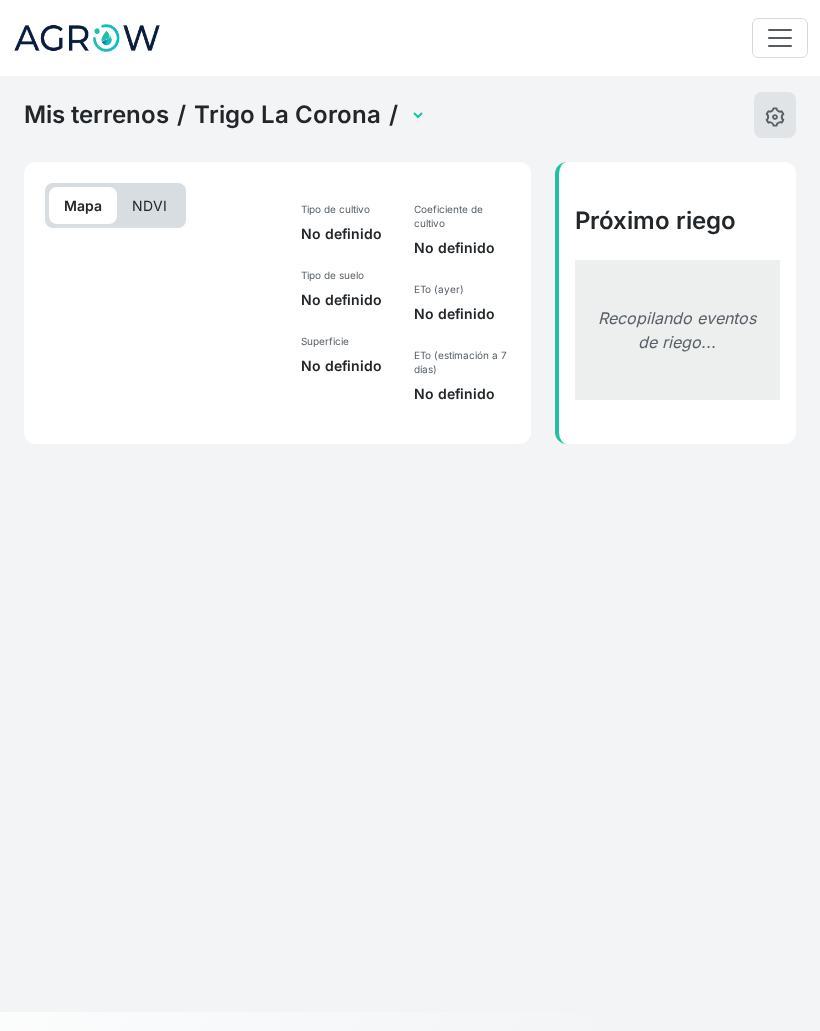 select on "2492" 